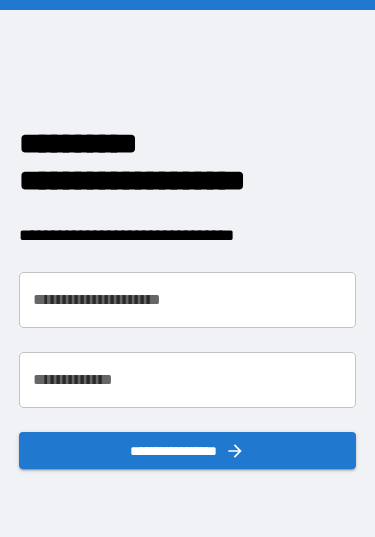 scroll, scrollTop: 0, scrollLeft: 0, axis: both 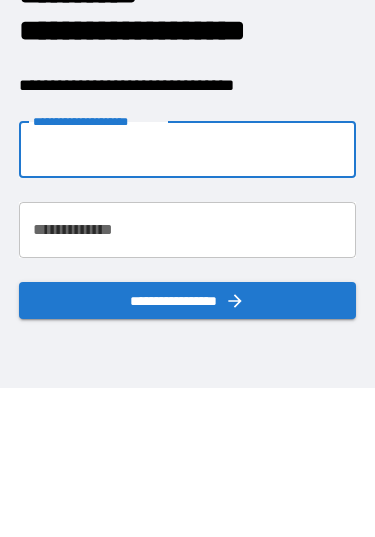 type on "**********" 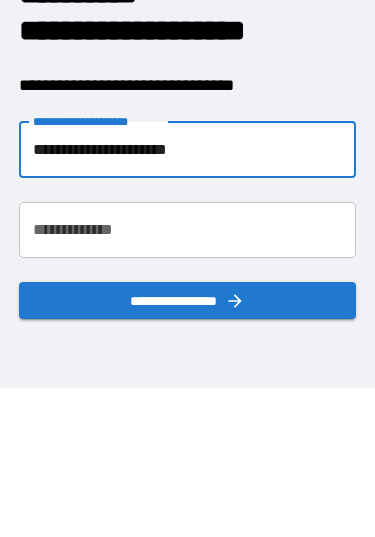 scroll, scrollTop: 68, scrollLeft: 0, axis: vertical 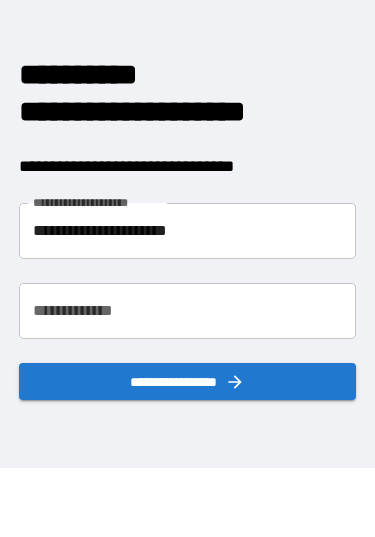 click on "**********" at bounding box center (188, 312) 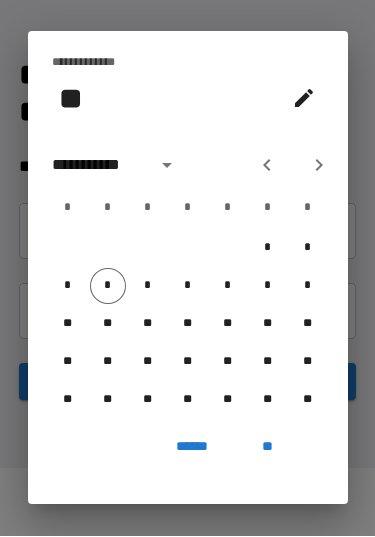 click on "**" at bounding box center (268, 447) 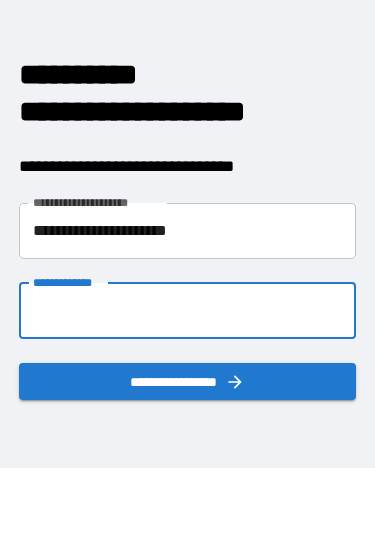 click on "**********" at bounding box center [188, 312] 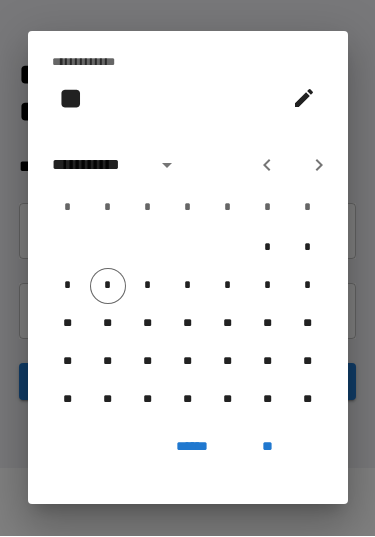 click on "*" at bounding box center (108, 287) 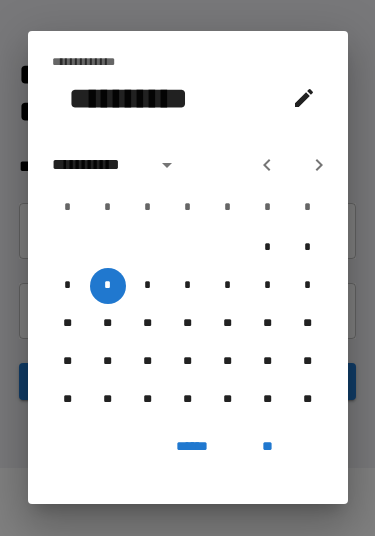 click at bounding box center (167, 166) 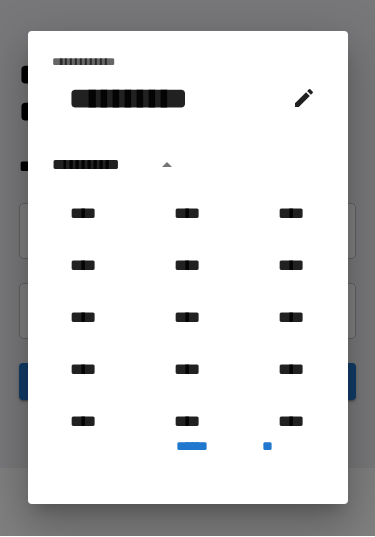 scroll, scrollTop: 2006, scrollLeft: 0, axis: vertical 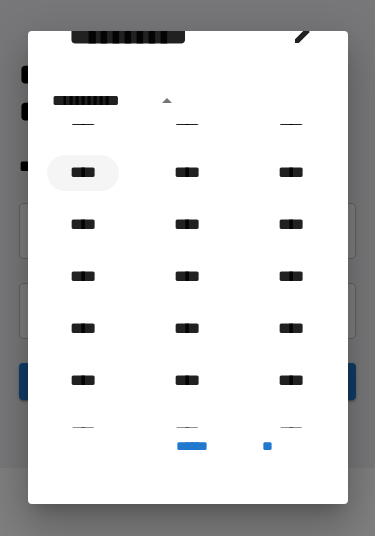 click on "****" at bounding box center (83, 174) 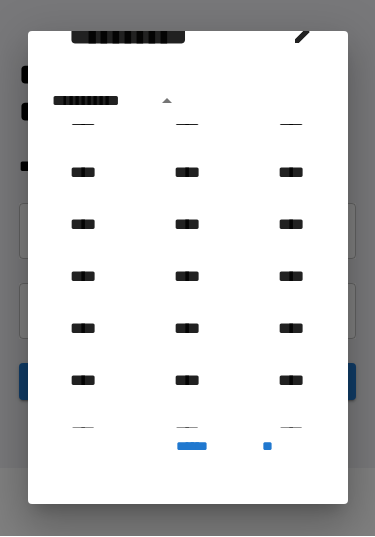 scroll, scrollTop: 40, scrollLeft: 0, axis: vertical 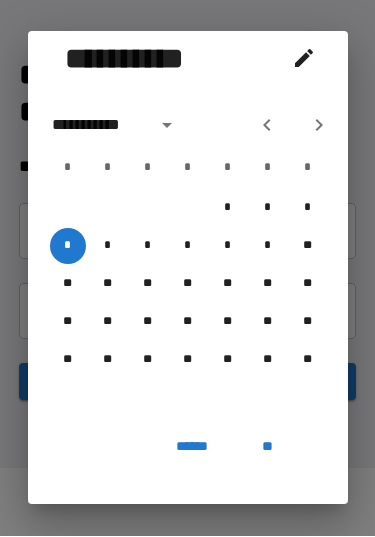 click on "**********" at bounding box center [98, 126] 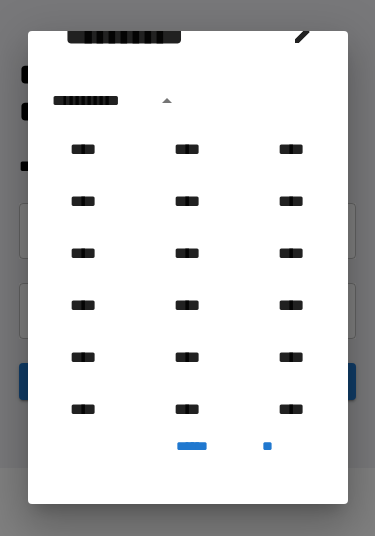 scroll, scrollTop: 966, scrollLeft: 0, axis: vertical 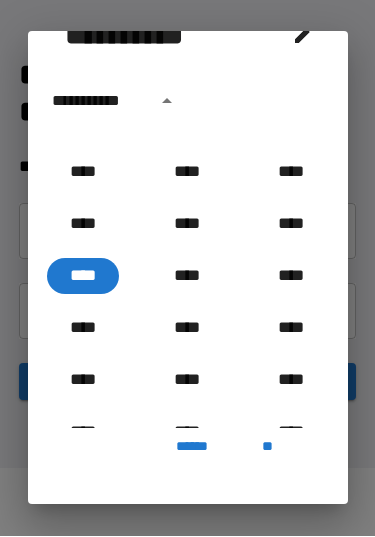 click on "**********" at bounding box center (188, 250) 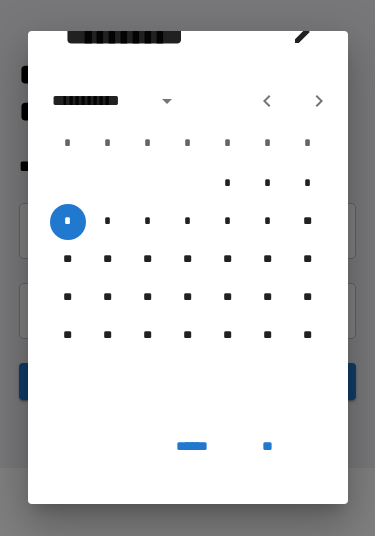 scroll, scrollTop: 40, scrollLeft: 0, axis: vertical 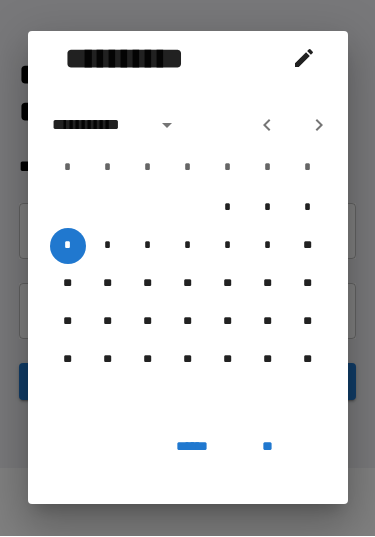 click 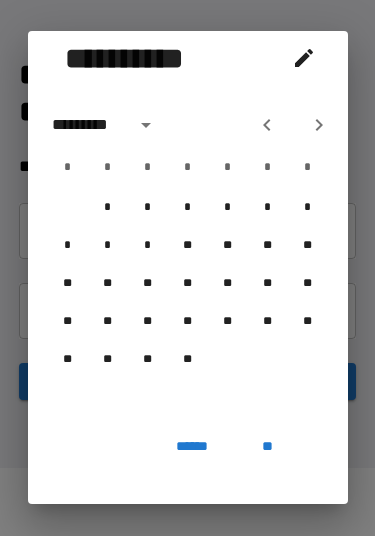 click 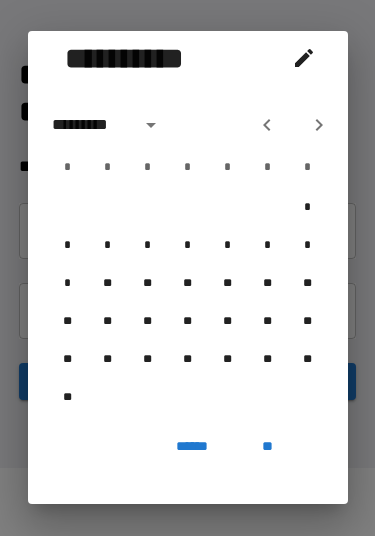 click 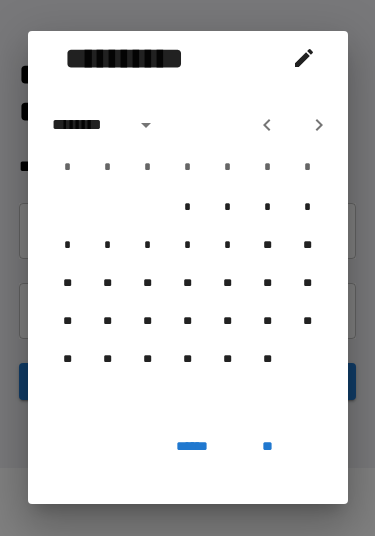 click 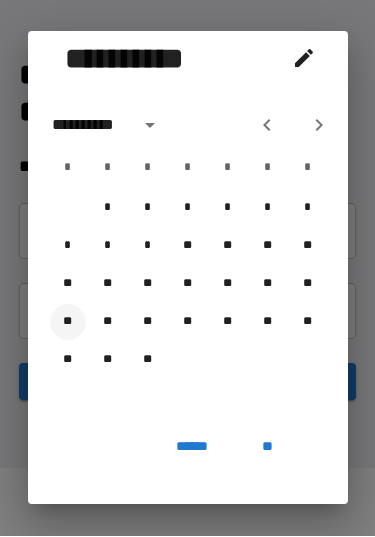 click on "**" at bounding box center (68, 323) 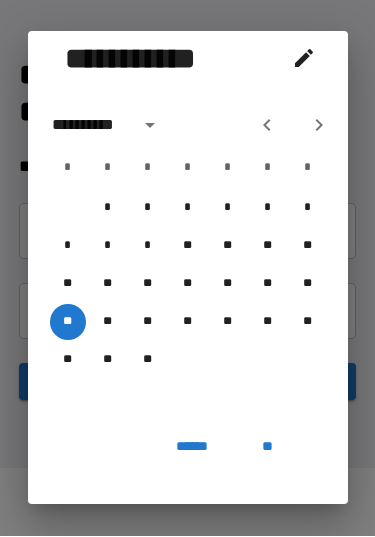 click on "**" at bounding box center [268, 447] 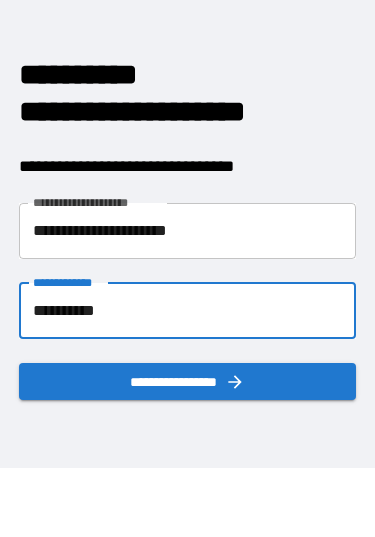 click on "**********" at bounding box center [188, 382] 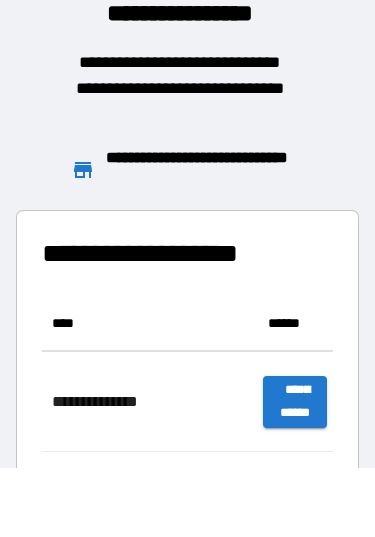 scroll, scrollTop: 756, scrollLeft: 291, axis: both 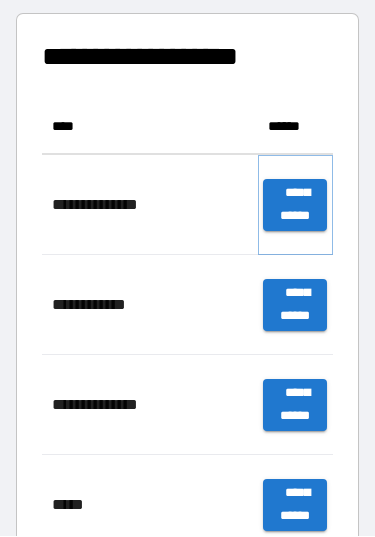 click on "**********" at bounding box center (295, 206) 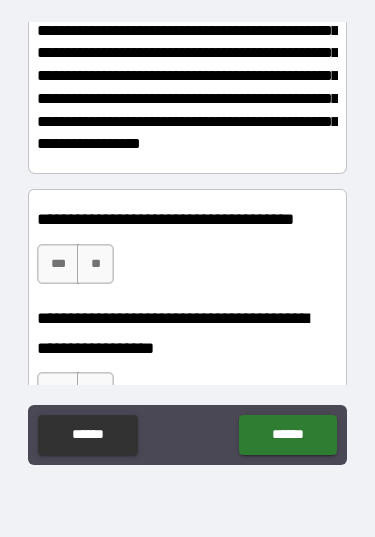 scroll, scrollTop: 333, scrollLeft: 0, axis: vertical 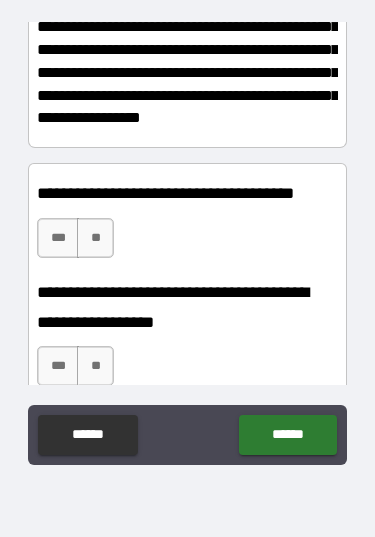 click on "***" at bounding box center (58, 238) 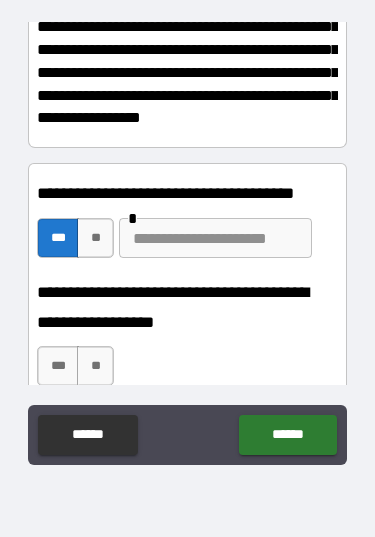 click at bounding box center (215, 238) 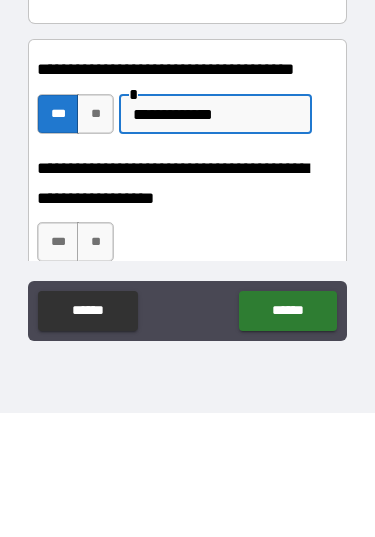 type on "**********" 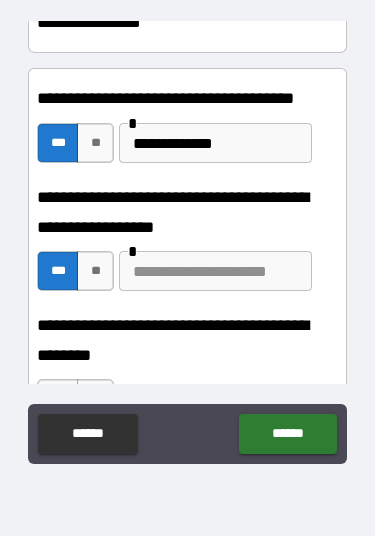 scroll, scrollTop: 428, scrollLeft: 0, axis: vertical 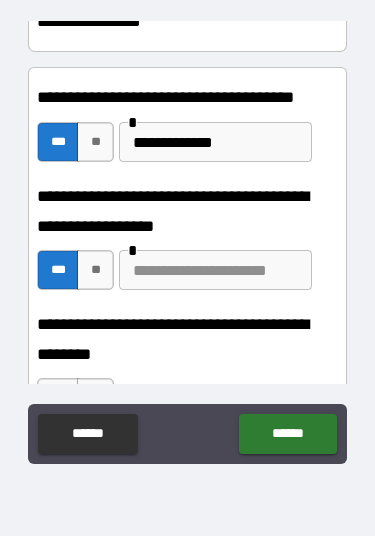 click at bounding box center (215, 271) 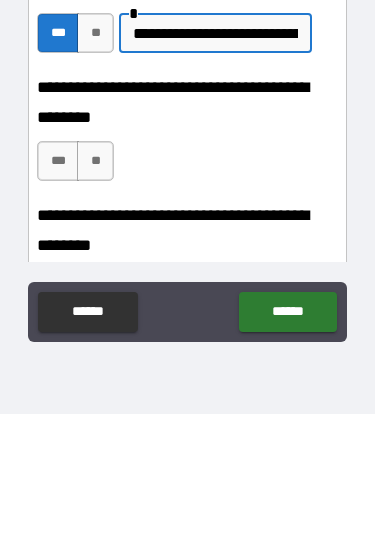 scroll, scrollTop: 544, scrollLeft: 0, axis: vertical 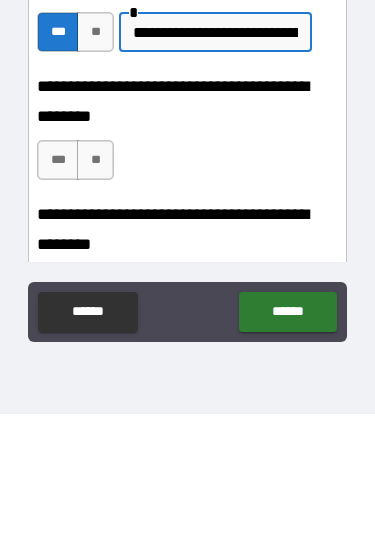 type on "**********" 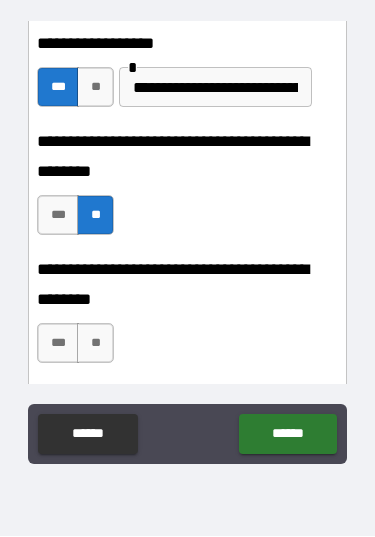 scroll, scrollTop: 620, scrollLeft: 0, axis: vertical 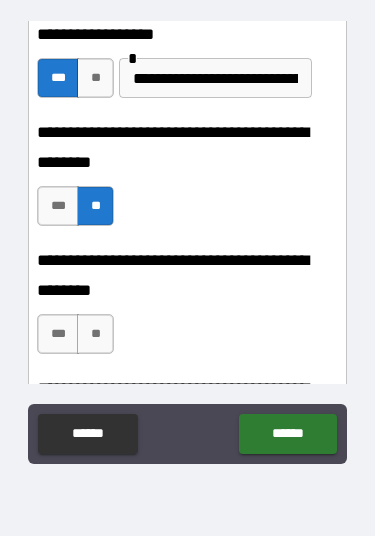 click on "**" at bounding box center (95, 335) 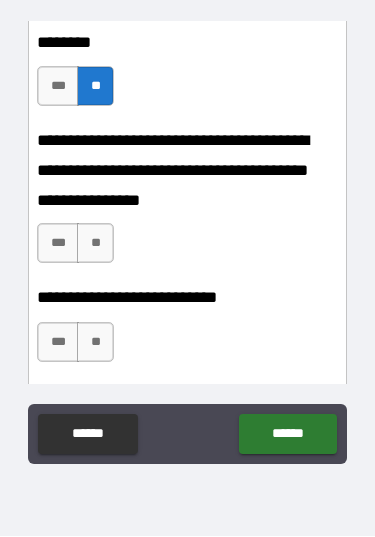 scroll, scrollTop: 871, scrollLeft: 0, axis: vertical 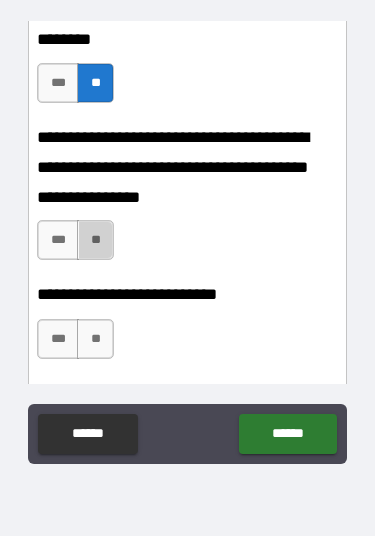 click on "**" at bounding box center [95, 241] 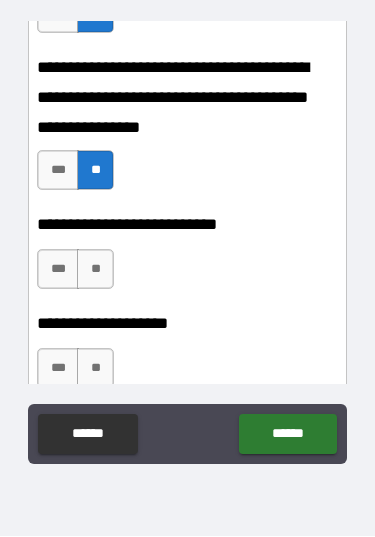 scroll, scrollTop: 947, scrollLeft: 0, axis: vertical 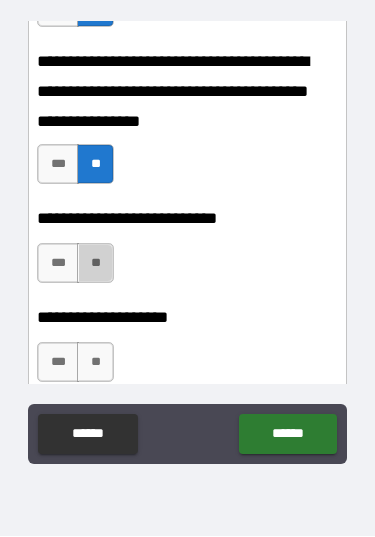 click on "**" at bounding box center (95, 264) 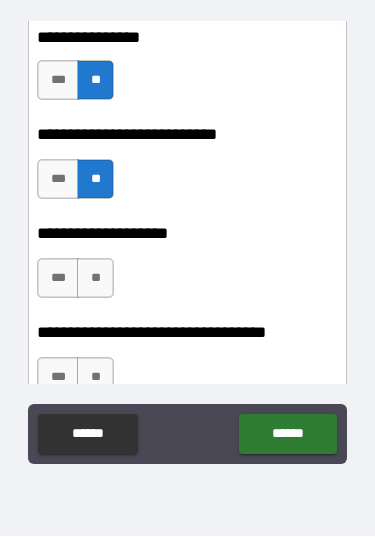 scroll, scrollTop: 1032, scrollLeft: 0, axis: vertical 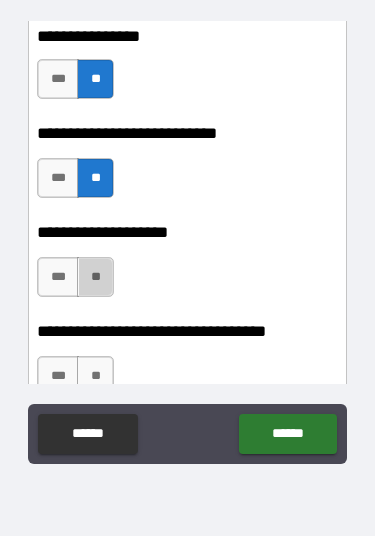 click on "**" at bounding box center (95, 278) 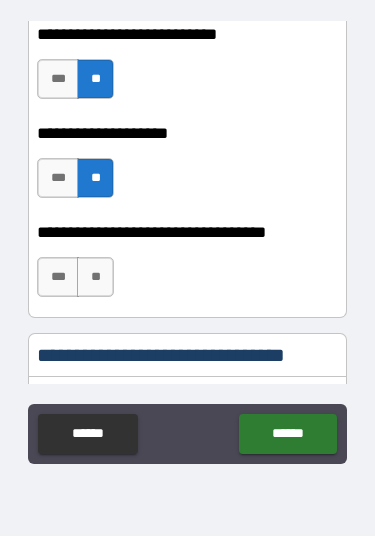 scroll, scrollTop: 1132, scrollLeft: 0, axis: vertical 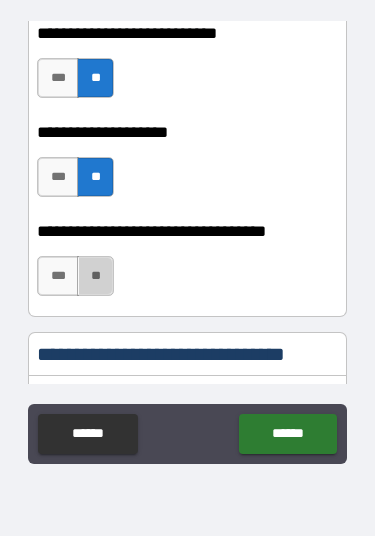click on "**" at bounding box center (95, 277) 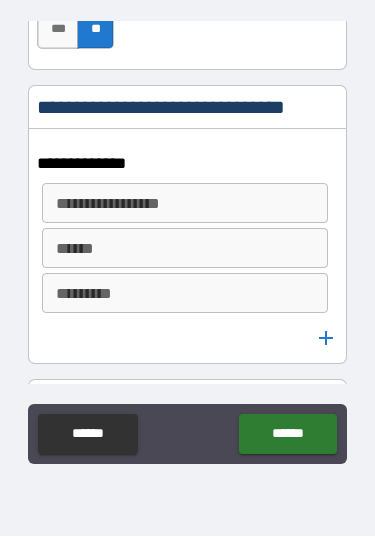 scroll, scrollTop: 1381, scrollLeft: 0, axis: vertical 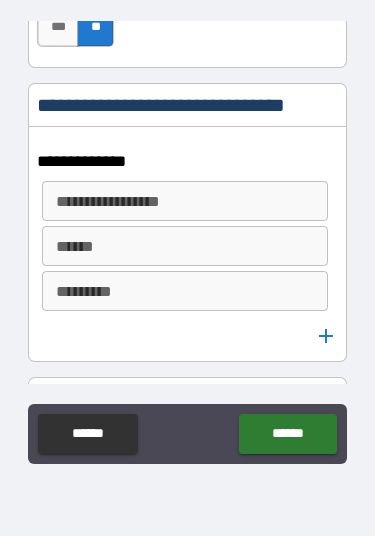 click on "**********" at bounding box center (185, 202) 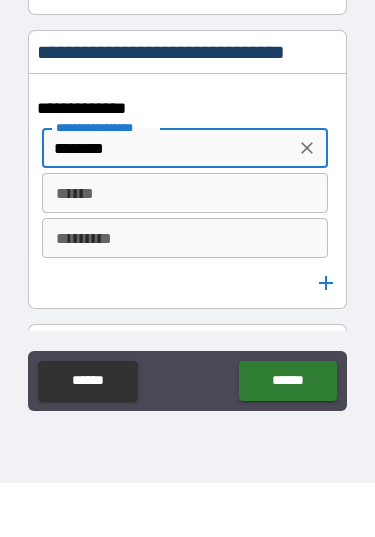 type on "*******" 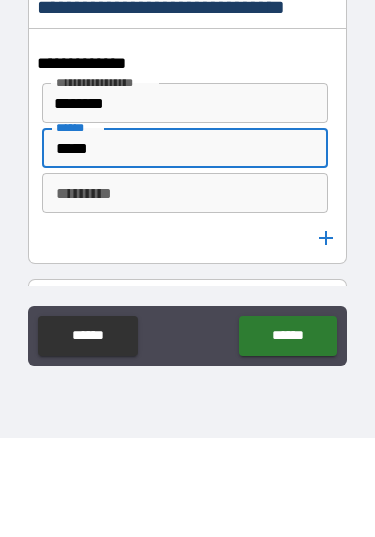 type on "*****" 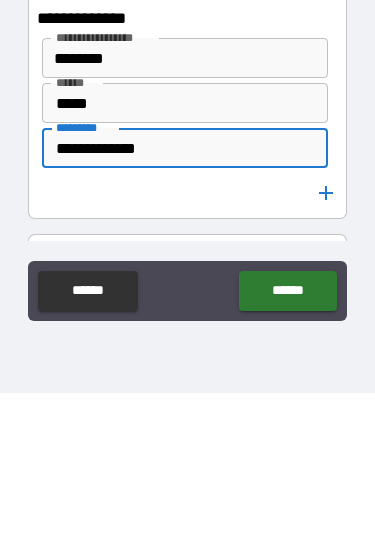 scroll, scrollTop: 1431, scrollLeft: 0, axis: vertical 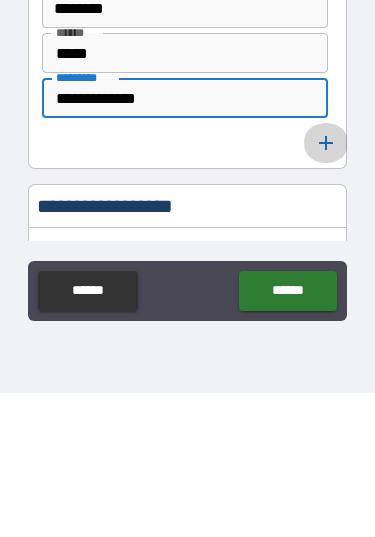 type on "**********" 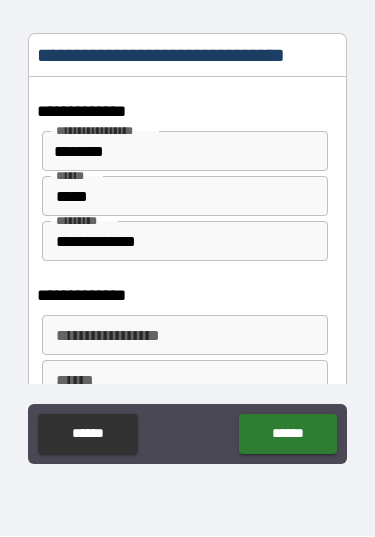 click on "**********" at bounding box center (183, 336) 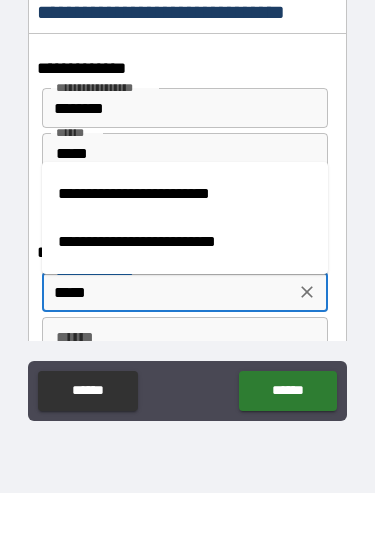 click on "**********" at bounding box center (185, 238) 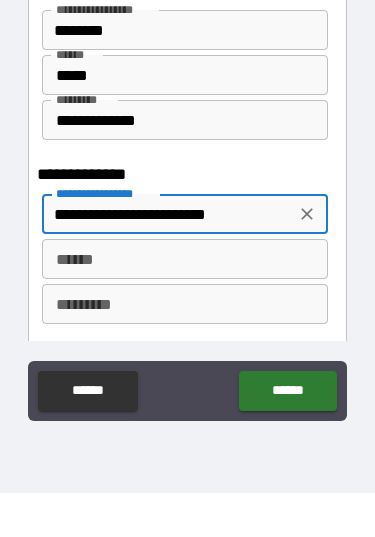 scroll, scrollTop: 1515, scrollLeft: 0, axis: vertical 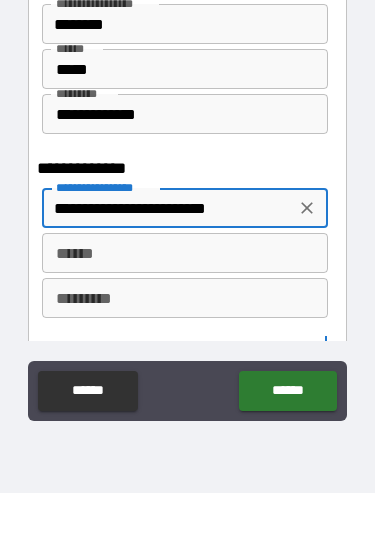 click on "****** ******" at bounding box center [185, 297] 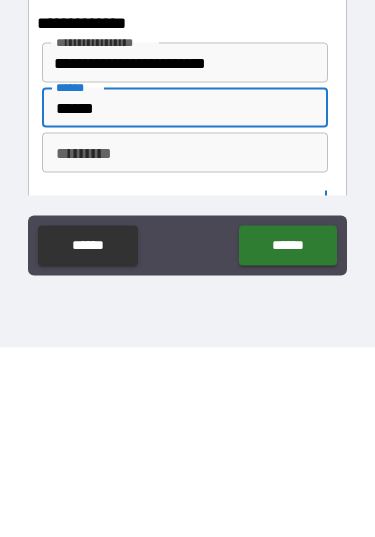 type on "******" 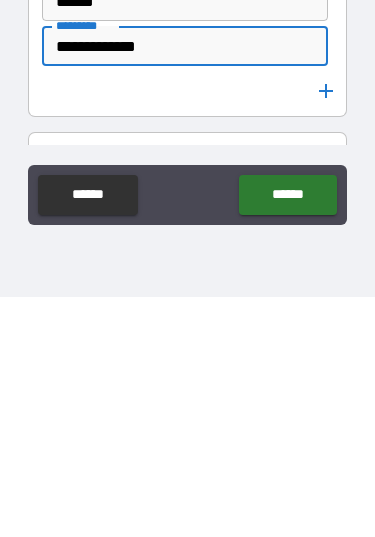 scroll, scrollTop: 1570, scrollLeft: 0, axis: vertical 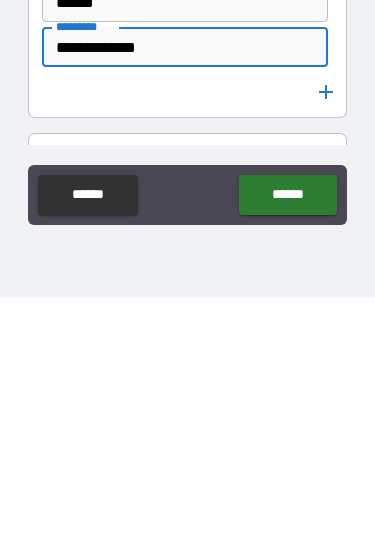 type on "**********" 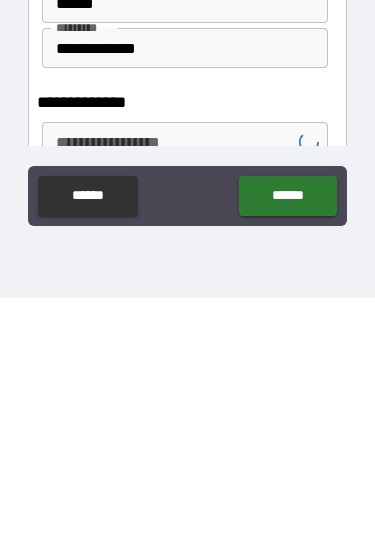 scroll, scrollTop: 68, scrollLeft: 0, axis: vertical 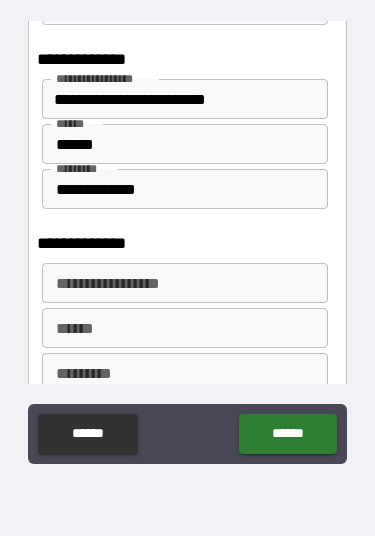 click on "**********" at bounding box center (183, 284) 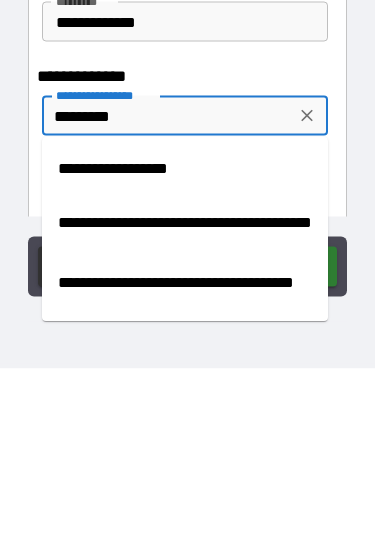 click on "**********" at bounding box center (185, 338) 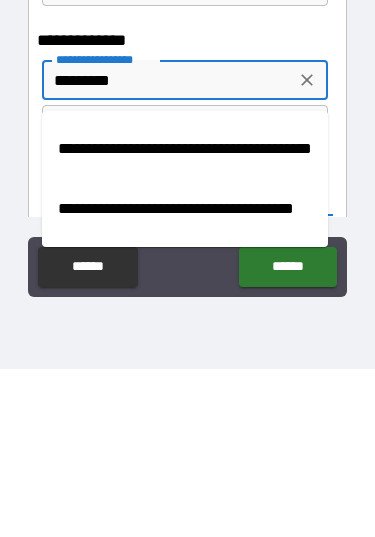 scroll, scrollTop: 1707, scrollLeft: 0, axis: vertical 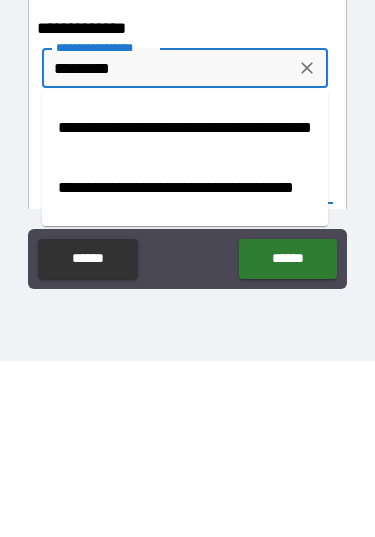 click on "**********" at bounding box center [185, 304] 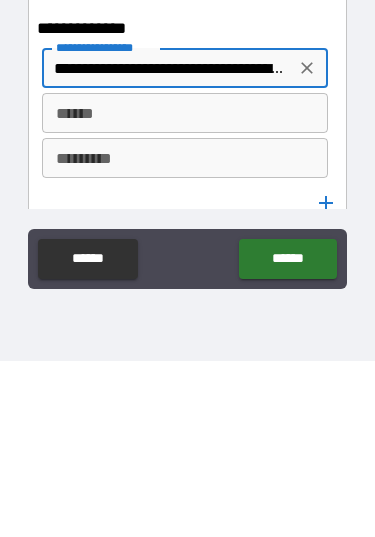 click on "**********" at bounding box center [168, 244] 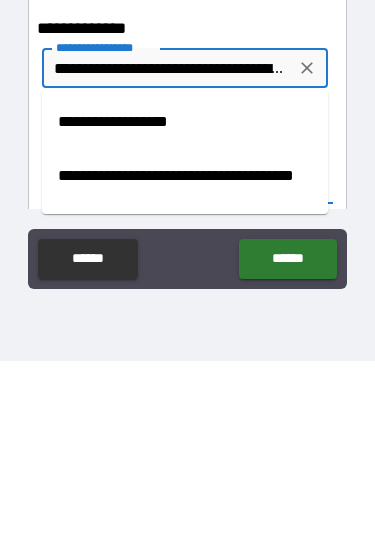click on "**********" at bounding box center [185, 298] 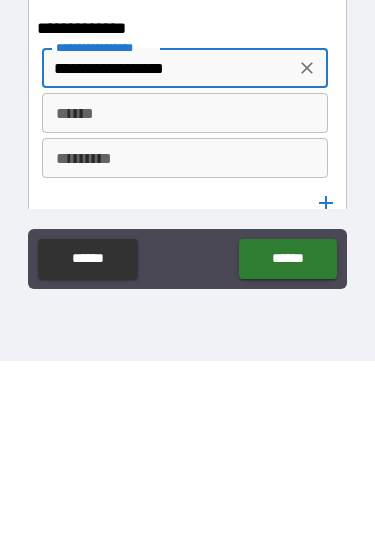 click on "******" at bounding box center (185, 289) 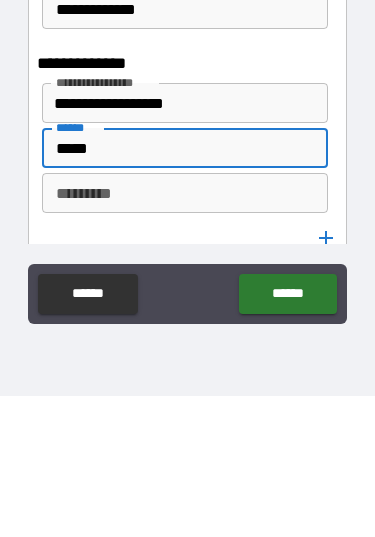 type on "*****" 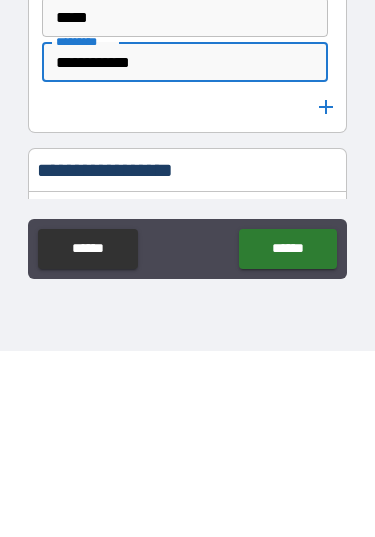 scroll, scrollTop: 1785, scrollLeft: 0, axis: vertical 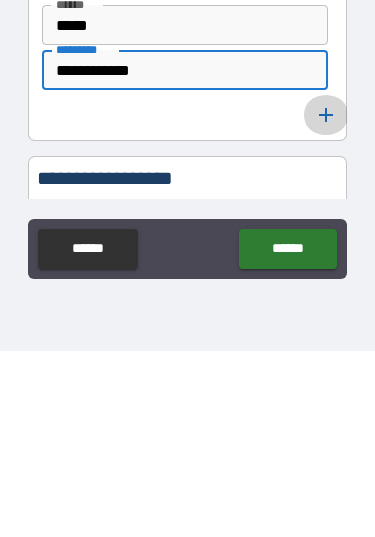 type on "**********" 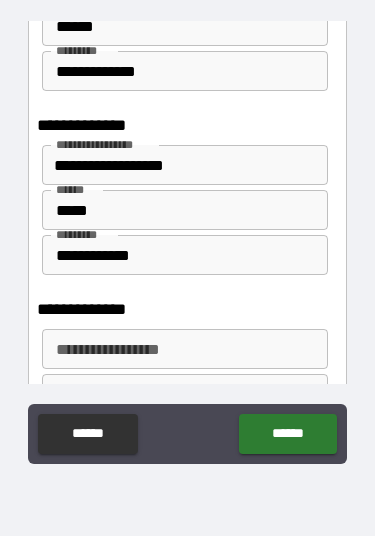 click on "**********" at bounding box center [185, 350] 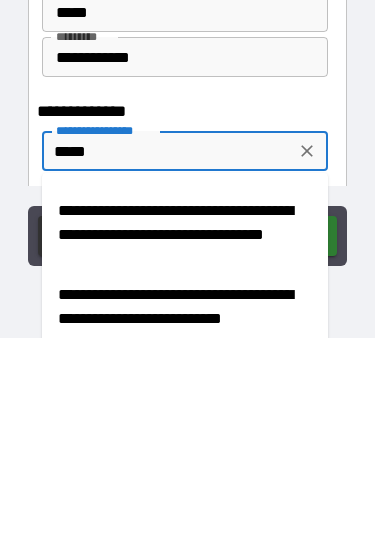 scroll, scrollTop: 0, scrollLeft: 0, axis: both 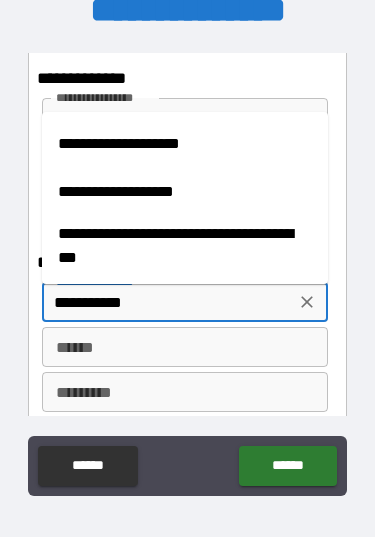 click on "**********" at bounding box center [185, 192] 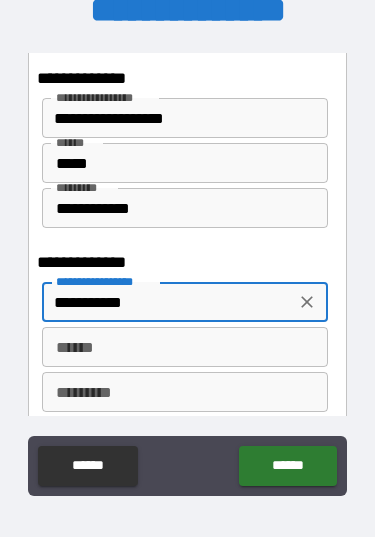 type on "**********" 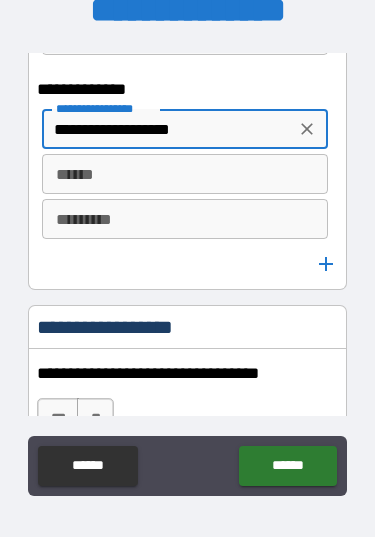 scroll, scrollTop: 2041, scrollLeft: 0, axis: vertical 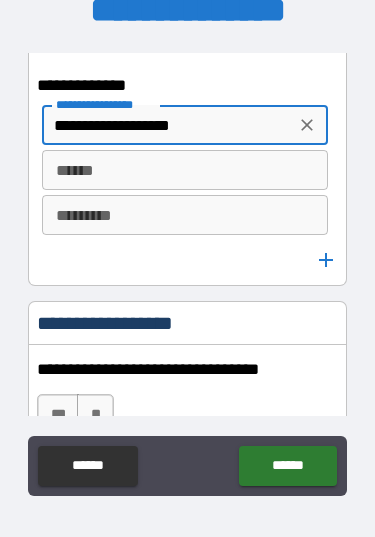 click on "******" at bounding box center [185, 170] 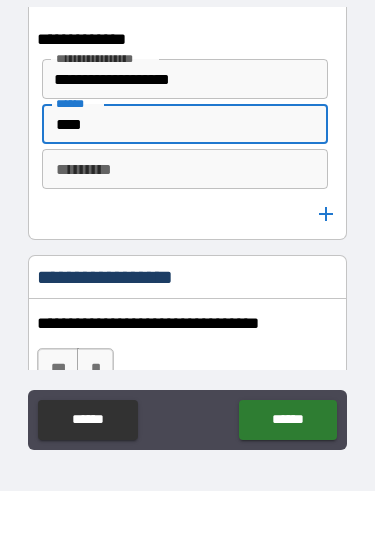 type on "****" 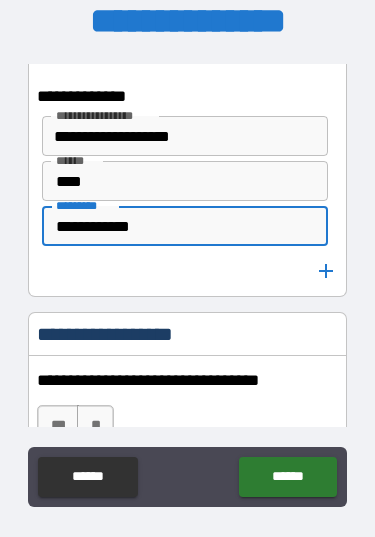 scroll, scrollTop: 0, scrollLeft: 0, axis: both 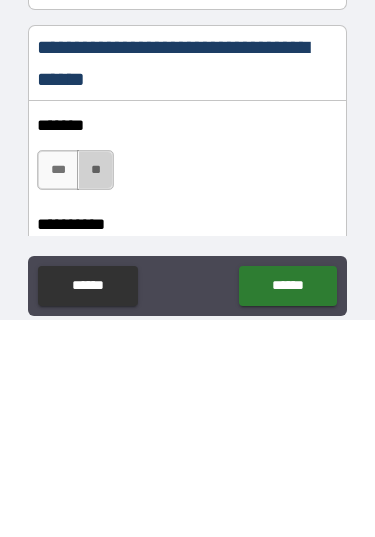 type on "**********" 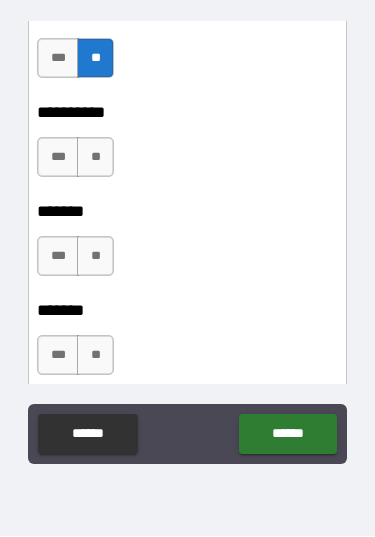 scroll, scrollTop: 2766, scrollLeft: 0, axis: vertical 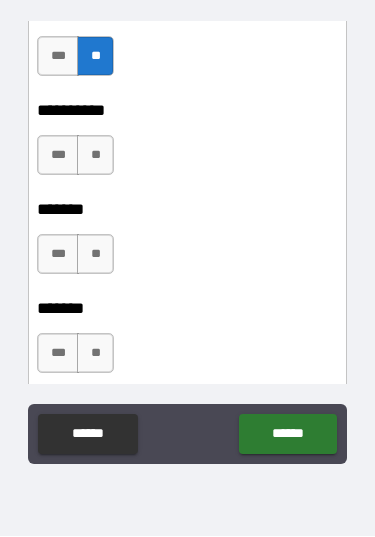 click on "**" at bounding box center [95, 156] 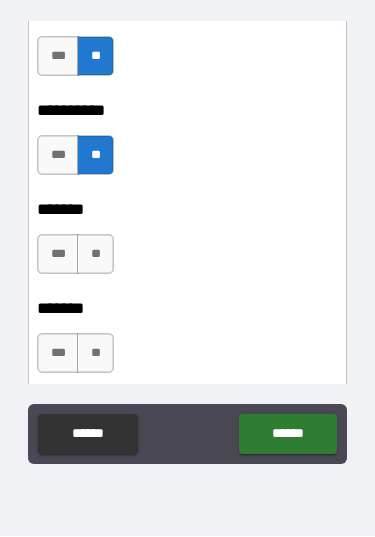click on "**" at bounding box center [95, 255] 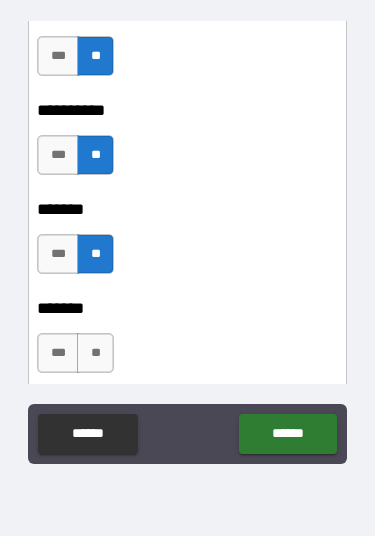 click on "**" at bounding box center [95, 354] 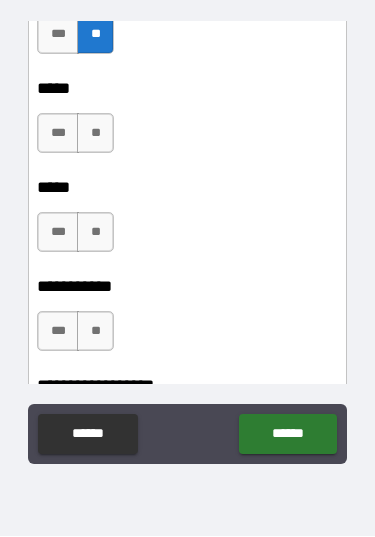 scroll, scrollTop: 3089, scrollLeft: 0, axis: vertical 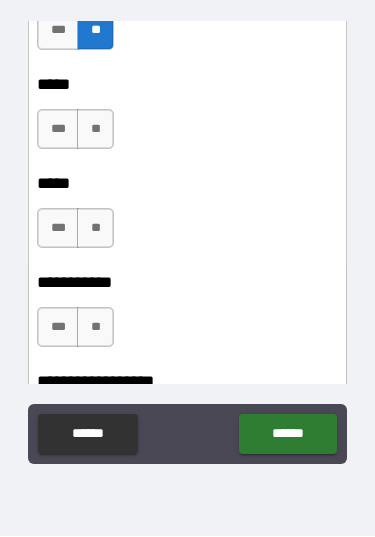 click on "**" at bounding box center [95, 130] 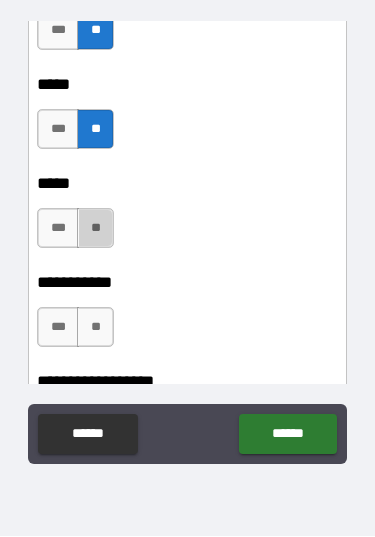 click on "**" at bounding box center (95, 229) 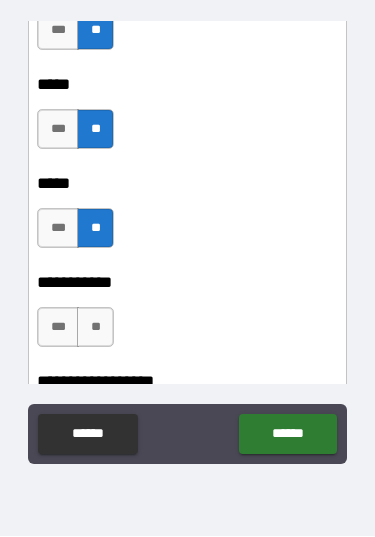 click on "**" at bounding box center (95, 328) 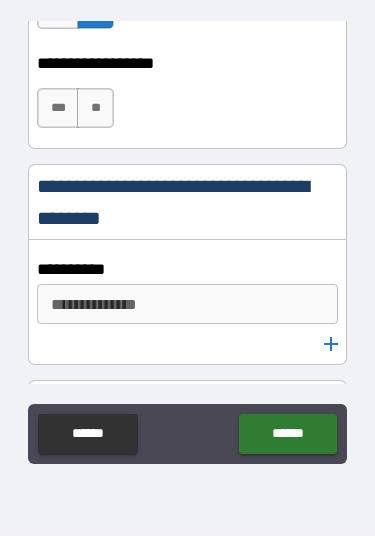 scroll, scrollTop: 3409, scrollLeft: 0, axis: vertical 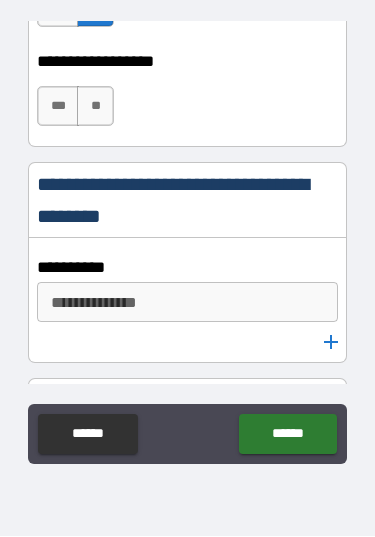 click on "**" at bounding box center [95, 107] 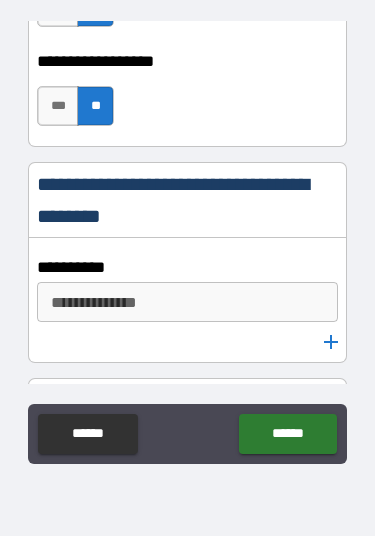 click on "**********" at bounding box center (187, 303) 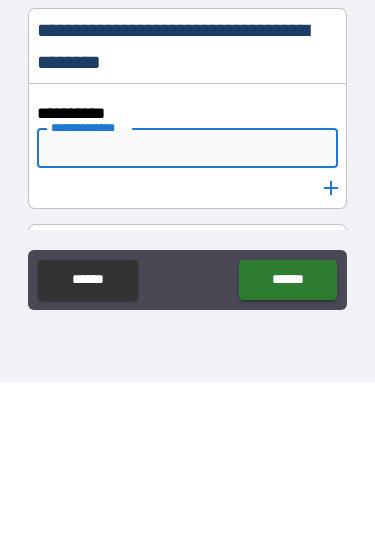 click on "**********" at bounding box center (187, 268) 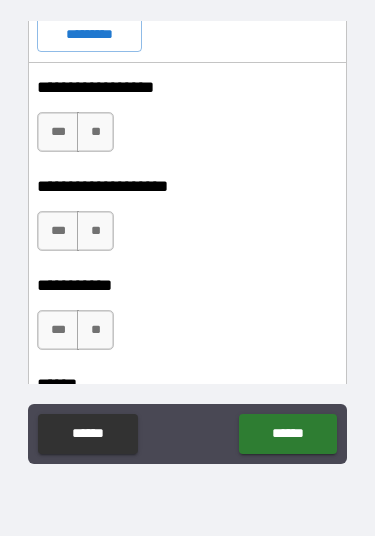 scroll, scrollTop: 3847, scrollLeft: 0, axis: vertical 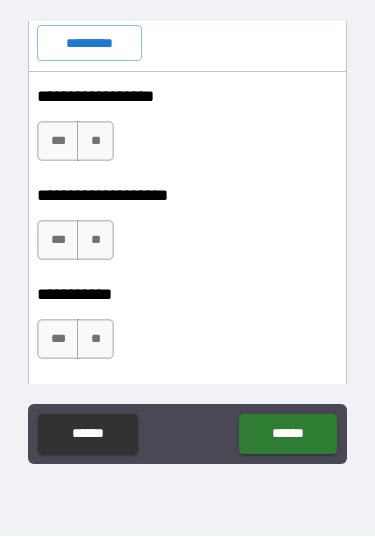 click on "**" at bounding box center (95, 142) 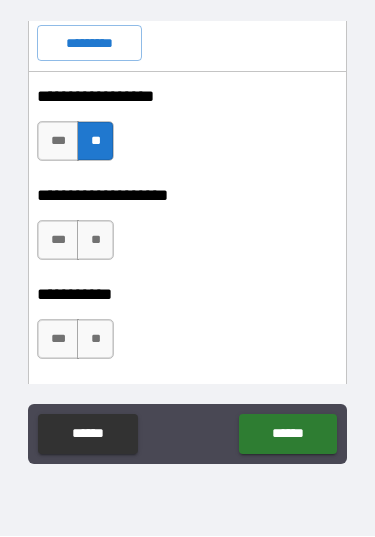 click on "**" at bounding box center [95, 241] 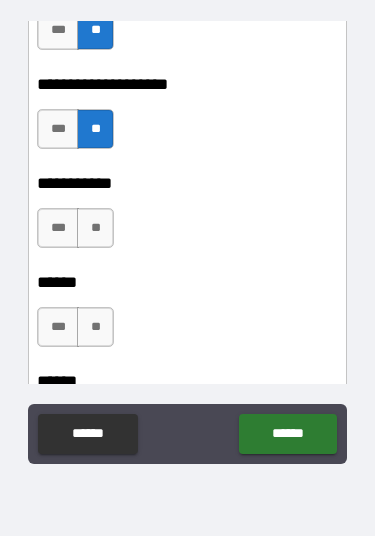 scroll, scrollTop: 3962, scrollLeft: 0, axis: vertical 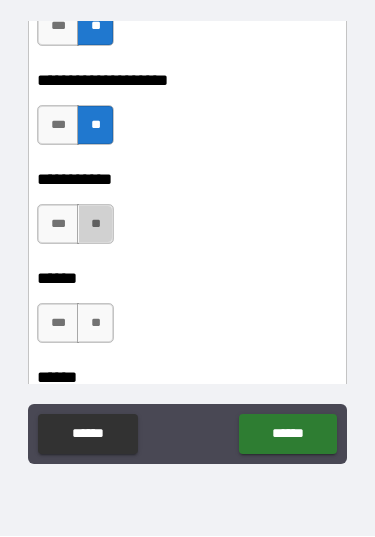 click on "**" at bounding box center (95, 225) 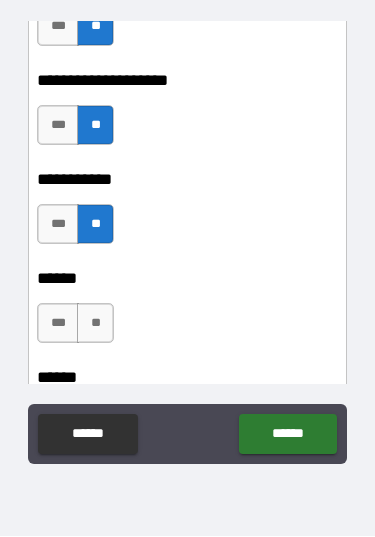 click on "**" at bounding box center [95, 324] 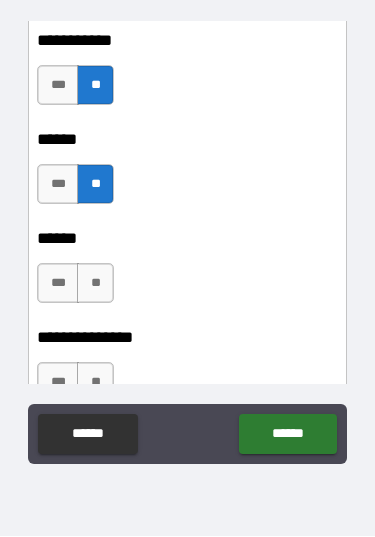 scroll, scrollTop: 4108, scrollLeft: 0, axis: vertical 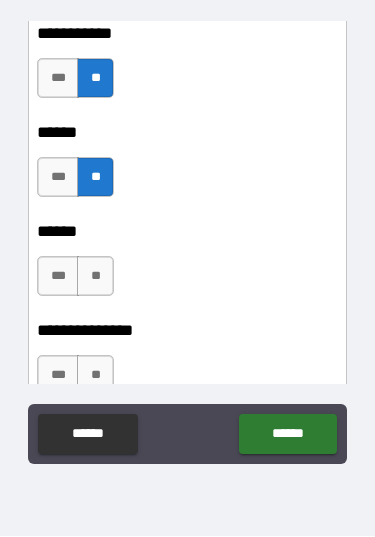 click on "**" at bounding box center [95, 277] 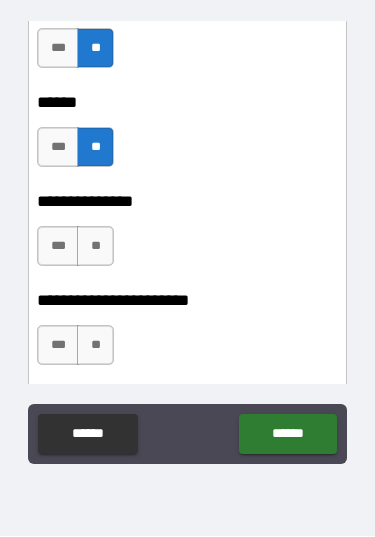 scroll, scrollTop: 4247, scrollLeft: 0, axis: vertical 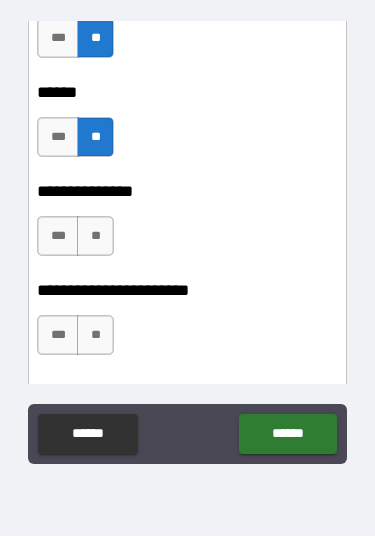 click on "**" at bounding box center [95, 237] 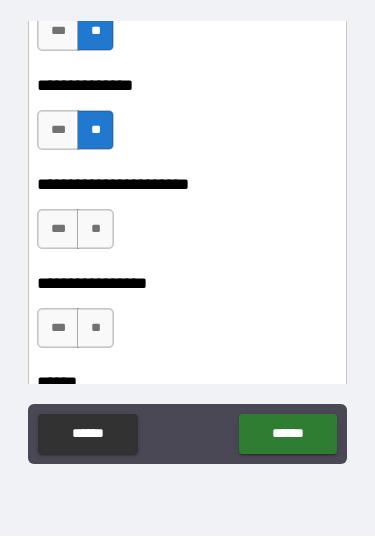scroll, scrollTop: 4358, scrollLeft: 0, axis: vertical 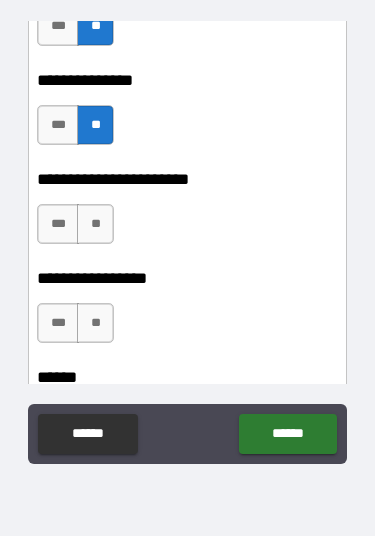 click on "**" at bounding box center [95, 225] 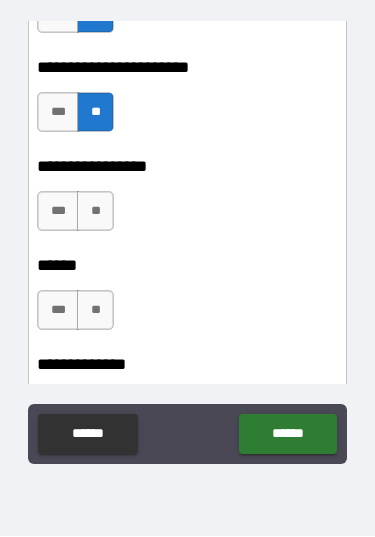 scroll, scrollTop: 4483, scrollLeft: 0, axis: vertical 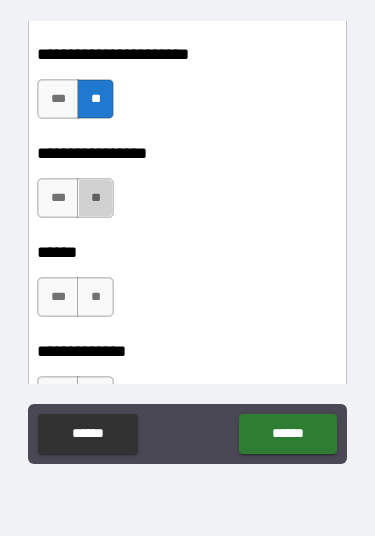 click on "**" at bounding box center [95, 199] 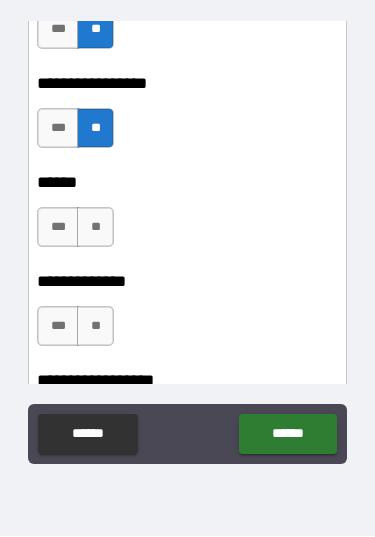 scroll, scrollTop: 4562, scrollLeft: 0, axis: vertical 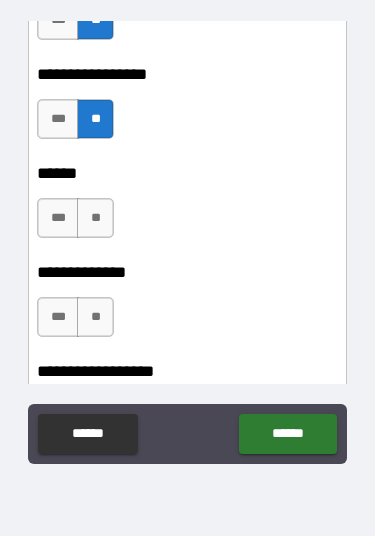 click on "**" at bounding box center [95, 219] 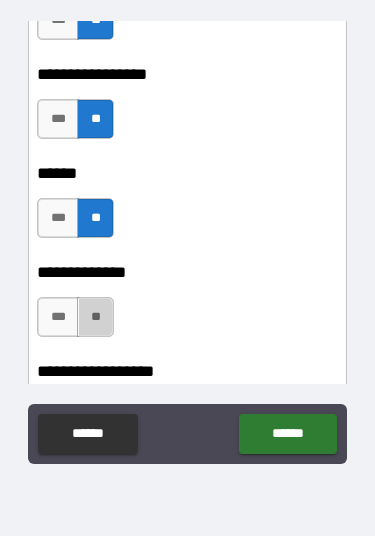 click on "**" at bounding box center (95, 318) 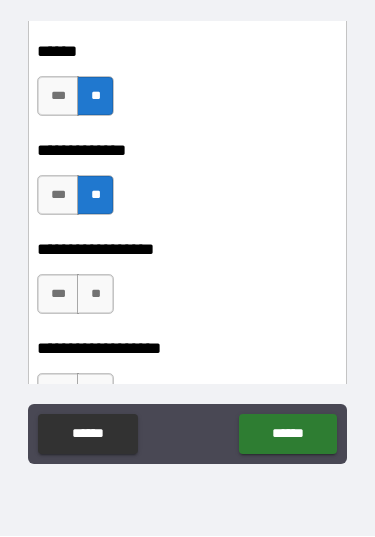 scroll, scrollTop: 4699, scrollLeft: 0, axis: vertical 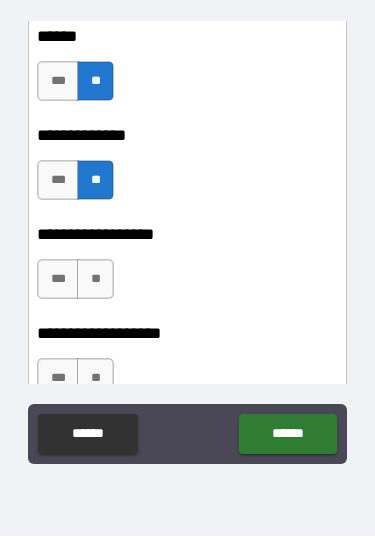 click on "**" at bounding box center [95, 280] 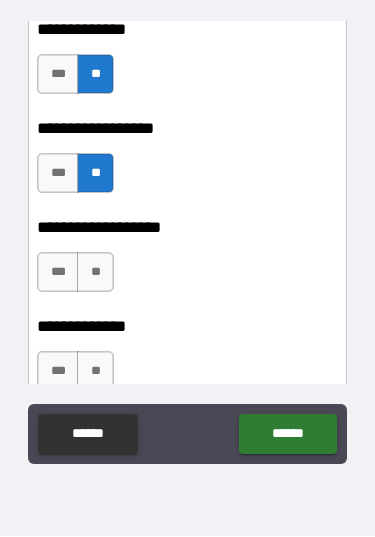 scroll, scrollTop: 4807, scrollLeft: 0, axis: vertical 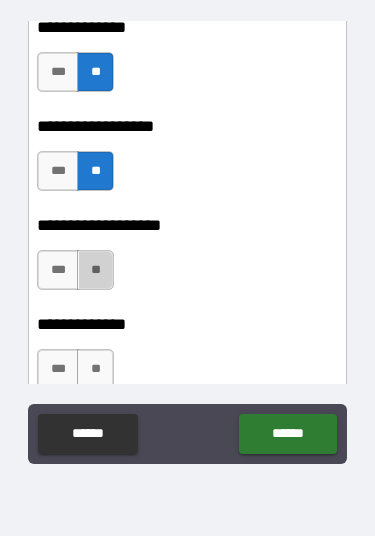 click on "**" at bounding box center (95, 271) 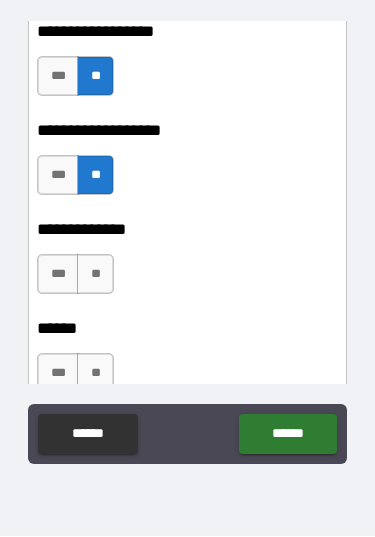 scroll, scrollTop: 4904, scrollLeft: 0, axis: vertical 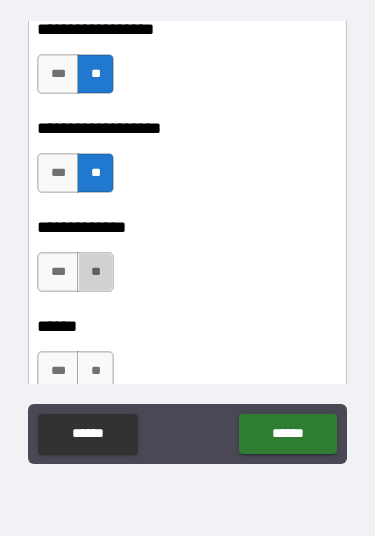 click on "**" at bounding box center (95, 273) 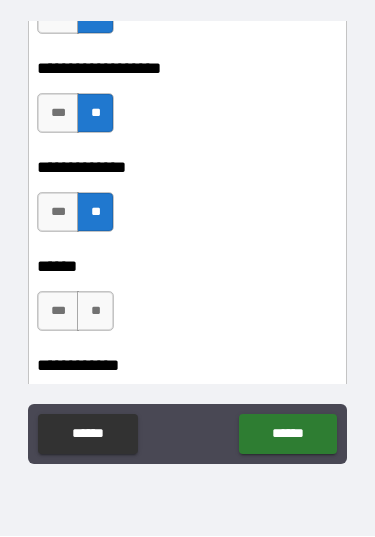 scroll, scrollTop: 4987, scrollLeft: 0, axis: vertical 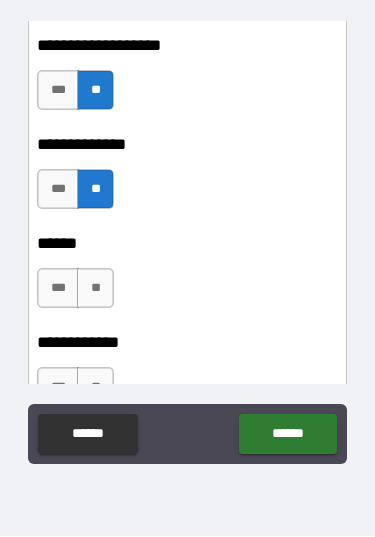 click on "**" at bounding box center [95, 289] 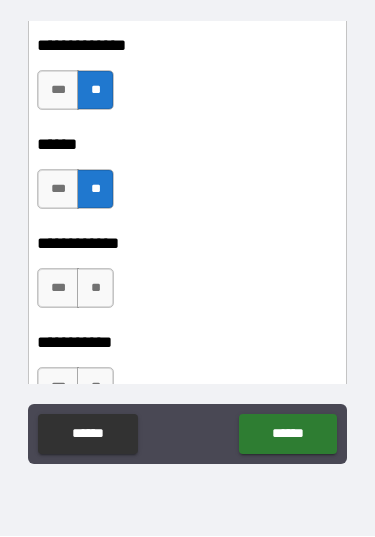 scroll, scrollTop: 5105, scrollLeft: 0, axis: vertical 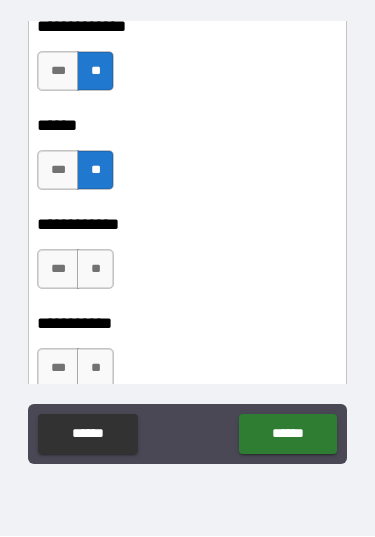 click on "**" at bounding box center [95, 270] 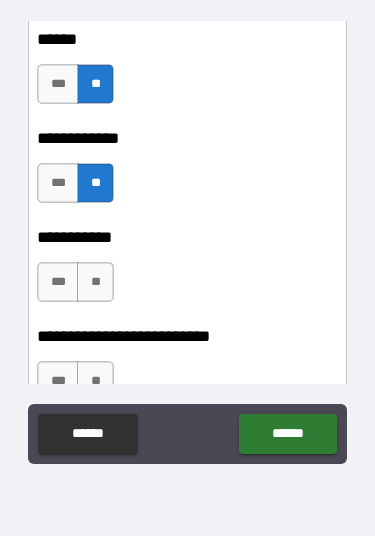scroll, scrollTop: 5196, scrollLeft: 0, axis: vertical 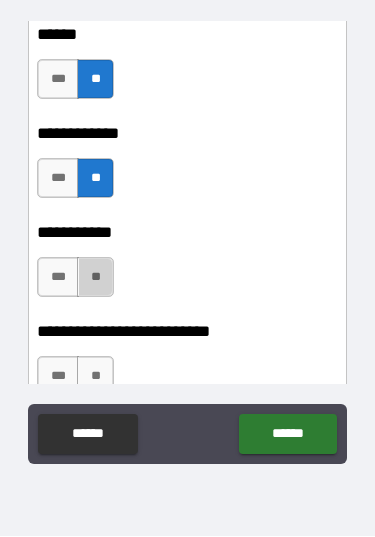 click on "**" at bounding box center [95, 278] 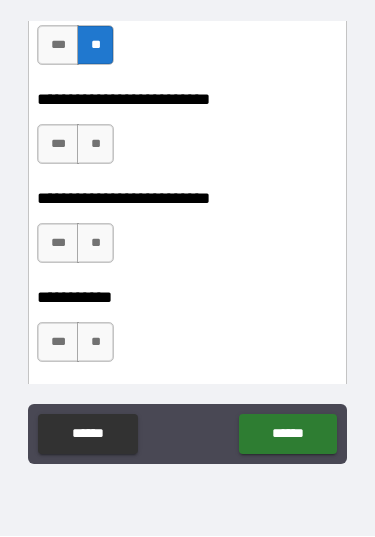 scroll, scrollTop: 5429, scrollLeft: 0, axis: vertical 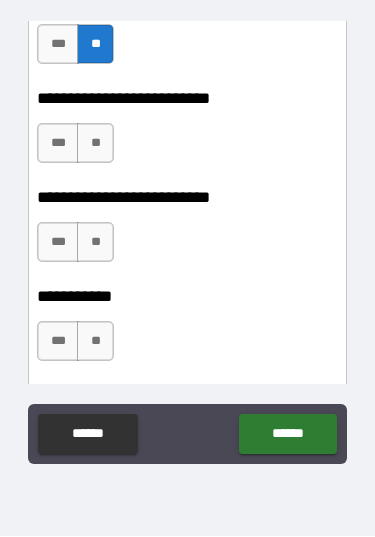 click on "***" at bounding box center [58, 144] 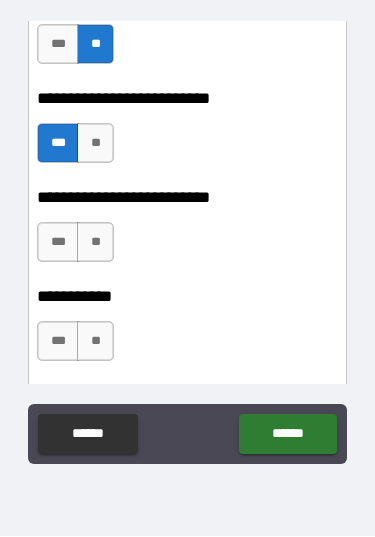 click on "***" at bounding box center (58, 243) 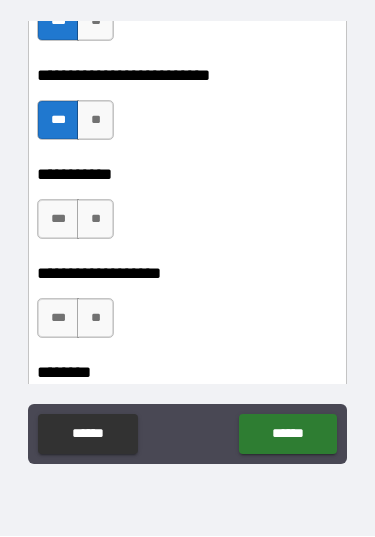scroll, scrollTop: 5557, scrollLeft: 0, axis: vertical 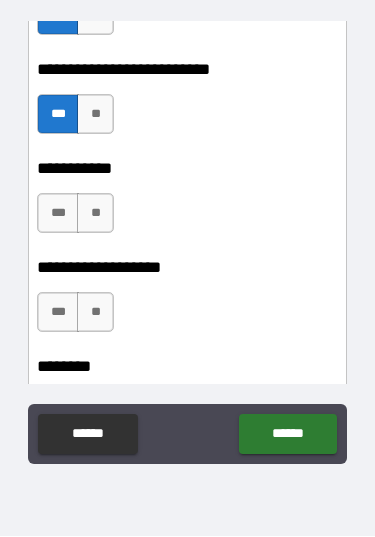 click on "**" at bounding box center (95, 214) 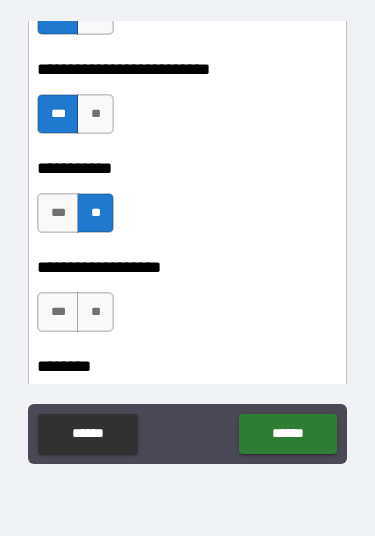 click on "**" at bounding box center [95, 313] 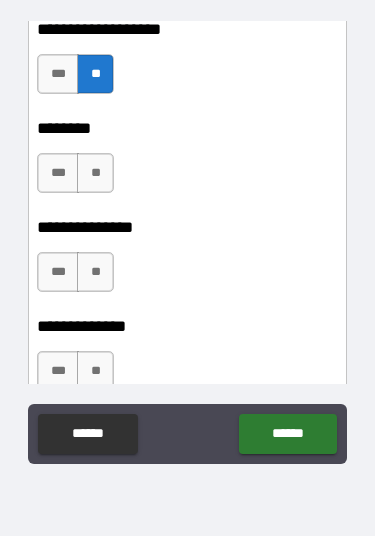 scroll, scrollTop: 5799, scrollLeft: 0, axis: vertical 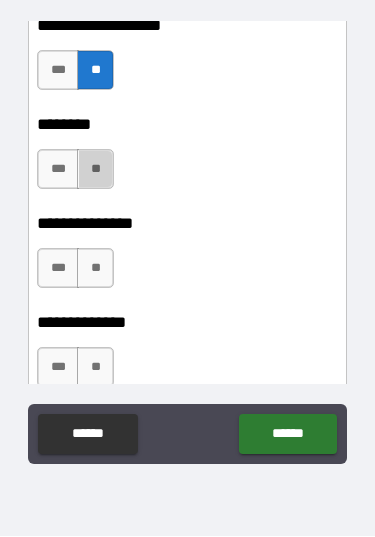 click on "**" at bounding box center [95, 170] 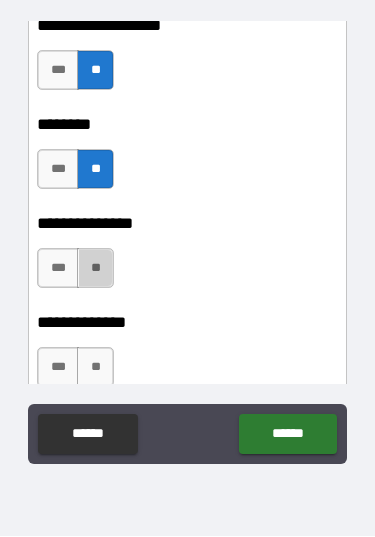 click on "**" at bounding box center (95, 269) 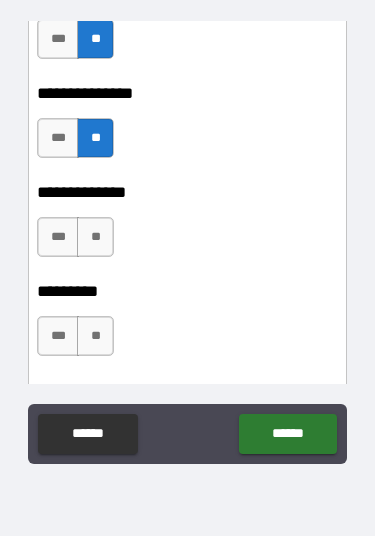 scroll, scrollTop: 5933, scrollLeft: 0, axis: vertical 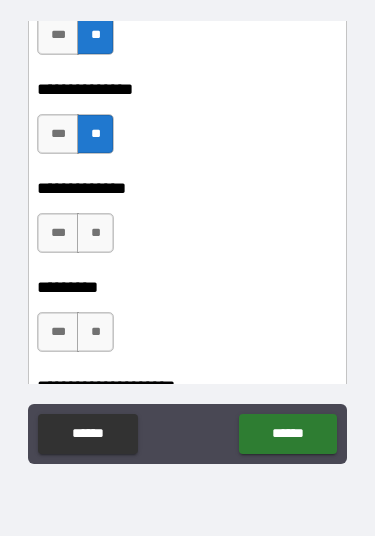 click on "**" at bounding box center [95, 234] 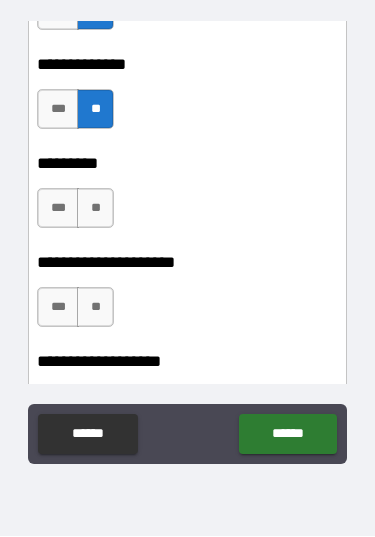 scroll, scrollTop: 6064, scrollLeft: 0, axis: vertical 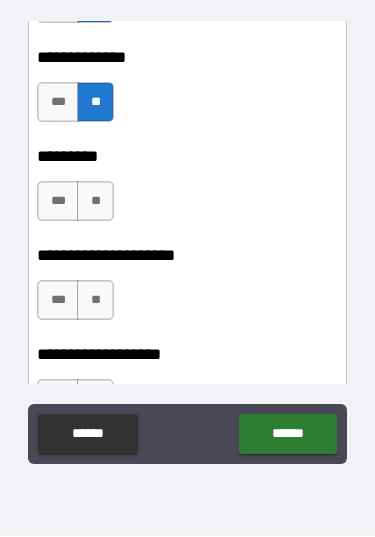 click on "**" at bounding box center [95, 202] 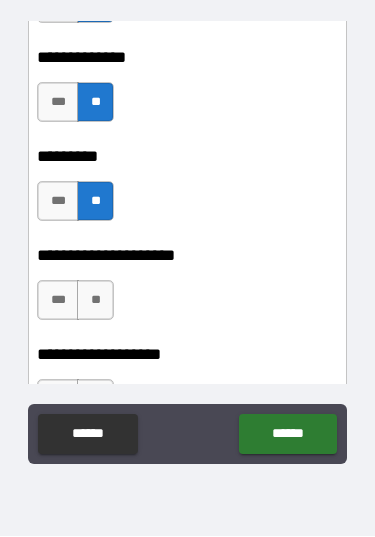 click on "**" at bounding box center [95, 301] 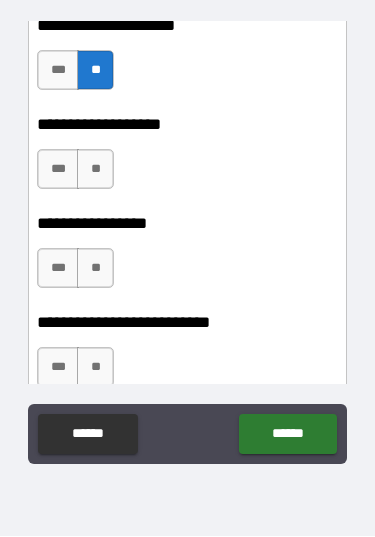 scroll, scrollTop: 6296, scrollLeft: 0, axis: vertical 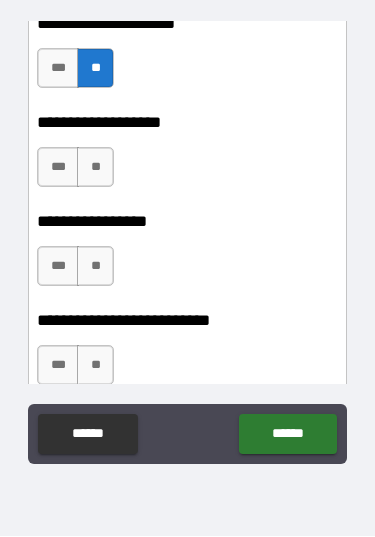 click on "***" at bounding box center [58, 168] 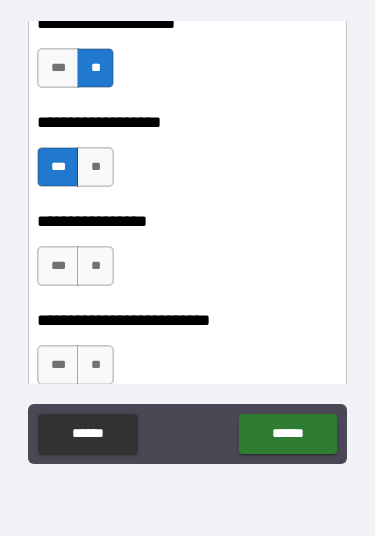 click on "**" at bounding box center (95, 267) 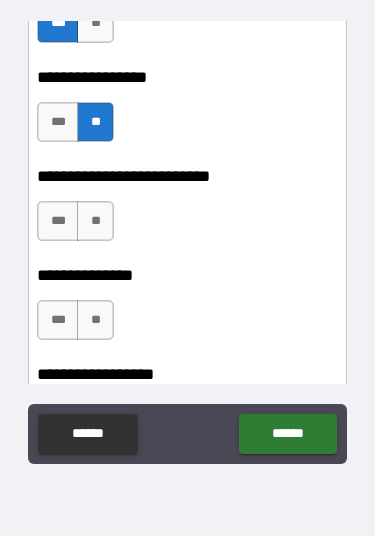 scroll, scrollTop: 6443, scrollLeft: 0, axis: vertical 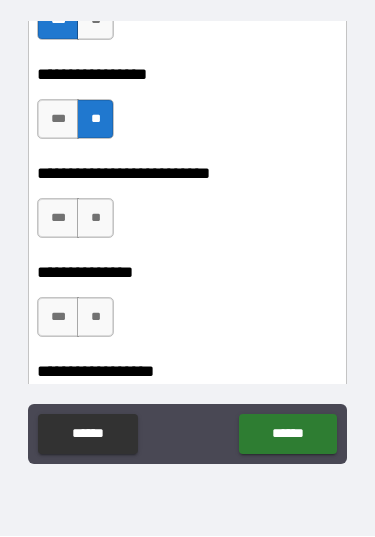 click on "**" at bounding box center (95, 219) 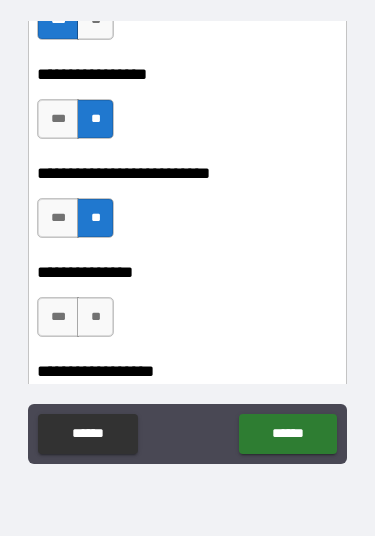 click on "***" at bounding box center (58, 318) 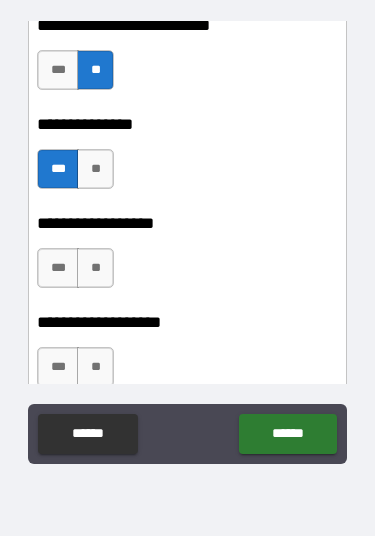 scroll, scrollTop: 6593, scrollLeft: 0, axis: vertical 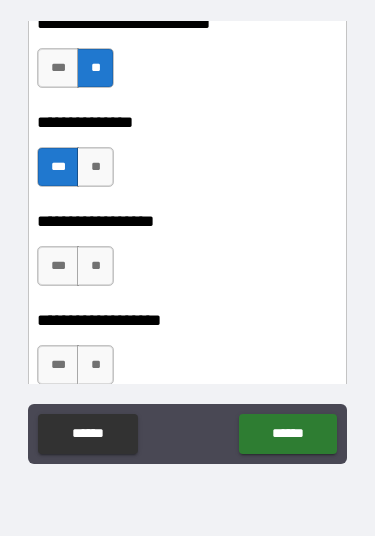 click on "**" at bounding box center (95, 267) 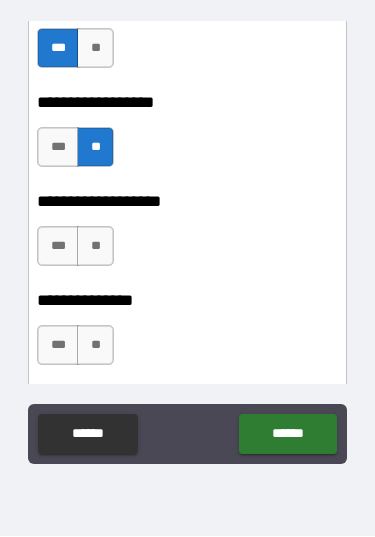 scroll, scrollTop: 6719, scrollLeft: 0, axis: vertical 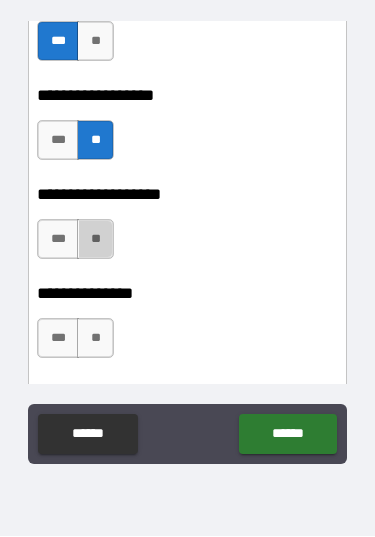 click on "**" at bounding box center [95, 240] 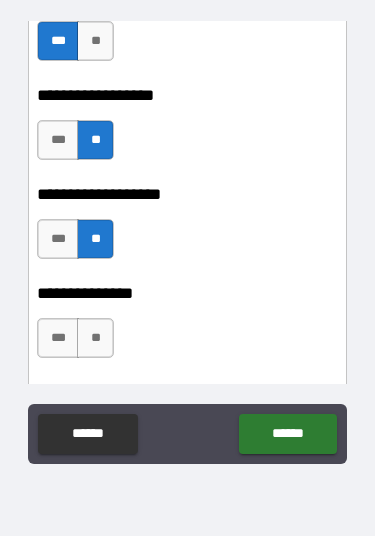 click on "**" at bounding box center (95, 339) 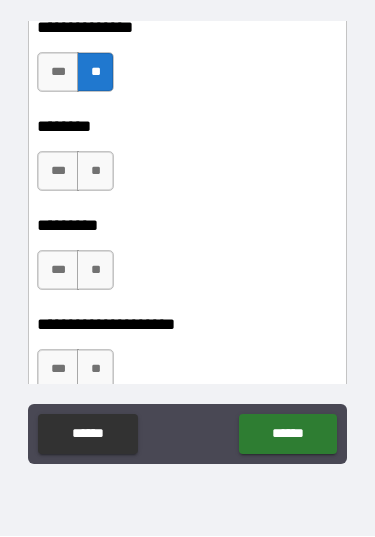 scroll, scrollTop: 6987, scrollLeft: 0, axis: vertical 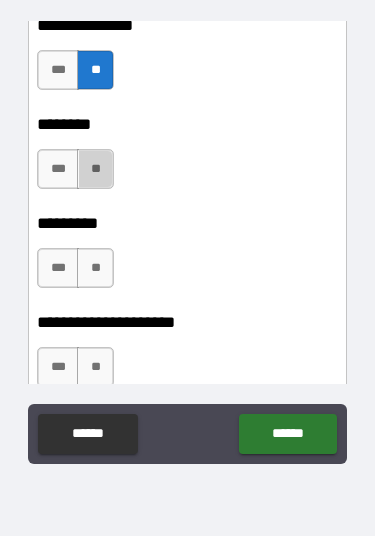 click on "**" at bounding box center [95, 170] 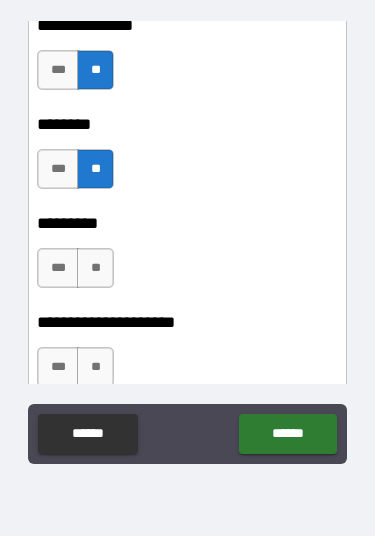 click on "**" at bounding box center [95, 269] 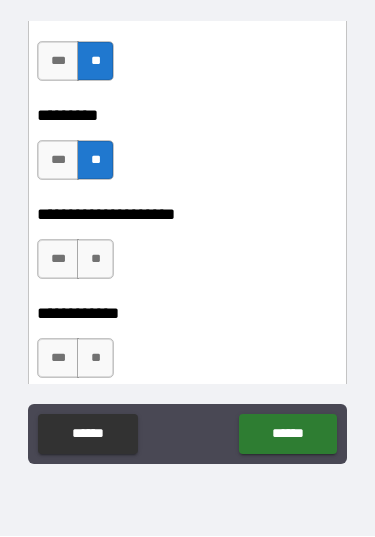 scroll, scrollTop: 7103, scrollLeft: 0, axis: vertical 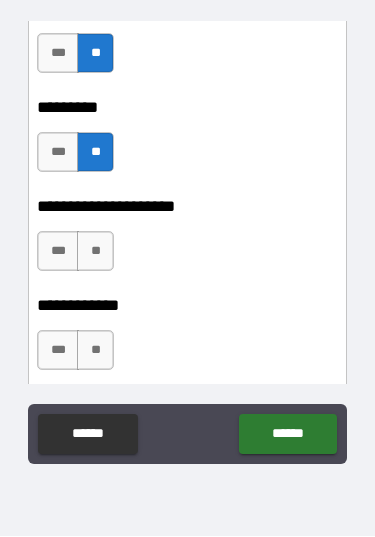 click on "**" at bounding box center [95, 252] 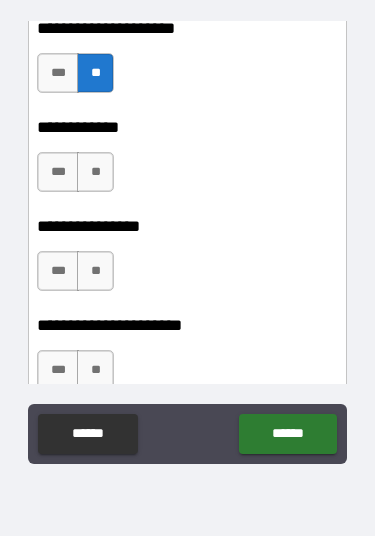 scroll, scrollTop: 7292, scrollLeft: 0, axis: vertical 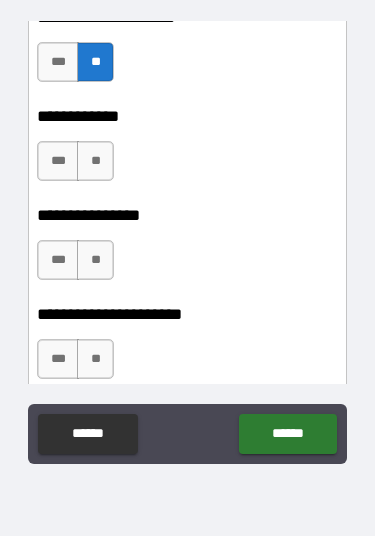 click on "**" at bounding box center (95, 162) 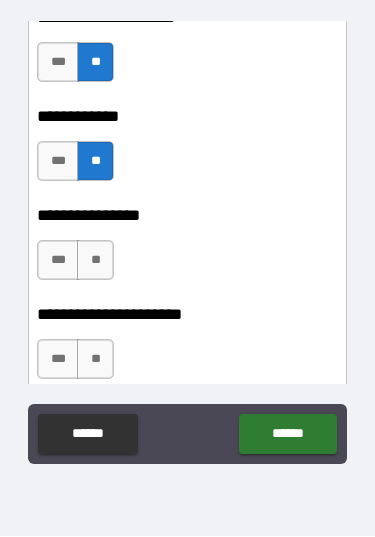 click on "***" at bounding box center [58, 261] 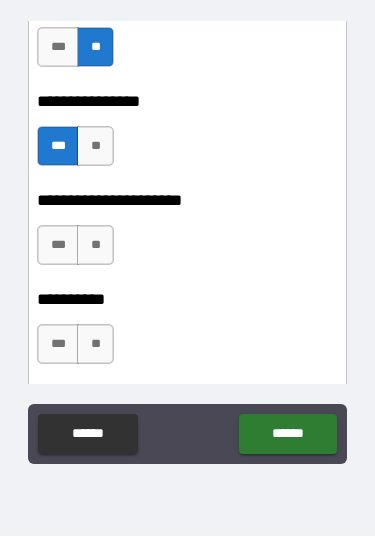 scroll, scrollTop: 7409, scrollLeft: 0, axis: vertical 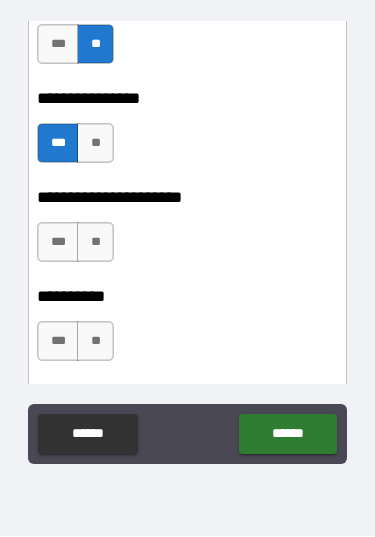 click on "***" at bounding box center [58, 243] 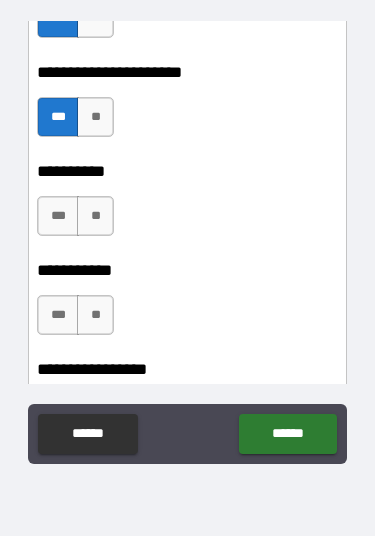 scroll, scrollTop: 7540, scrollLeft: 0, axis: vertical 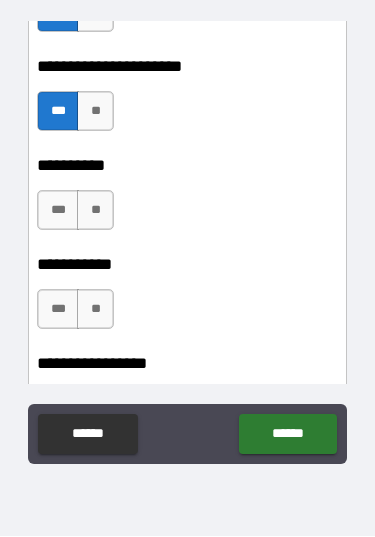 click on "**" at bounding box center [95, 211] 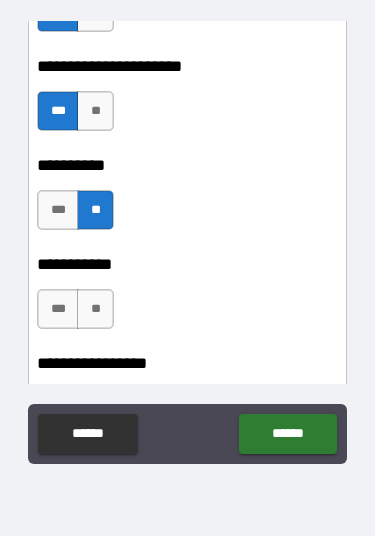 click on "**" at bounding box center [95, 310] 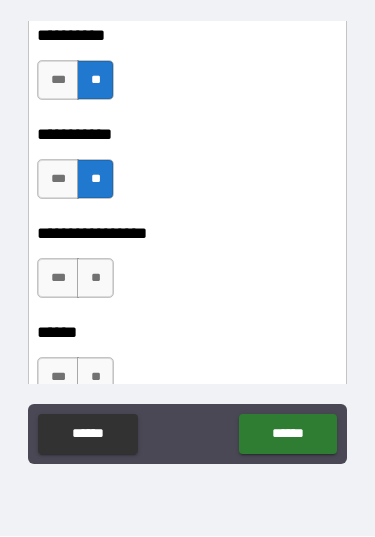 scroll, scrollTop: 7681, scrollLeft: 0, axis: vertical 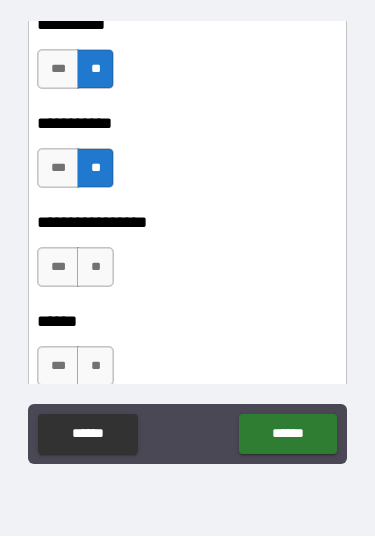 click on "**" at bounding box center [95, 268] 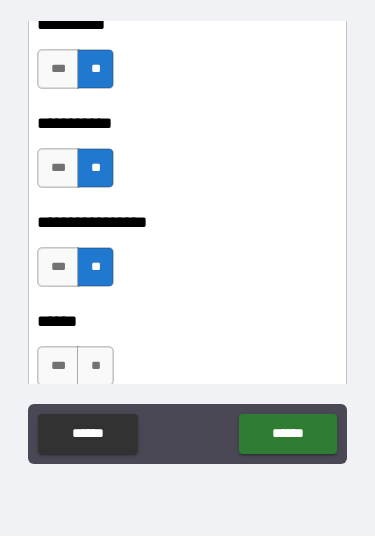click on "**" at bounding box center [95, 367] 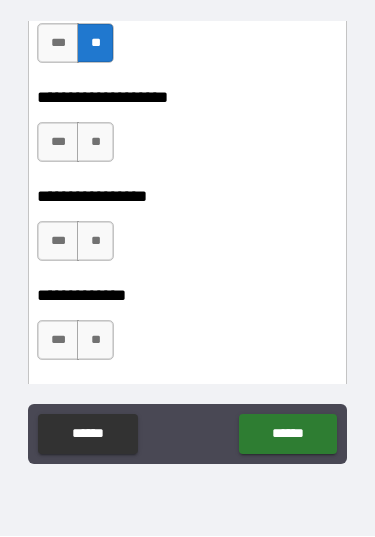scroll, scrollTop: 8008, scrollLeft: 0, axis: vertical 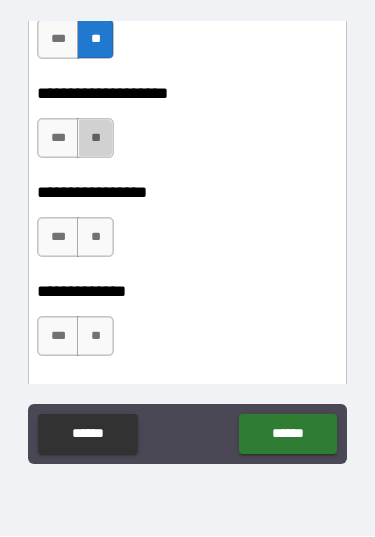 click on "**" at bounding box center (95, 139) 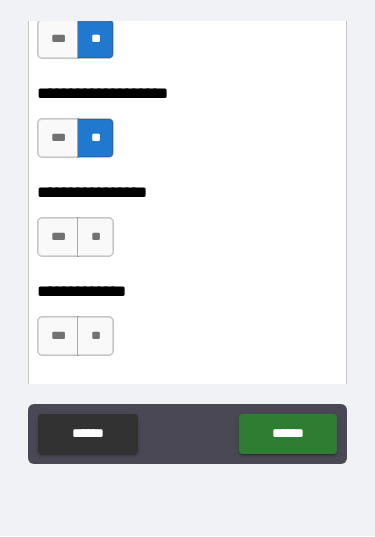 click on "**" at bounding box center [95, 238] 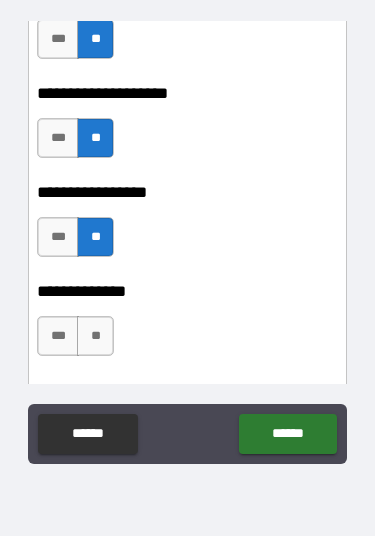 click on "**" at bounding box center (95, 337) 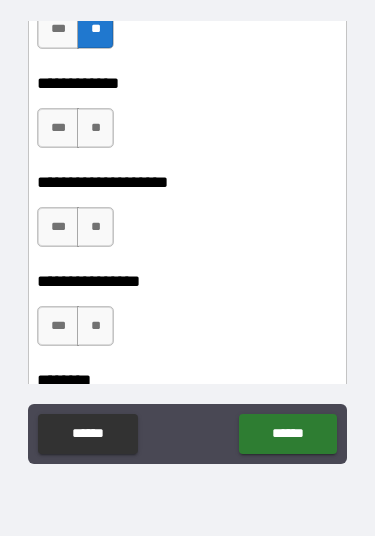 scroll, scrollTop: 8322, scrollLeft: 0, axis: vertical 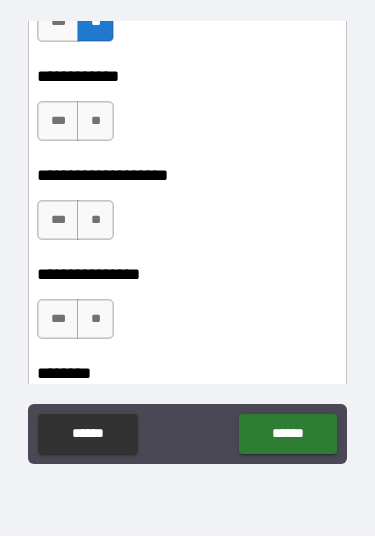 click on "**" at bounding box center [95, 122] 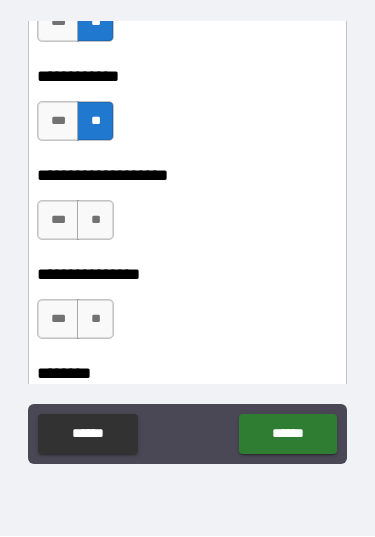 click on "***" at bounding box center [58, 221] 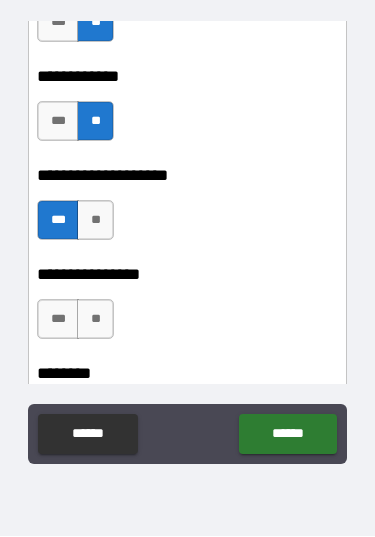 click on "**" at bounding box center [95, 320] 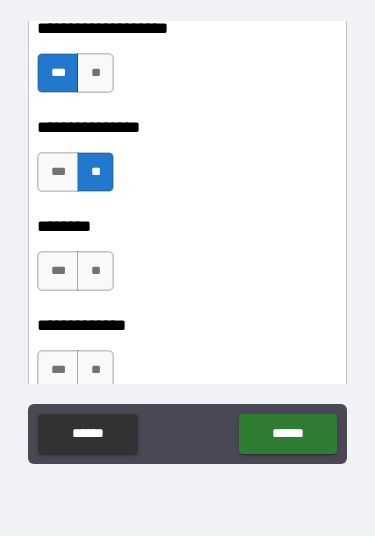 scroll, scrollTop: 8482, scrollLeft: 0, axis: vertical 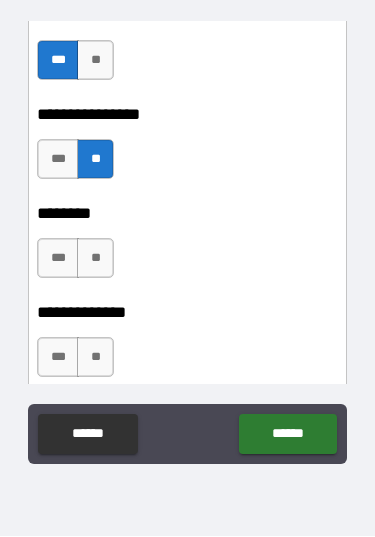 click on "**" at bounding box center (95, 259) 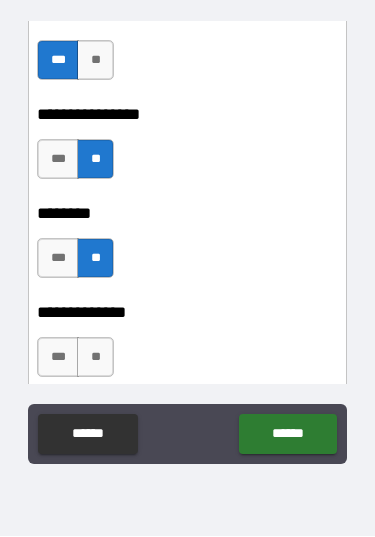 click on "**" at bounding box center (95, 358) 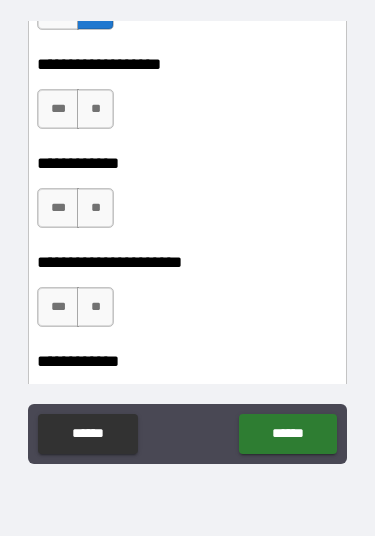 scroll, scrollTop: 8830, scrollLeft: 0, axis: vertical 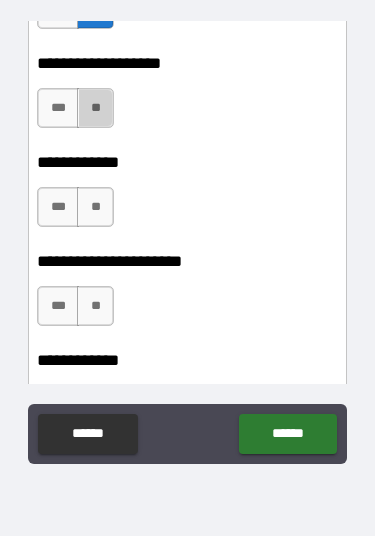 click on "**" at bounding box center (95, 109) 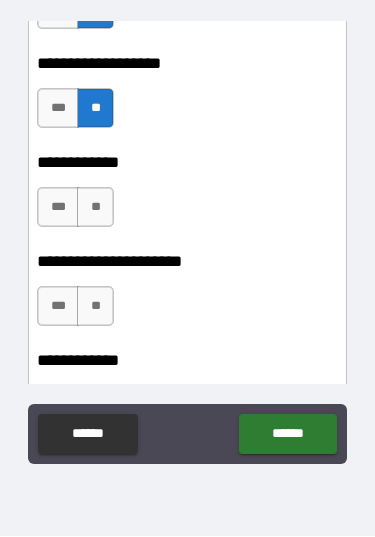 click on "***" at bounding box center (58, 208) 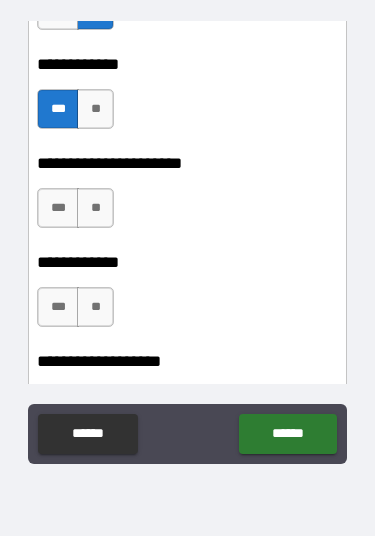 scroll, scrollTop: 8931, scrollLeft: 0, axis: vertical 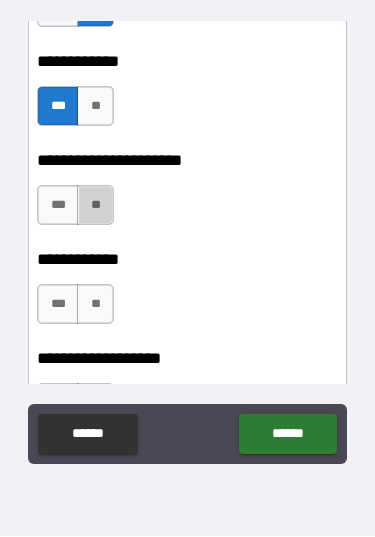 click on "**" at bounding box center [95, 206] 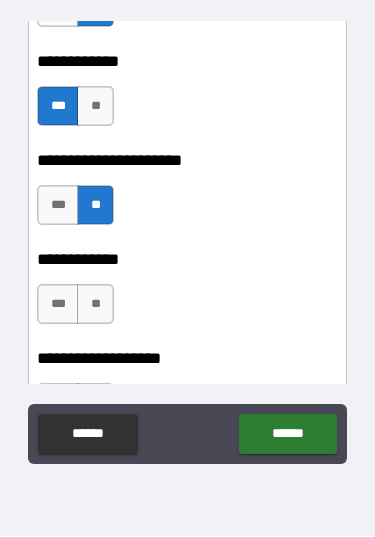 click on "***" at bounding box center [58, 305] 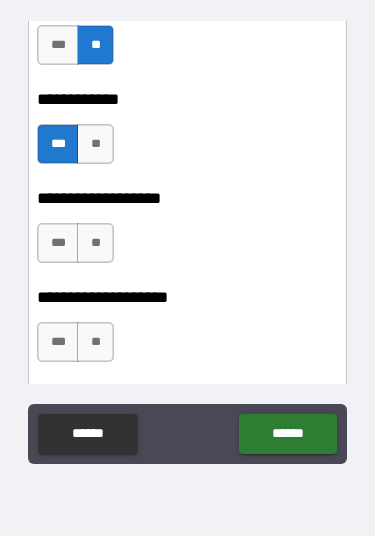 scroll, scrollTop: 9094, scrollLeft: 0, axis: vertical 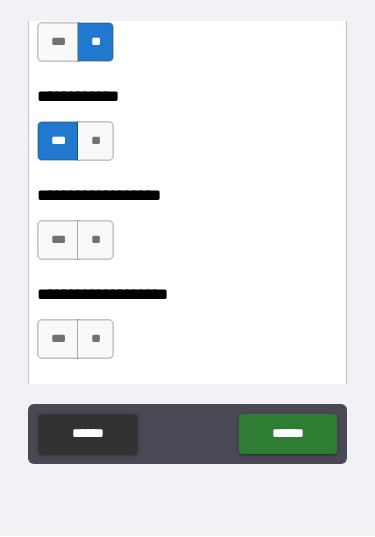 click on "**" at bounding box center (95, 241) 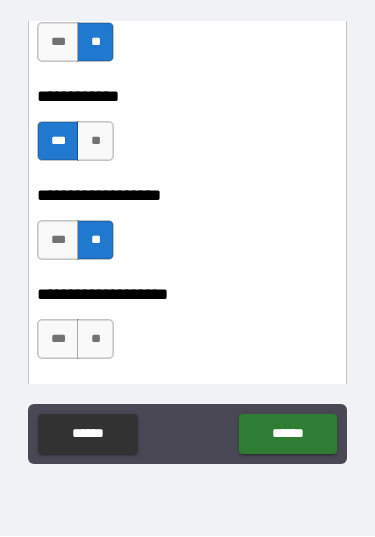 click on "**" at bounding box center (95, 340) 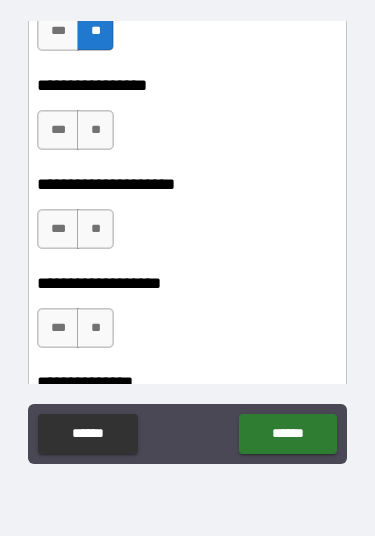 scroll, scrollTop: 9403, scrollLeft: 0, axis: vertical 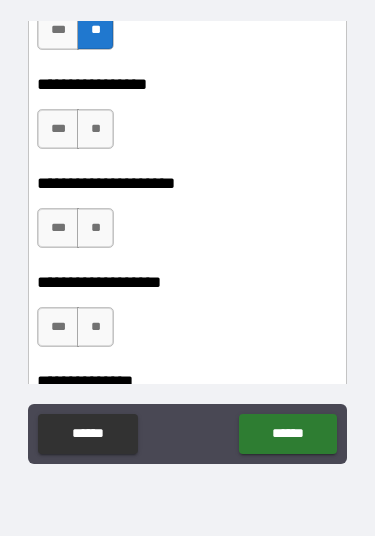 click on "**" at bounding box center [95, 130] 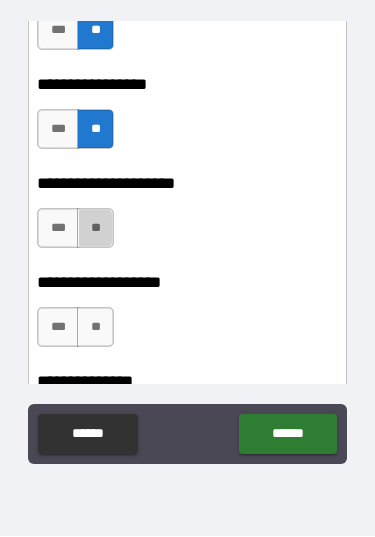 click on "**" at bounding box center [95, 229] 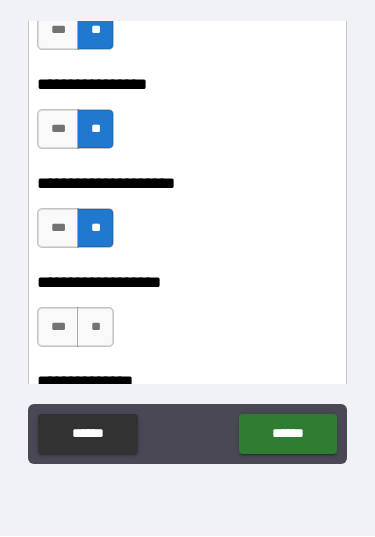 click on "**" at bounding box center (95, 328) 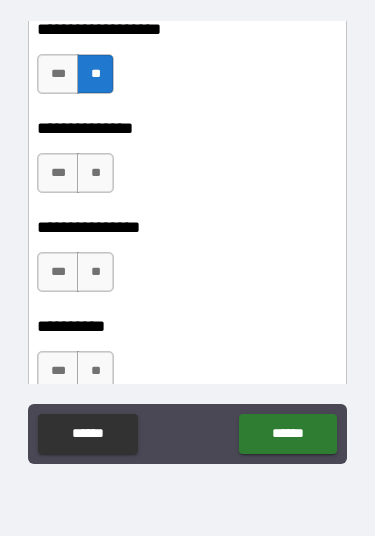 scroll, scrollTop: 9660, scrollLeft: 0, axis: vertical 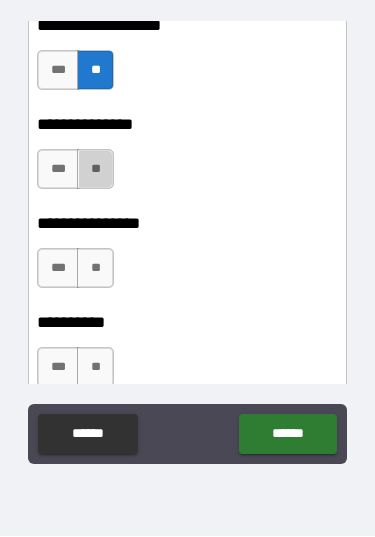click on "**" at bounding box center (95, 170) 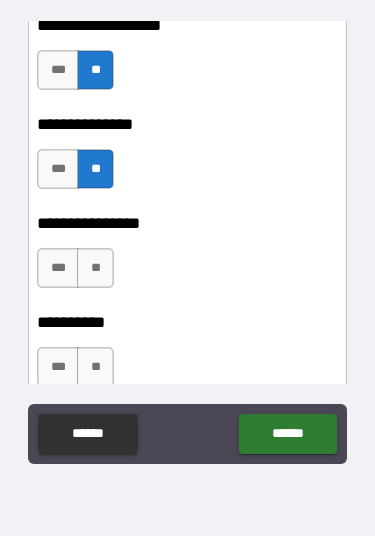 click on "**" at bounding box center [95, 269] 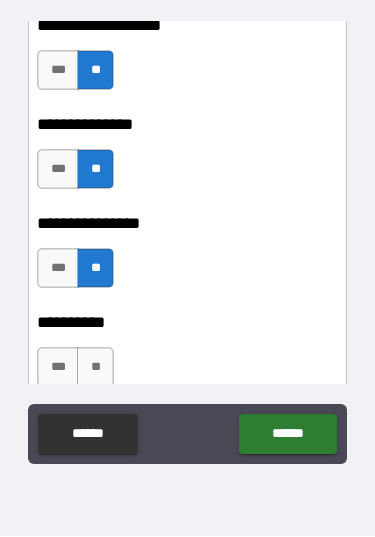 click on "**" at bounding box center [95, 368] 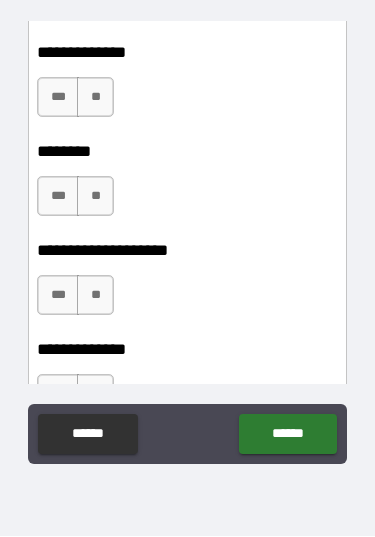scroll, scrollTop: 10030, scrollLeft: 0, axis: vertical 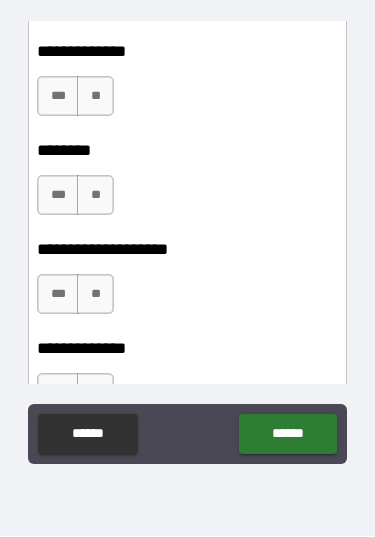 click on "**" at bounding box center [95, 97] 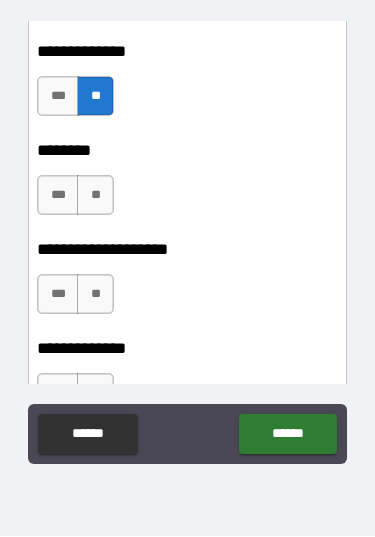 click on "**" at bounding box center [95, 196] 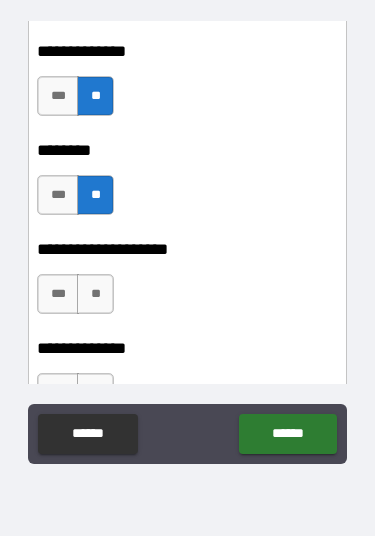 click on "**" at bounding box center [95, 295] 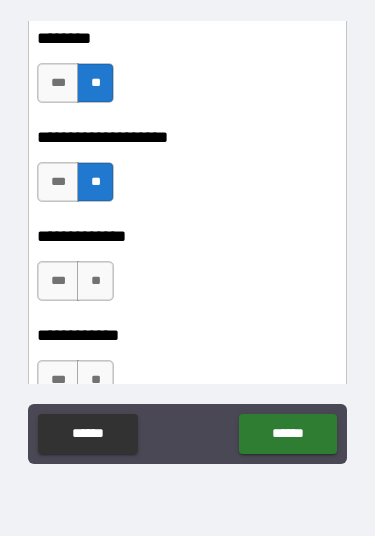 scroll, scrollTop: 10153, scrollLeft: 0, axis: vertical 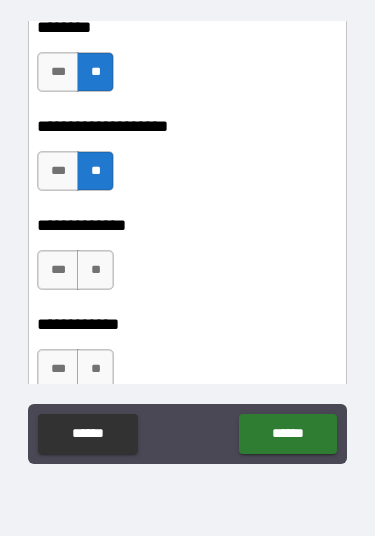 click on "***" at bounding box center (58, 271) 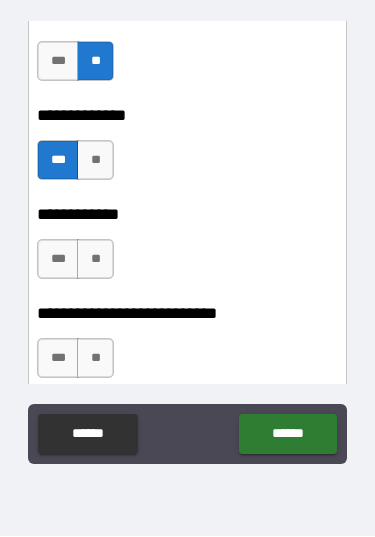 scroll, scrollTop: 10264, scrollLeft: 0, axis: vertical 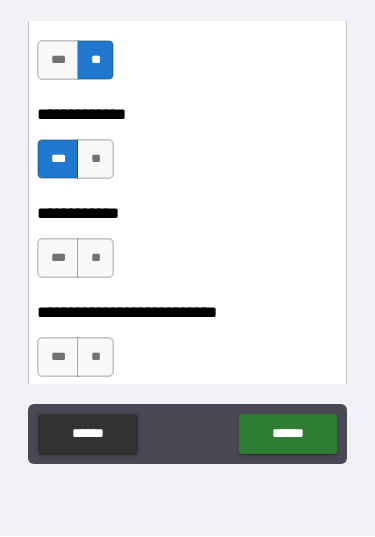 click on "**" at bounding box center (95, 259) 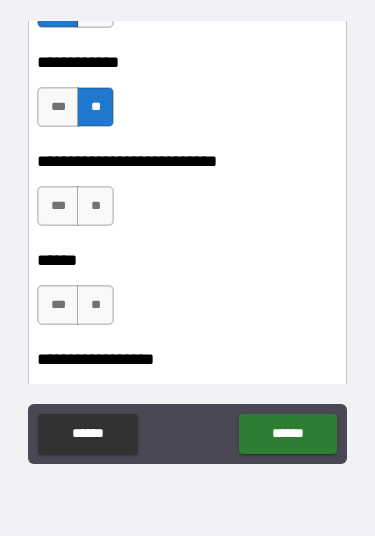 scroll, scrollTop: 10420, scrollLeft: 0, axis: vertical 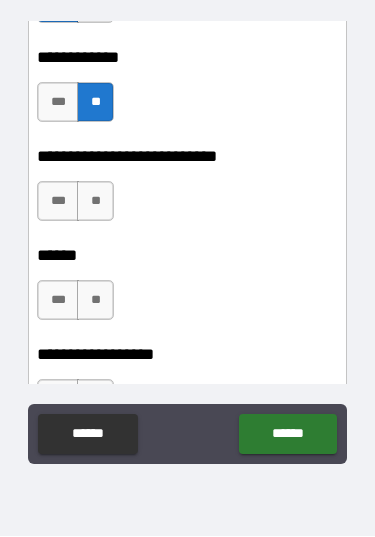 click on "**" at bounding box center [95, 202] 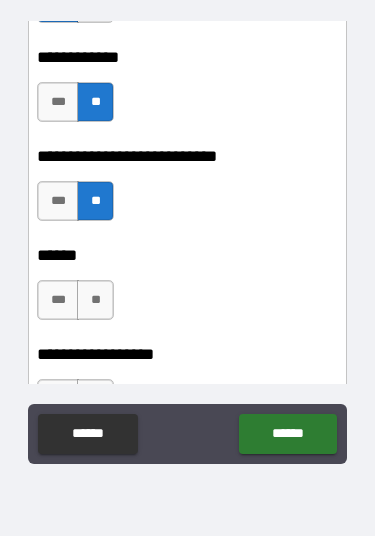 click on "**" at bounding box center (95, 301) 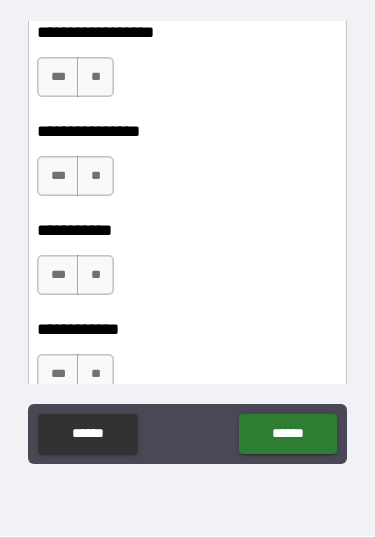scroll, scrollTop: 10743, scrollLeft: 0, axis: vertical 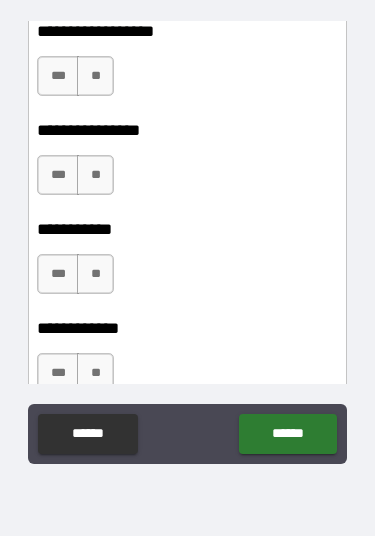 click on "**" at bounding box center [95, 77] 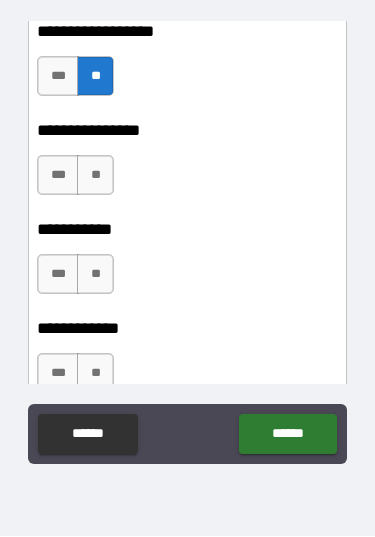 click on "**" at bounding box center [95, 176] 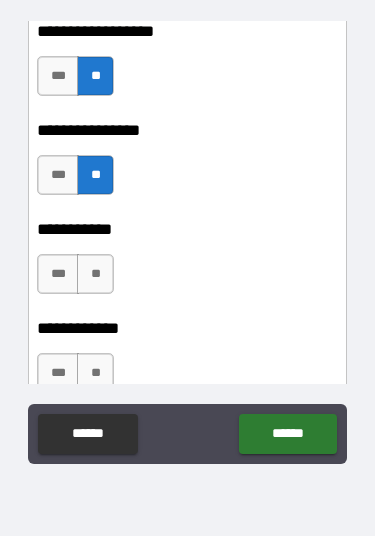 click on "**" at bounding box center (95, 275) 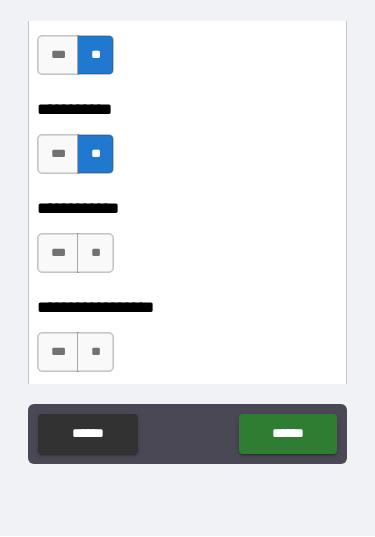 scroll, scrollTop: 10866, scrollLeft: 0, axis: vertical 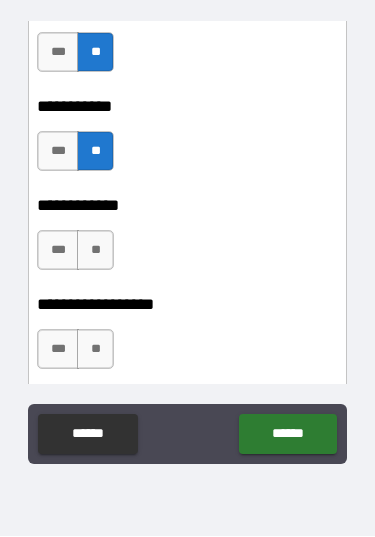click on "**" at bounding box center [95, 251] 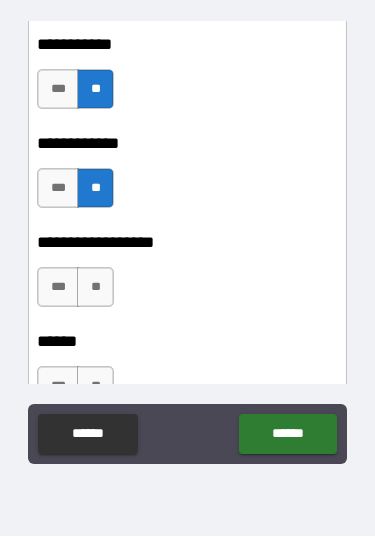 scroll, scrollTop: 10934, scrollLeft: 0, axis: vertical 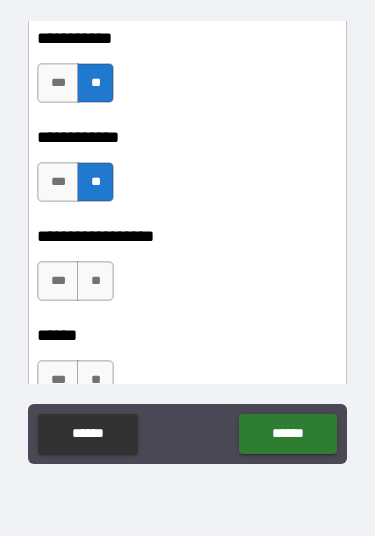 click on "**" at bounding box center [95, 282] 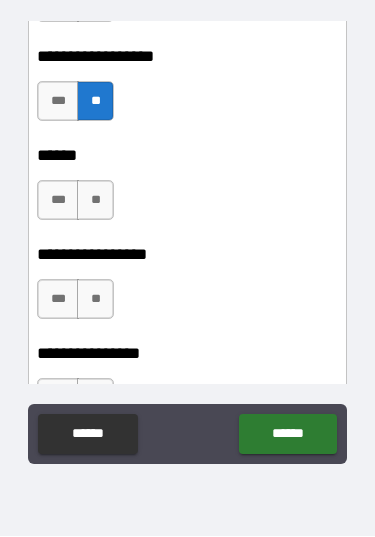 scroll, scrollTop: 11119, scrollLeft: 0, axis: vertical 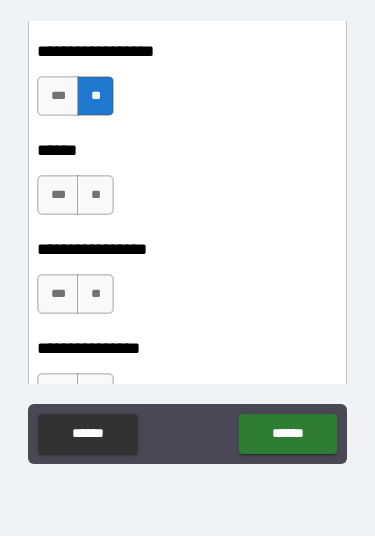 click on "**" at bounding box center [95, 196] 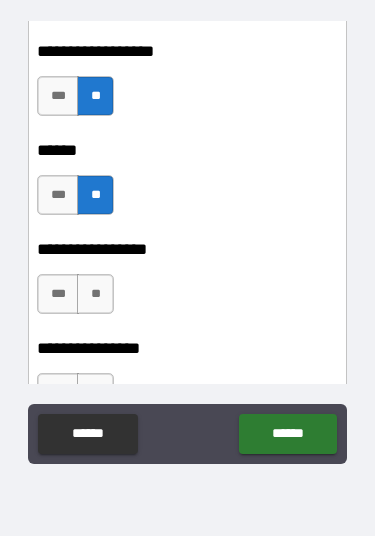 click on "**" at bounding box center [95, 295] 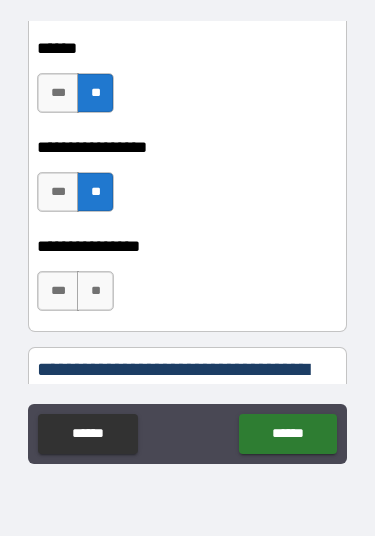 scroll, scrollTop: 11227, scrollLeft: 0, axis: vertical 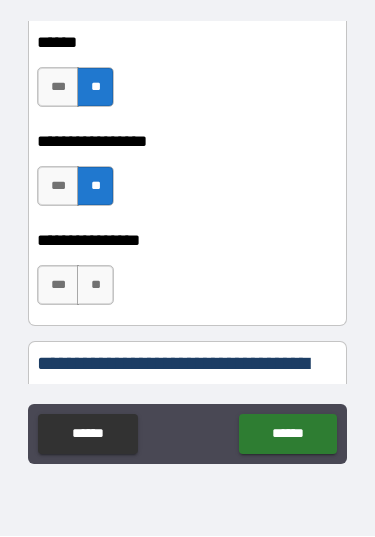 click on "**" at bounding box center (95, 286) 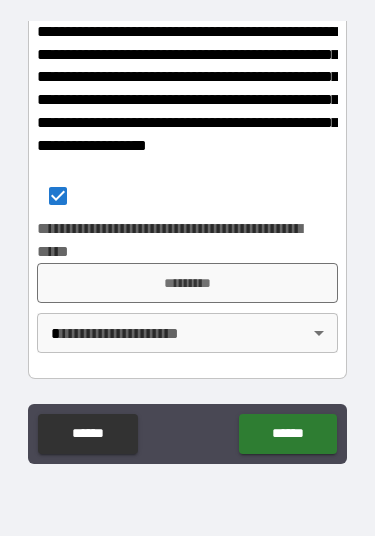 scroll, scrollTop: 11974, scrollLeft: 0, axis: vertical 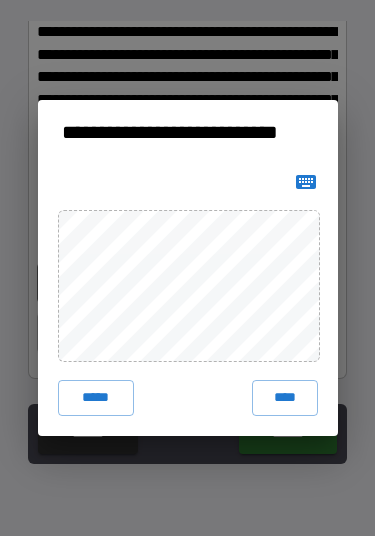 click on "****" at bounding box center (285, 399) 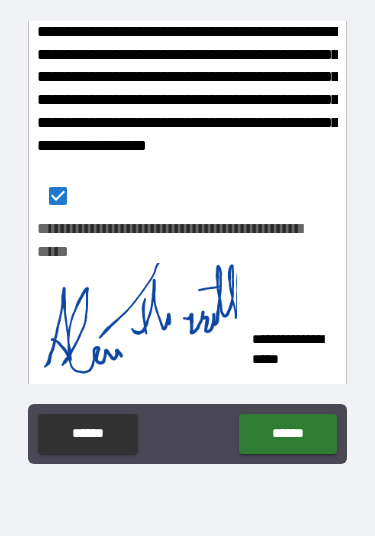 click on "******" at bounding box center (287, 435) 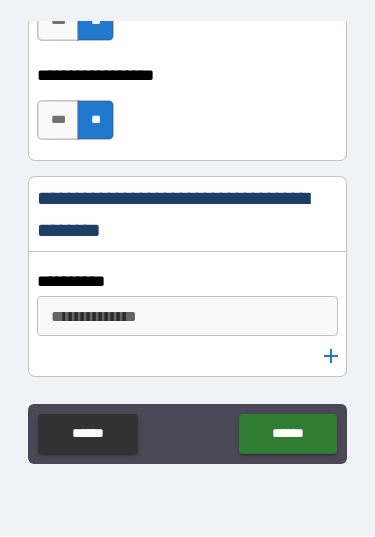 scroll, scrollTop: 3393, scrollLeft: 0, axis: vertical 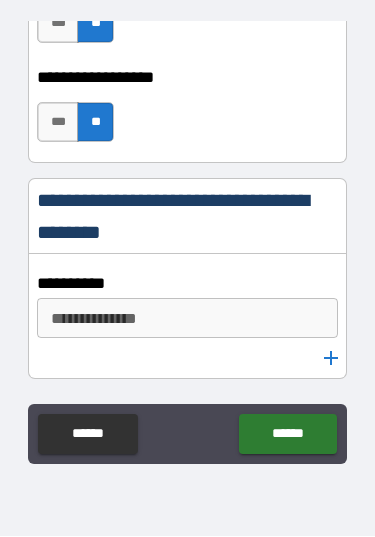 click on "**********" at bounding box center [187, 217] 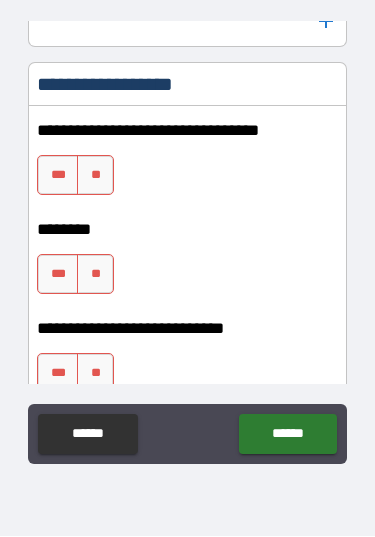 scroll, scrollTop: 2251, scrollLeft: 0, axis: vertical 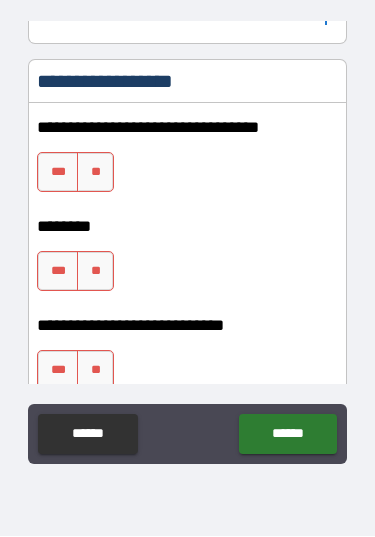 click on "**" at bounding box center (95, 173) 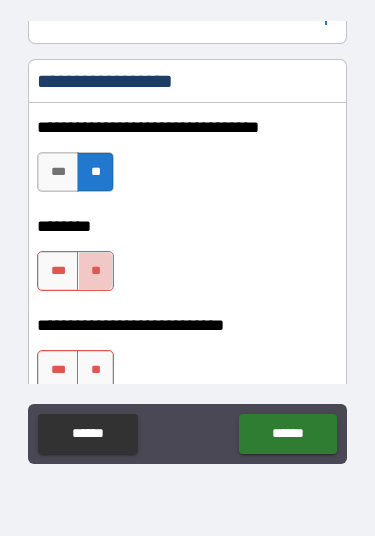 click on "**" at bounding box center [95, 272] 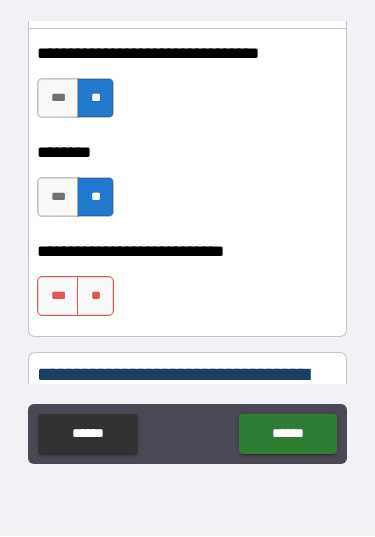 scroll, scrollTop: 2327, scrollLeft: 0, axis: vertical 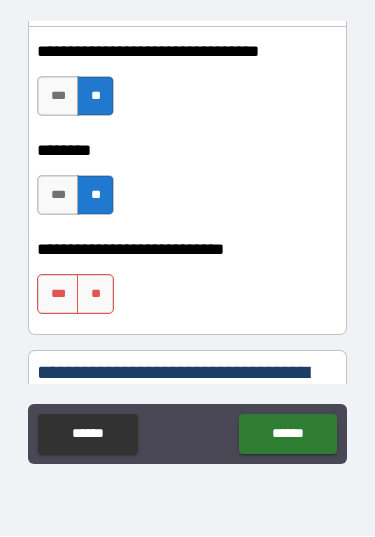 click on "**" at bounding box center (95, 295) 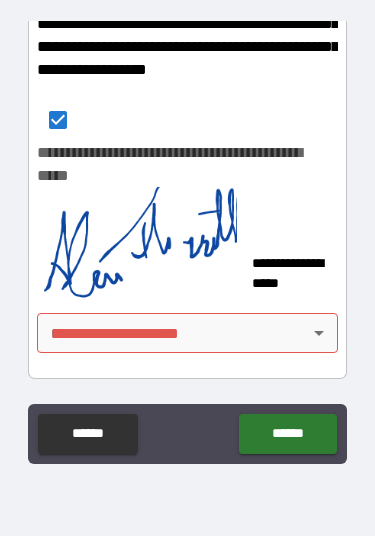 scroll, scrollTop: 12050, scrollLeft: 0, axis: vertical 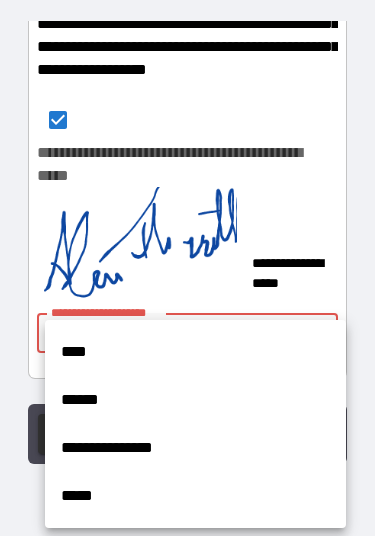 click at bounding box center (187, 268) 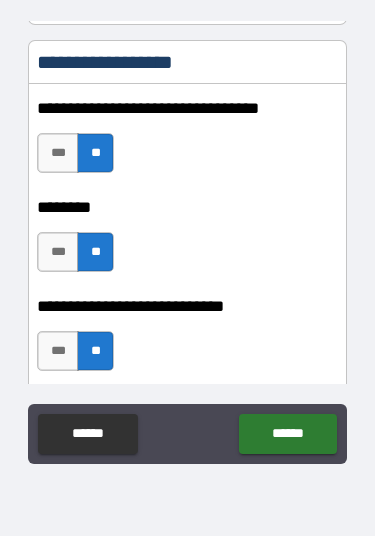 scroll, scrollTop: 2271, scrollLeft: 0, axis: vertical 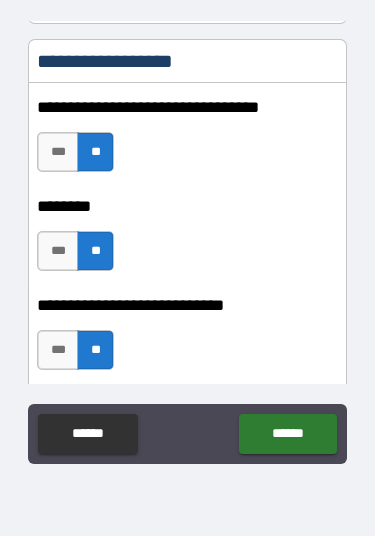 click on "**" at bounding box center (95, 153) 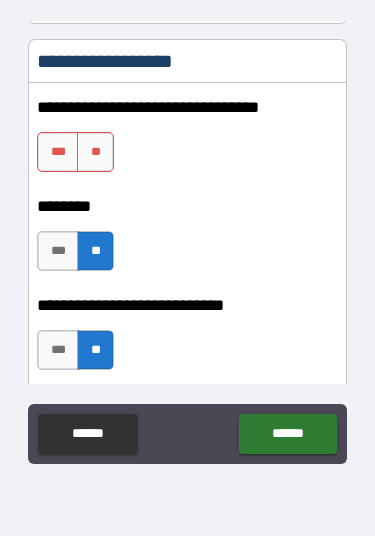 click on "**" at bounding box center (95, 252) 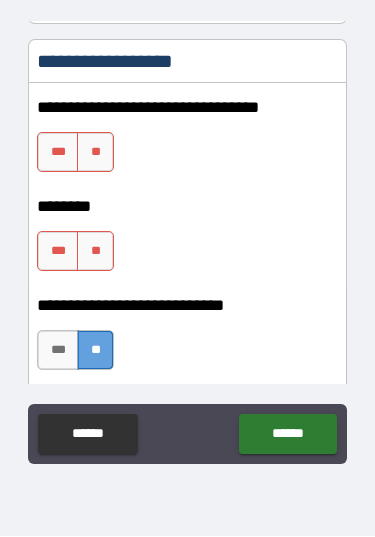 click on "**" at bounding box center [95, 351] 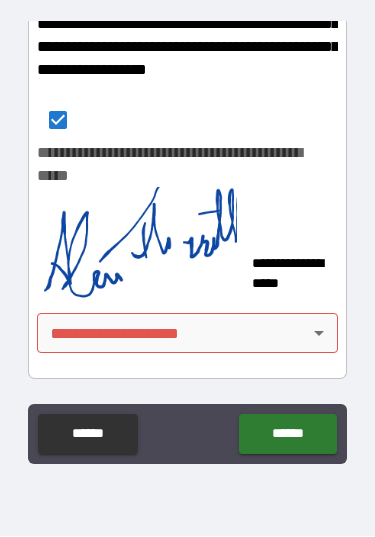 scroll, scrollTop: 12050, scrollLeft: 0, axis: vertical 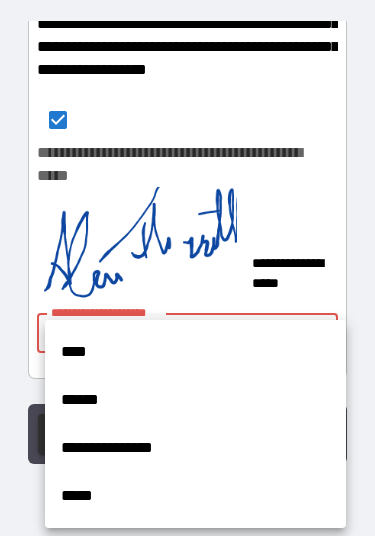 click on "****" at bounding box center [195, 353] 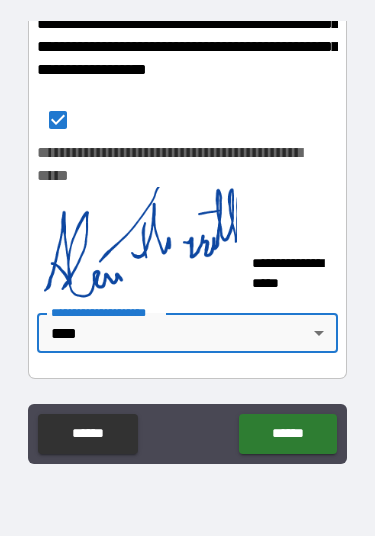 click on "******" at bounding box center [287, 435] 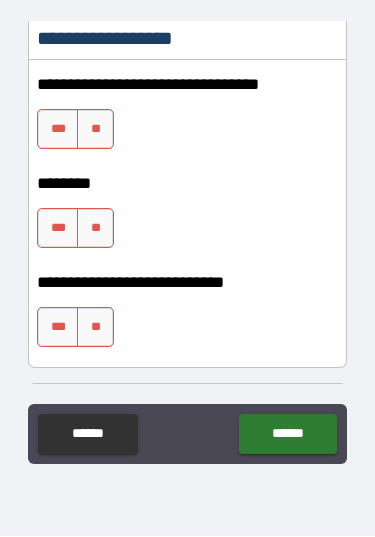 scroll, scrollTop: 2299, scrollLeft: 0, axis: vertical 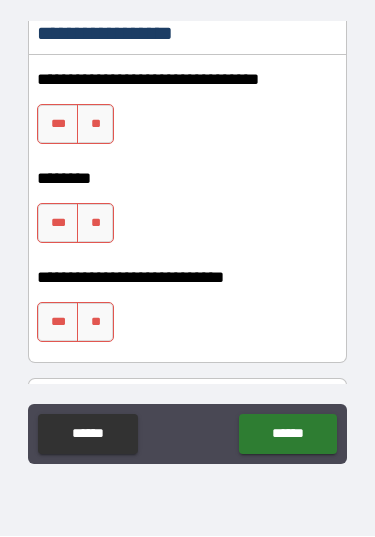 click on "**" at bounding box center [95, 125] 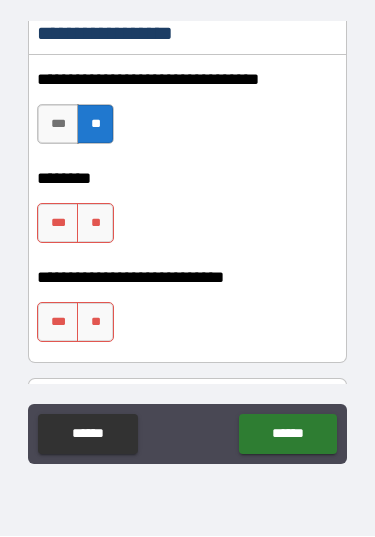 click on "**" at bounding box center (95, 224) 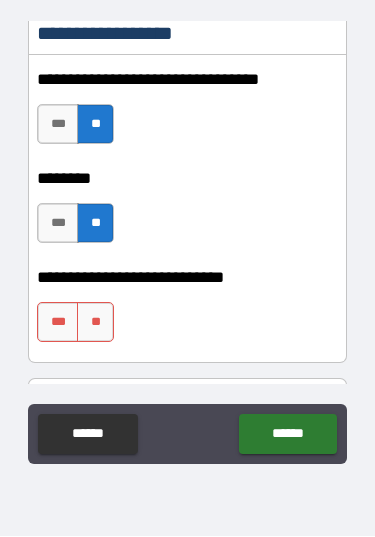 click on "**" at bounding box center [95, 323] 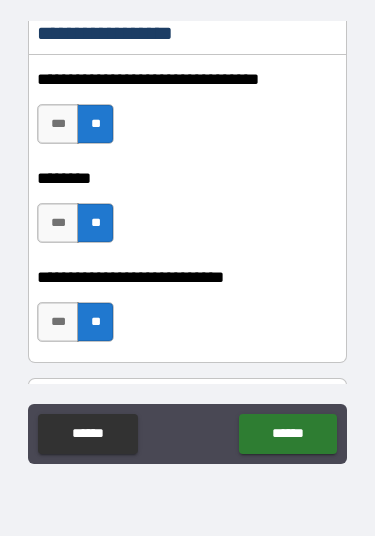 click on "******" at bounding box center (287, 435) 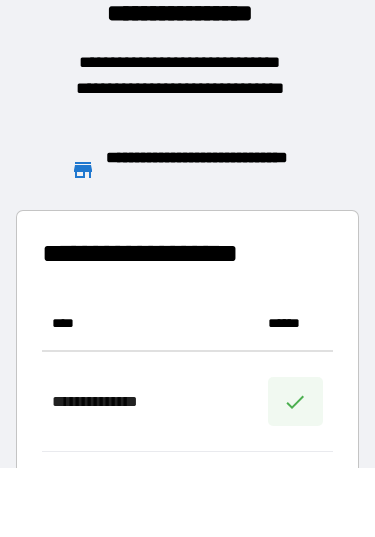 scroll, scrollTop: 1, scrollLeft: 1, axis: both 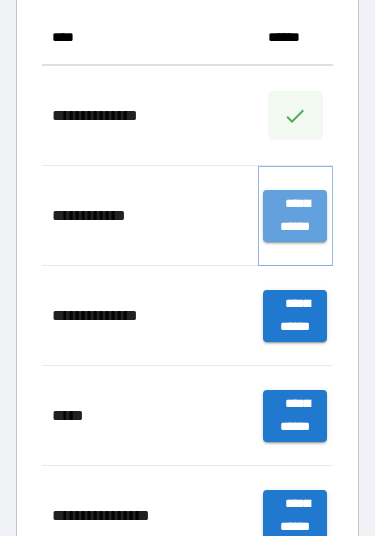 click on "**********" at bounding box center (295, 217) 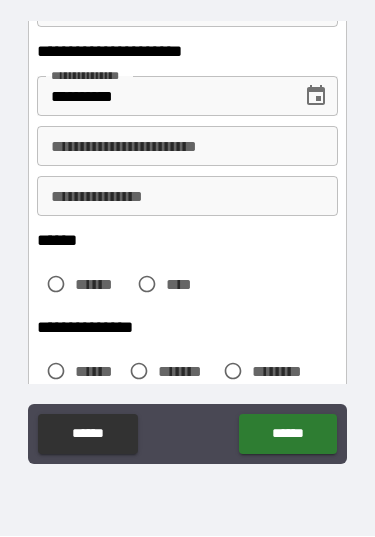 scroll, scrollTop: 336, scrollLeft: 0, axis: vertical 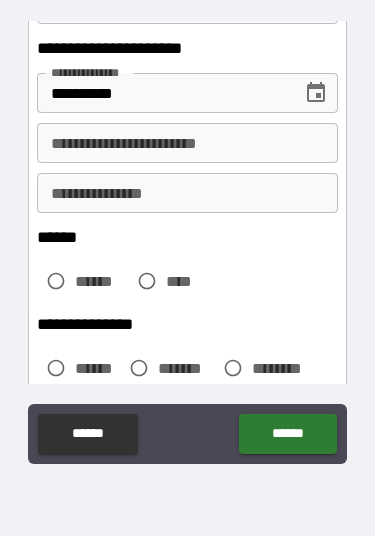 click on "**********" at bounding box center (187, 194) 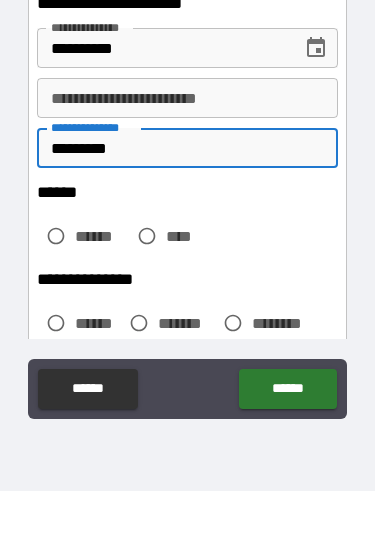 type on "*********" 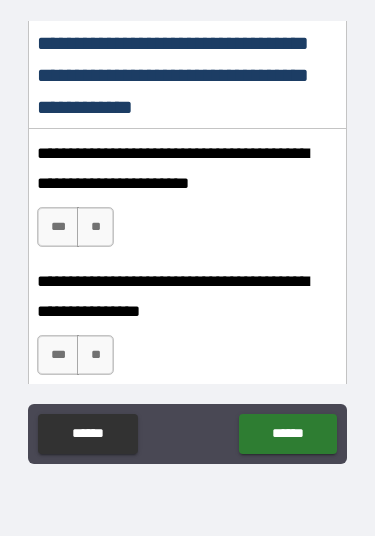 scroll, scrollTop: 1430, scrollLeft: 0, axis: vertical 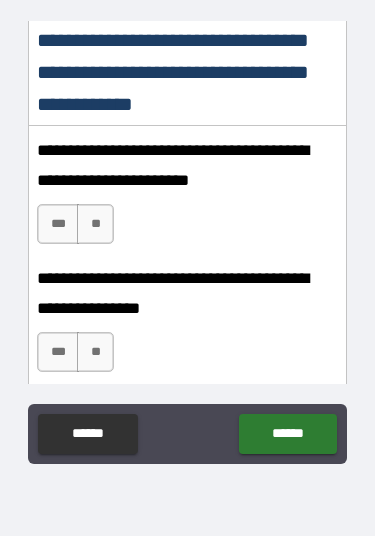click on "**" at bounding box center (95, 225) 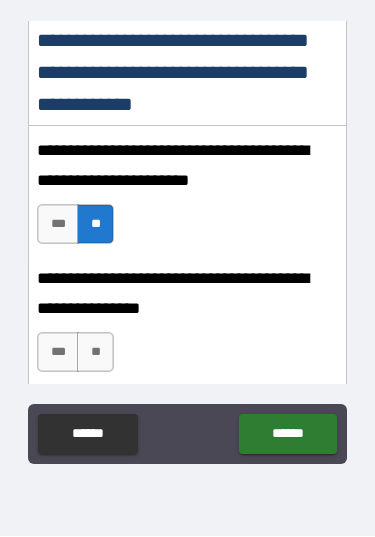 click on "***" at bounding box center (58, 353) 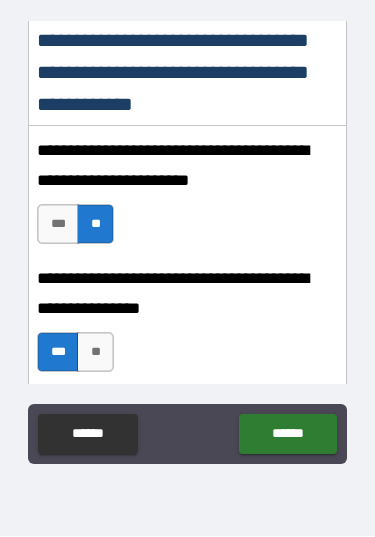 click on "***" at bounding box center (58, 225) 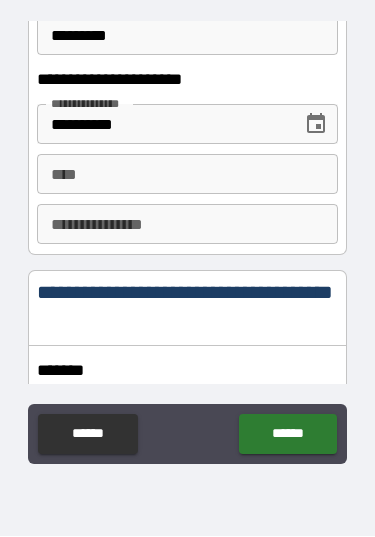 scroll, scrollTop: 2346, scrollLeft: 0, axis: vertical 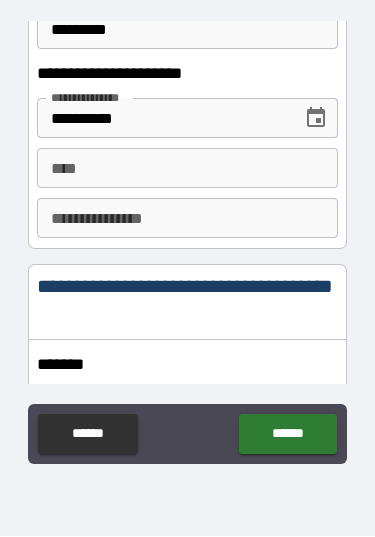 click on "**********" at bounding box center [187, 219] 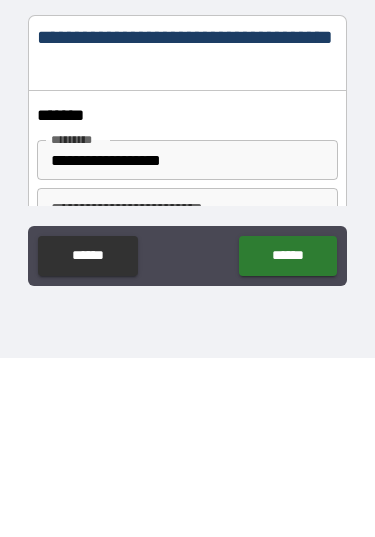 scroll, scrollTop: 2439, scrollLeft: 0, axis: vertical 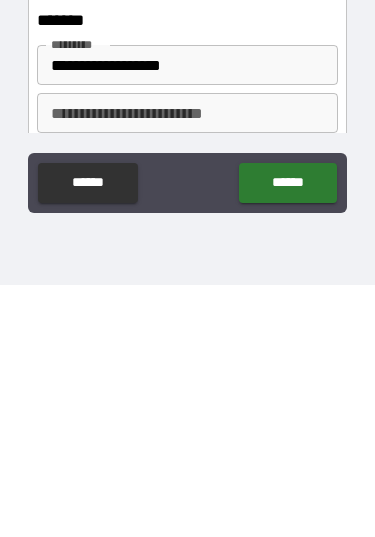 type on "*********" 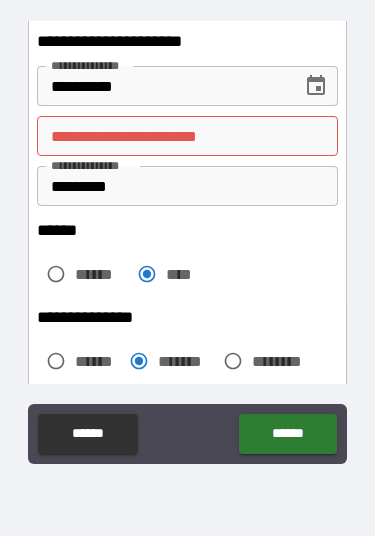 scroll, scrollTop: 373, scrollLeft: 0, axis: vertical 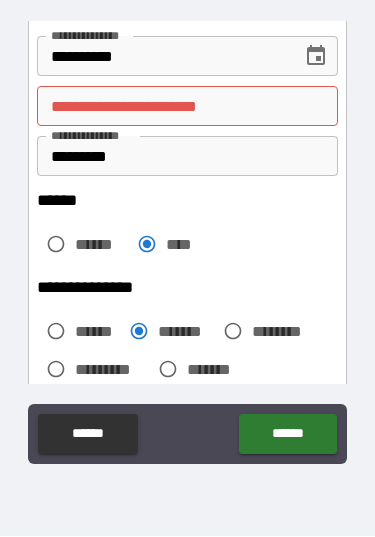 click on "**********" at bounding box center (187, 107) 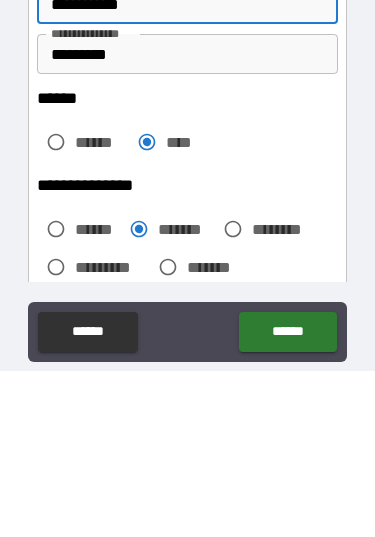 scroll, scrollTop: 68, scrollLeft: 0, axis: vertical 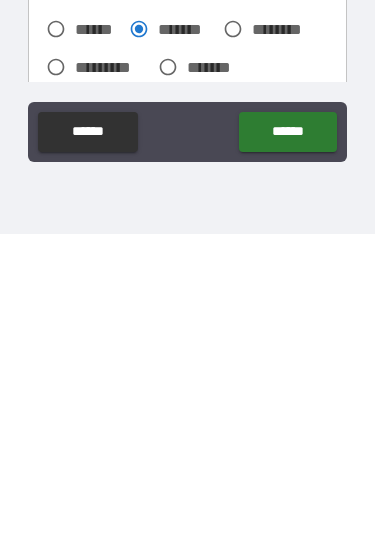 type on "**********" 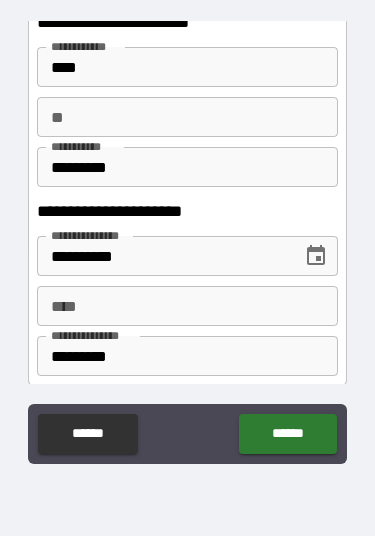 scroll, scrollTop: 2218, scrollLeft: 0, axis: vertical 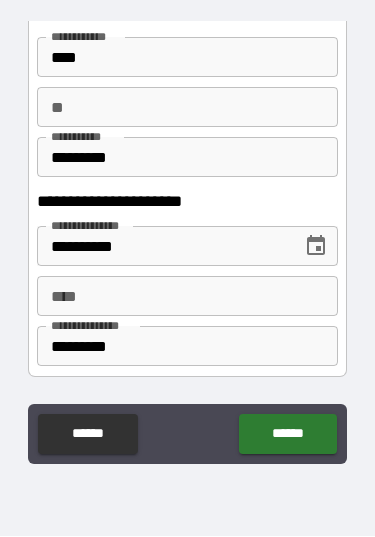 click on "****" at bounding box center (187, 297) 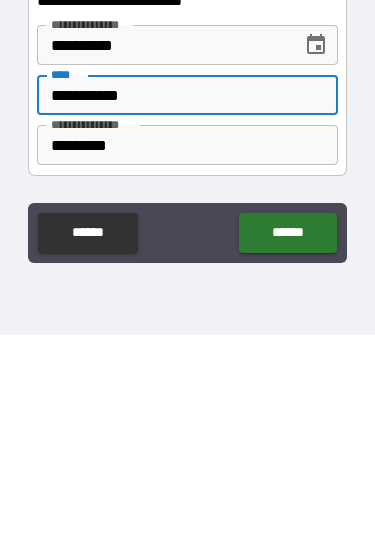 type on "**********" 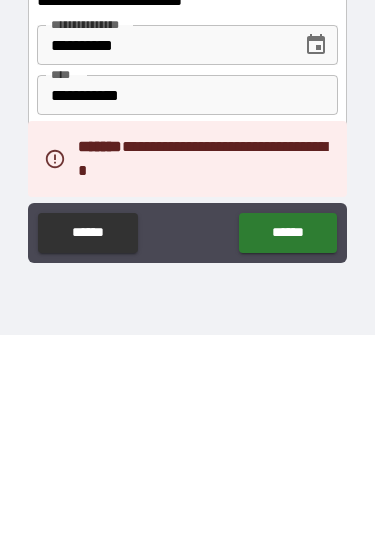 scroll, scrollTop: 68, scrollLeft: 0, axis: vertical 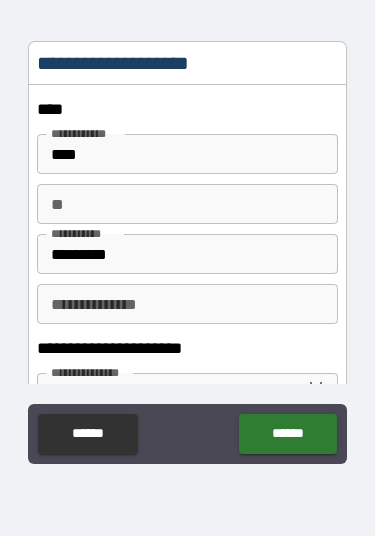 click on "**" at bounding box center [187, 205] 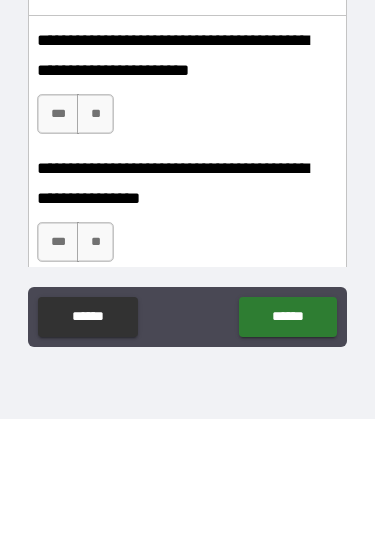 scroll, scrollTop: 3261, scrollLeft: 0, axis: vertical 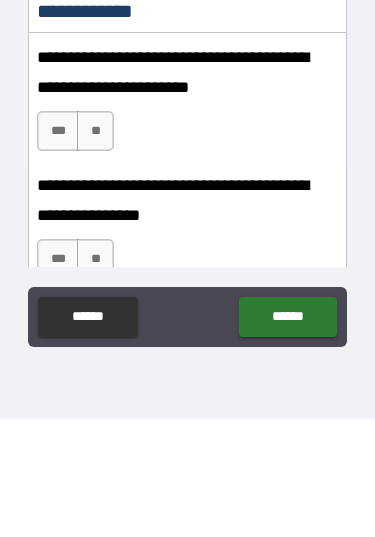 type on "*" 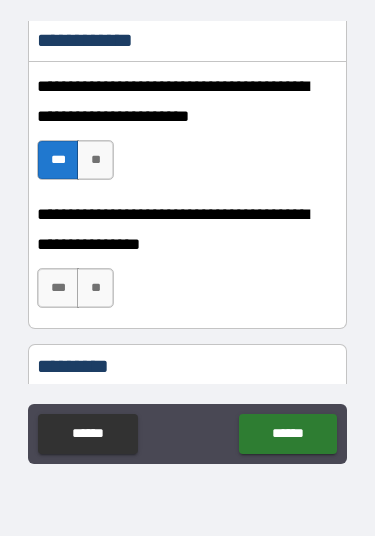 scroll, scrollTop: 3350, scrollLeft: 0, axis: vertical 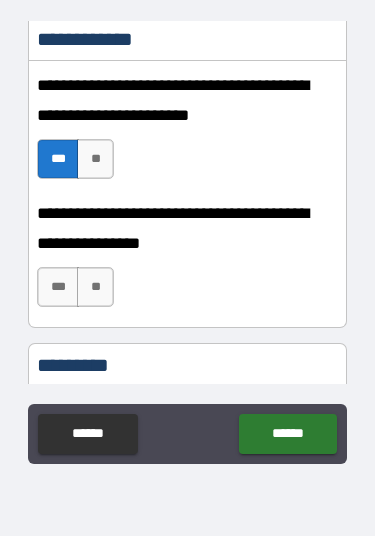 click on "***" at bounding box center (58, 288) 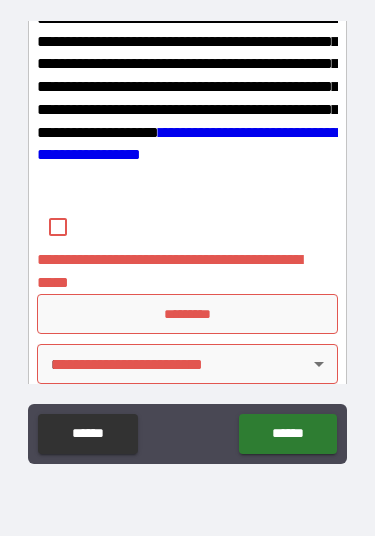 scroll, scrollTop: 3747, scrollLeft: 0, axis: vertical 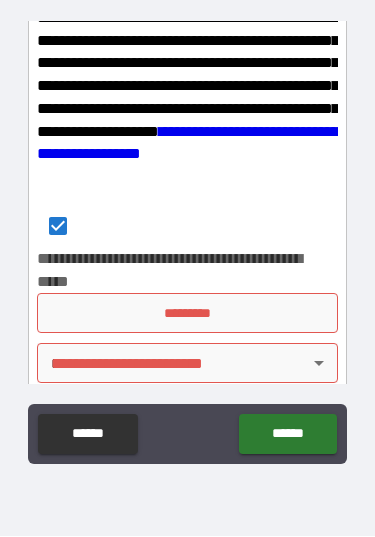 click on "*********" at bounding box center [187, 314] 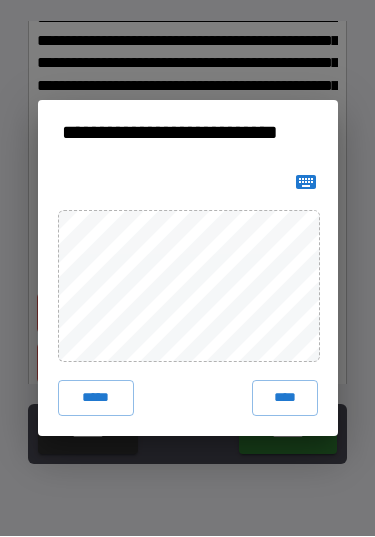 click on "****" at bounding box center [285, 399] 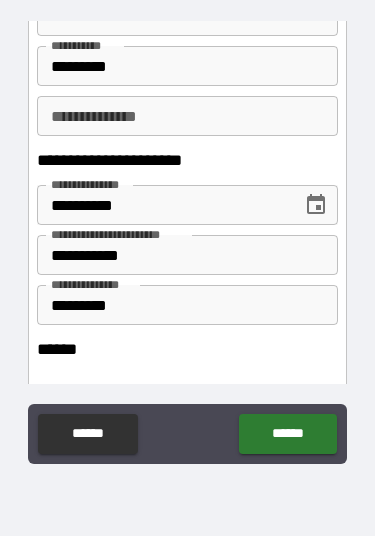 scroll, scrollTop: 225, scrollLeft: 0, axis: vertical 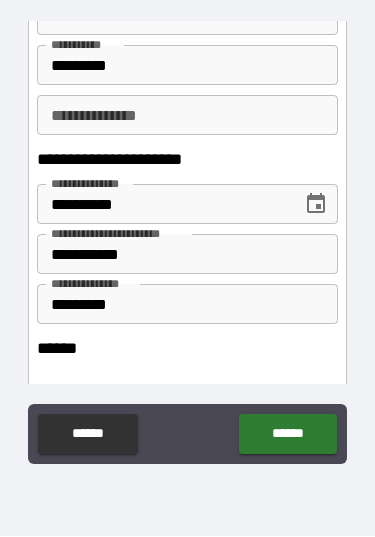 click on "**********" at bounding box center (187, 255) 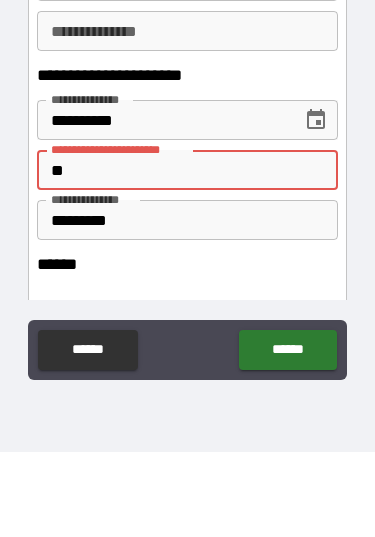 type on "*" 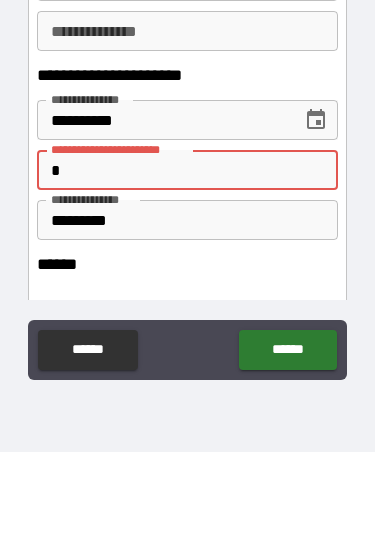 type on "*" 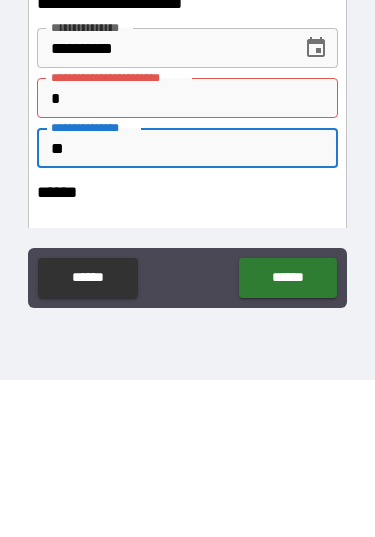 type on "*" 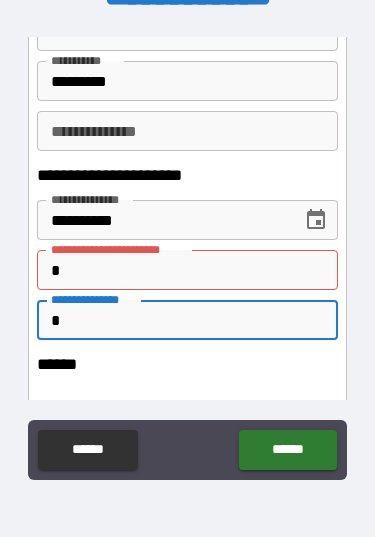 scroll, scrollTop: 0, scrollLeft: 0, axis: both 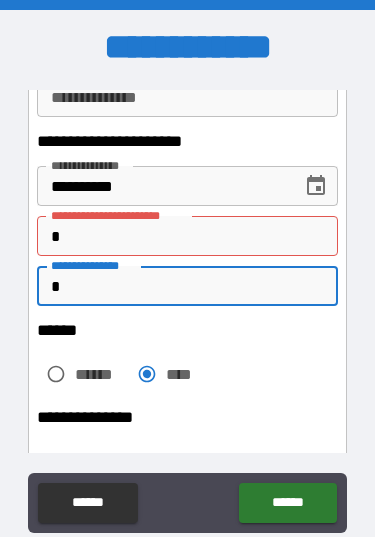 type on "*" 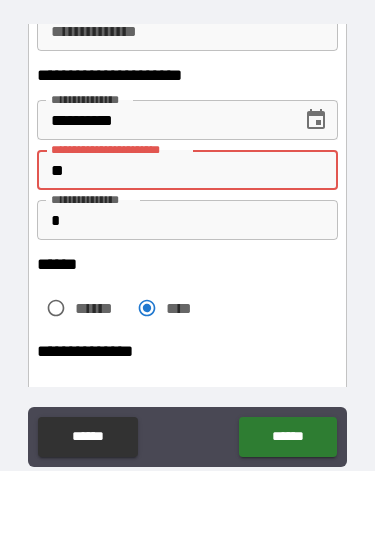 type on "*" 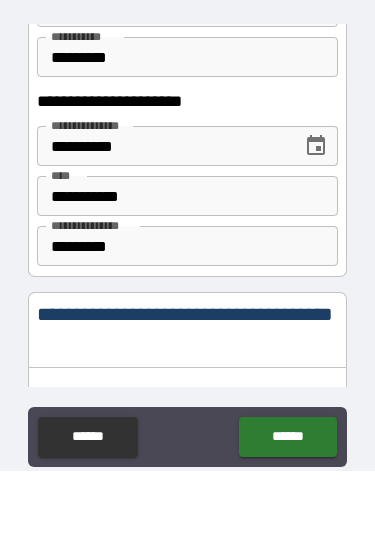 scroll, scrollTop: 2325, scrollLeft: 0, axis: vertical 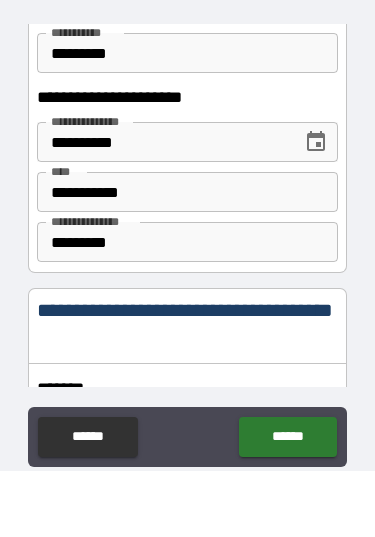 type on "**********" 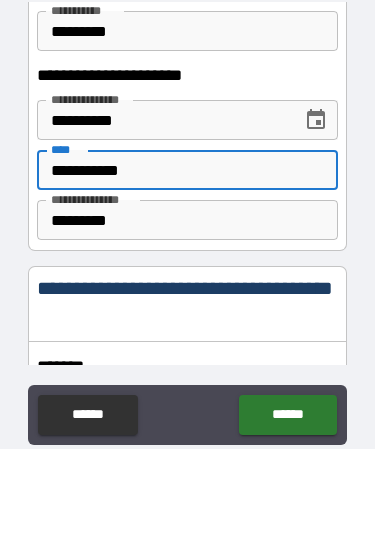 type on "**********" 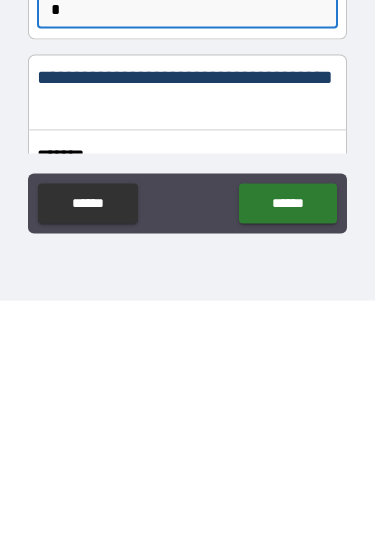 scroll, scrollTop: 68, scrollLeft: 0, axis: vertical 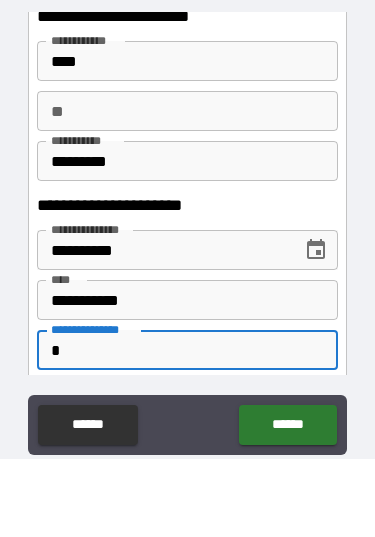 type on "*" 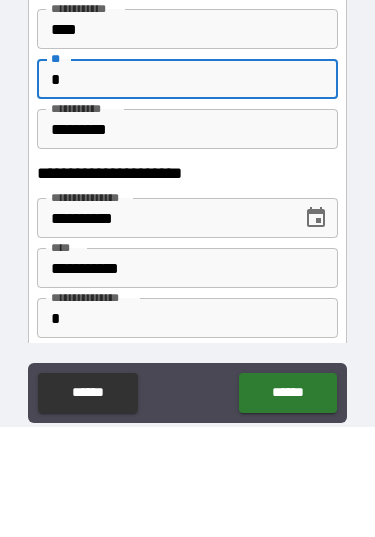 type on "*" 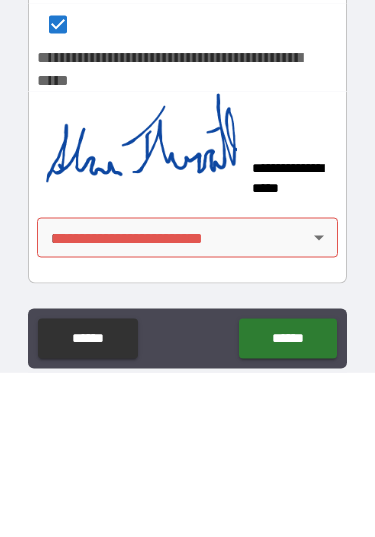 scroll, scrollTop: 3853, scrollLeft: 0, axis: vertical 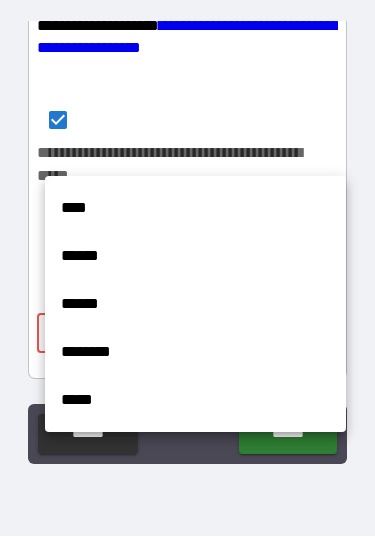 click on "****" at bounding box center (195, 209) 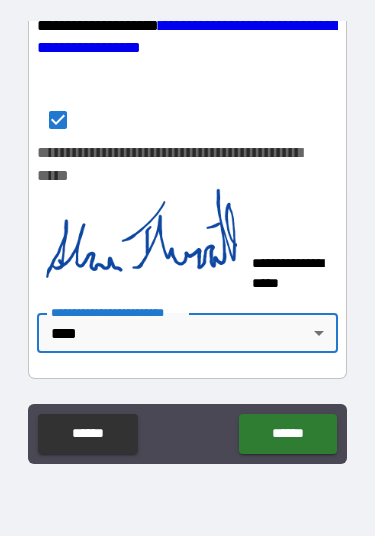 click on "******" at bounding box center (287, 435) 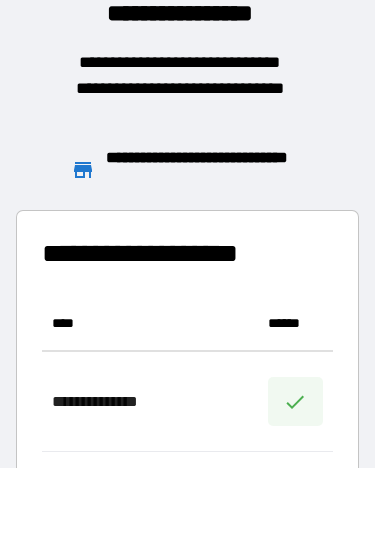 scroll, scrollTop: 1, scrollLeft: 1, axis: both 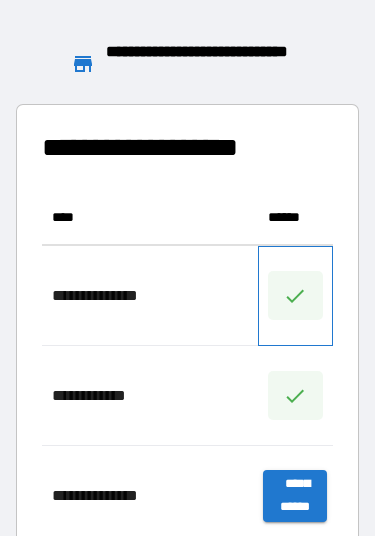 click at bounding box center [295, 297] 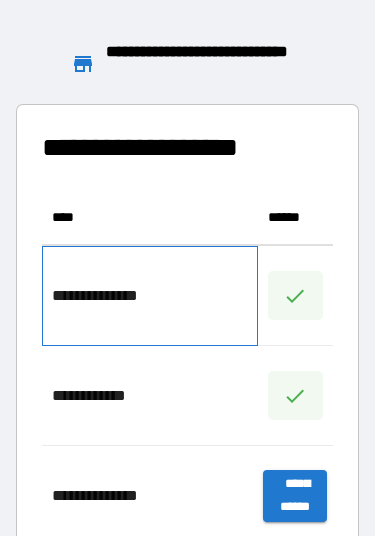 click on "**********" at bounding box center [104, 297] 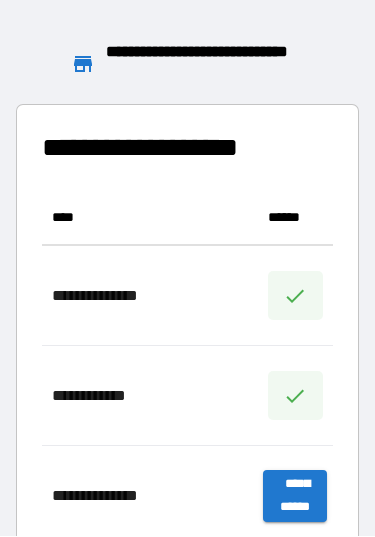 click on "[FIRST] [LAST] [MIDDLE] [LAST]   [LAST]   [FIRST] [LAST] [MIDDLE] [LAST] [LAST] [LAST] [LAST] [LAST] [LAST] [LAST]" at bounding box center (187, 538) 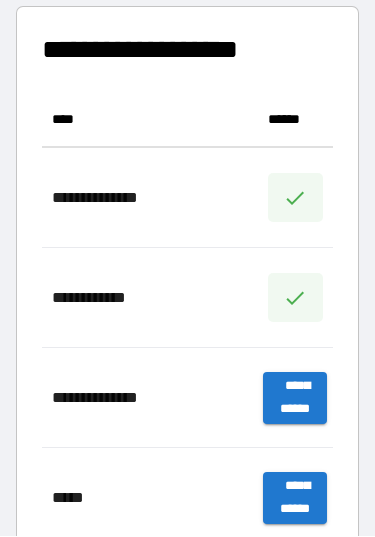 scroll, scrollTop: 211, scrollLeft: 0, axis: vertical 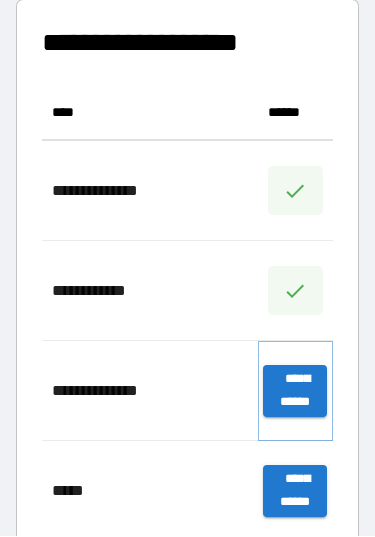 click on "**********" at bounding box center (295, 392) 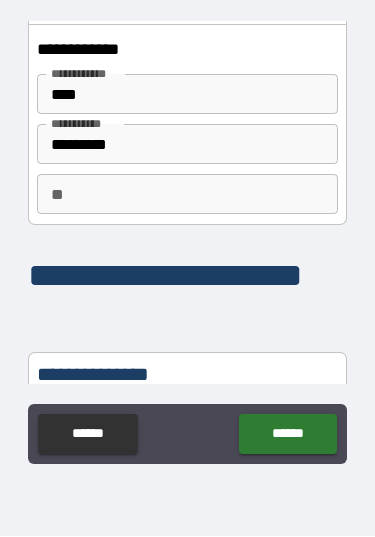 scroll, scrollTop: 41, scrollLeft: 0, axis: vertical 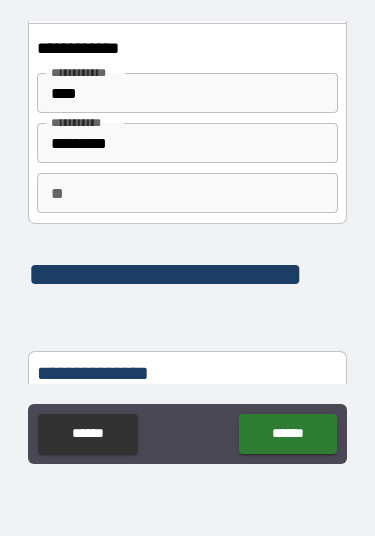 click on "**" at bounding box center (187, 194) 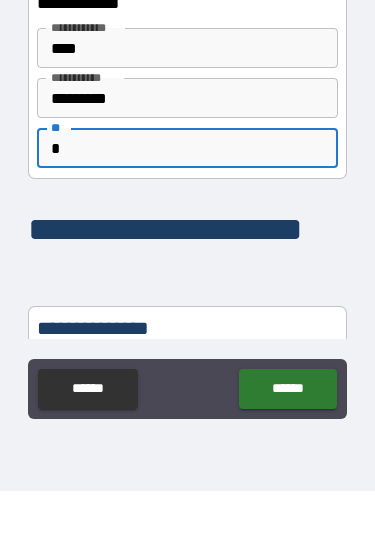 type on "*" 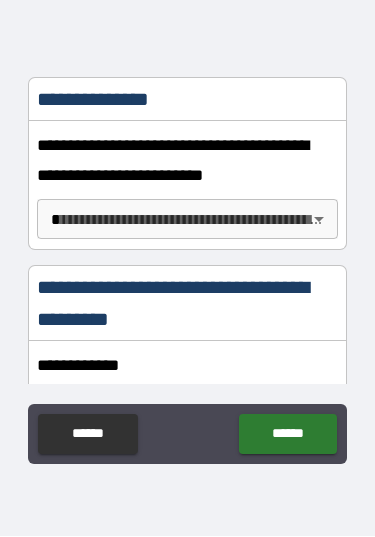 scroll, scrollTop: 318, scrollLeft: 0, axis: vertical 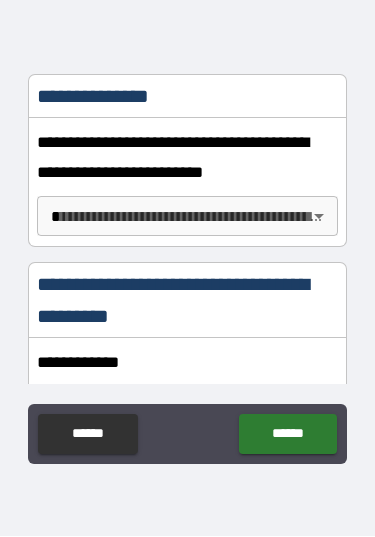click on "**********" at bounding box center (187, 234) 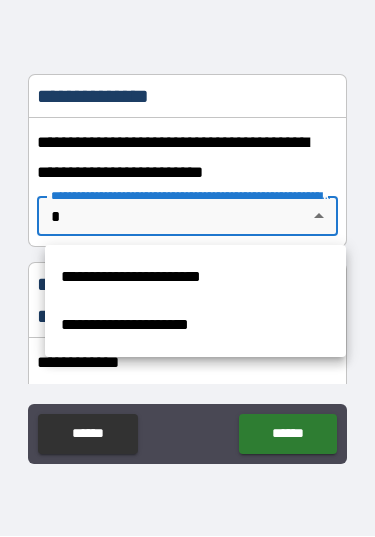 click on "**********" at bounding box center (195, 278) 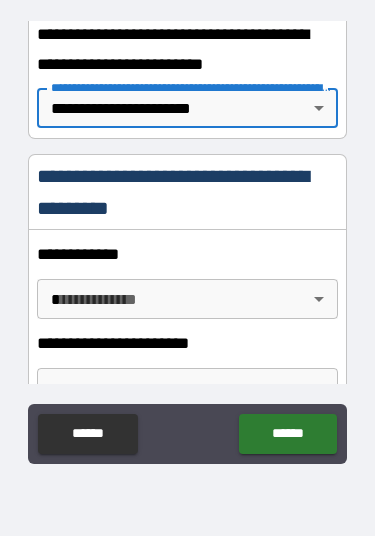 scroll, scrollTop: 429, scrollLeft: 0, axis: vertical 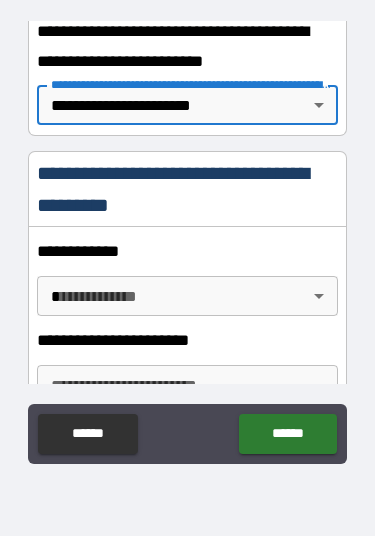 click on "**********" at bounding box center (187, 234) 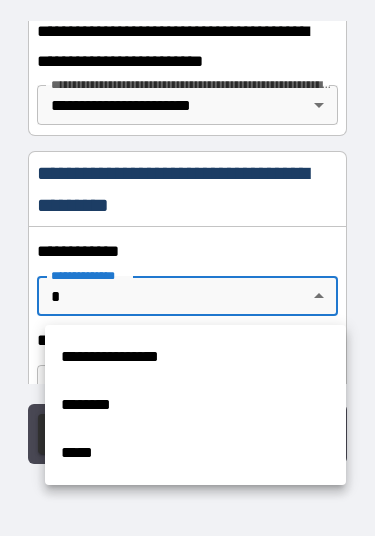 click on "**********" at bounding box center (195, 358) 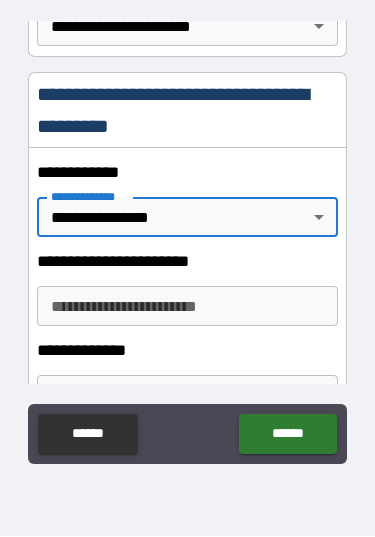 scroll, scrollTop: 528, scrollLeft: 0, axis: vertical 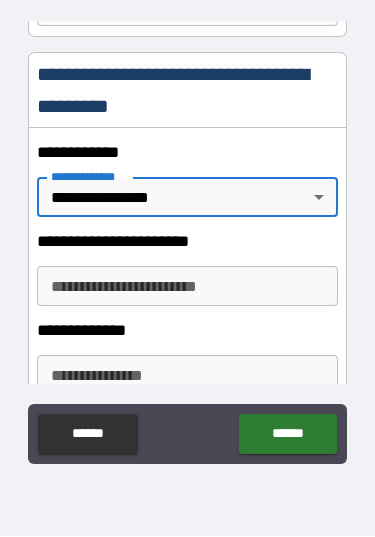 click on "**********" at bounding box center [187, 287] 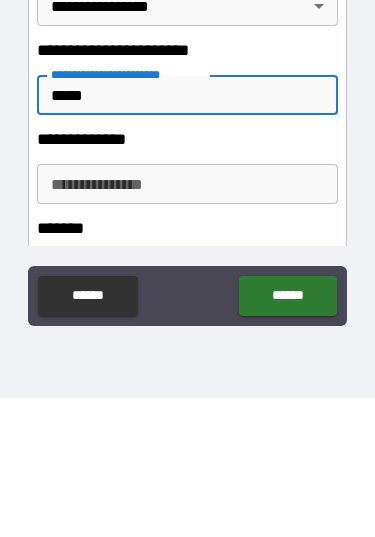 scroll, scrollTop: 583, scrollLeft: 0, axis: vertical 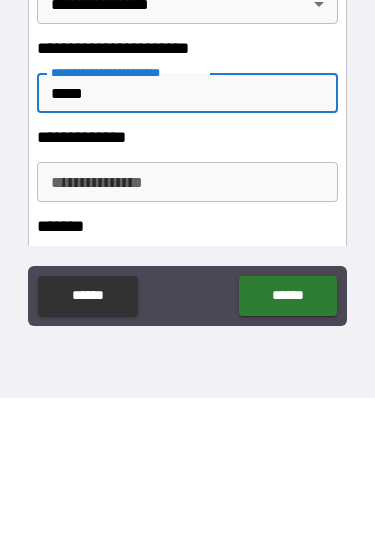 type on "*****" 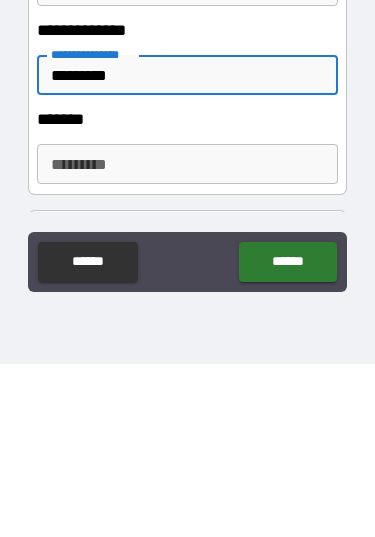 scroll, scrollTop: 658, scrollLeft: 0, axis: vertical 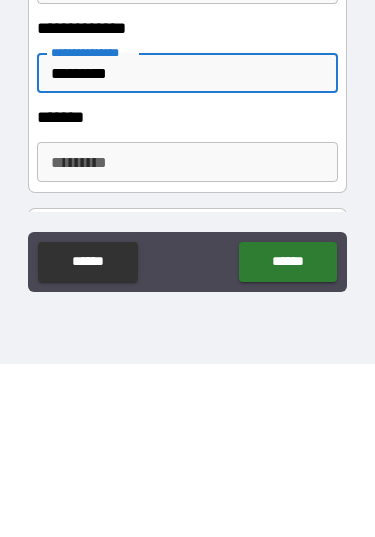 type on "*********" 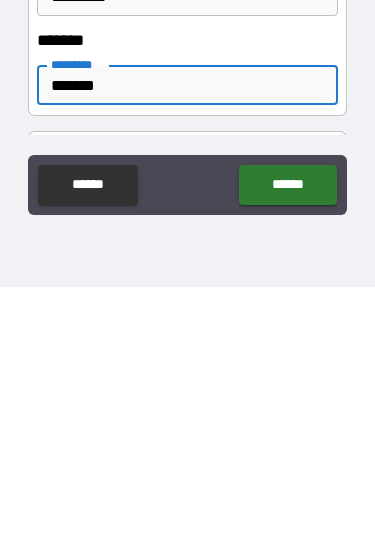 type on "*******" 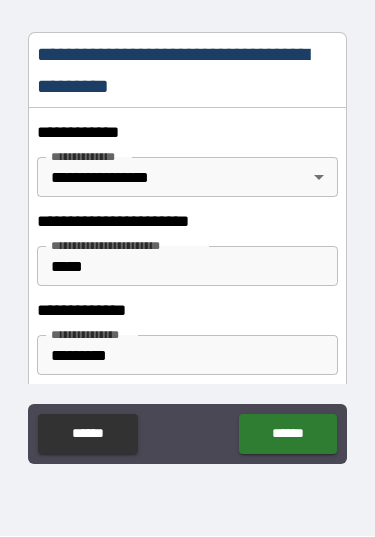 scroll, scrollTop: 550, scrollLeft: 0, axis: vertical 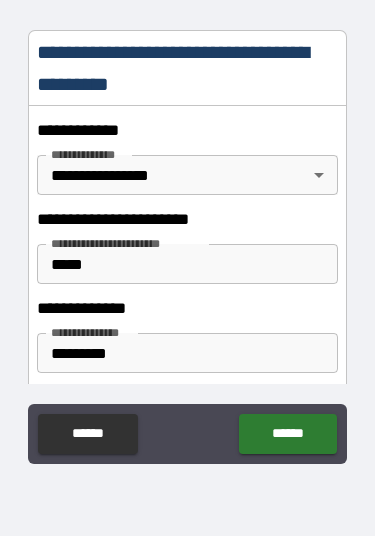 click on "*****" at bounding box center [187, 265] 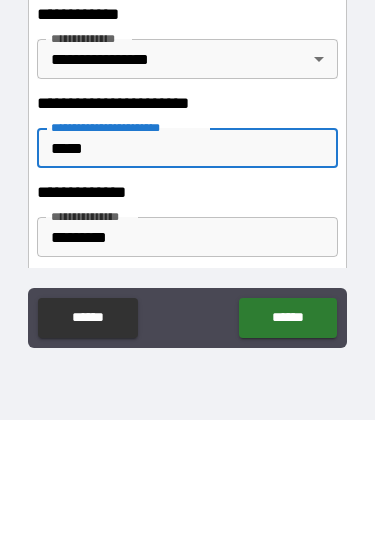 click on "**********" at bounding box center [187, 237] 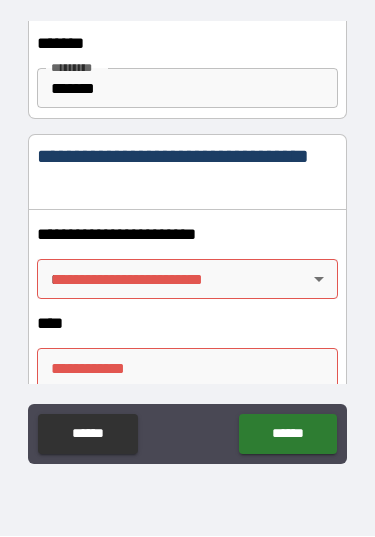 scroll, scrollTop: 905, scrollLeft: 0, axis: vertical 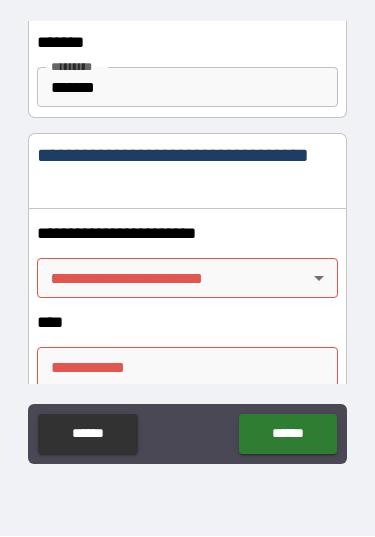 click on "**********" at bounding box center (187, 234) 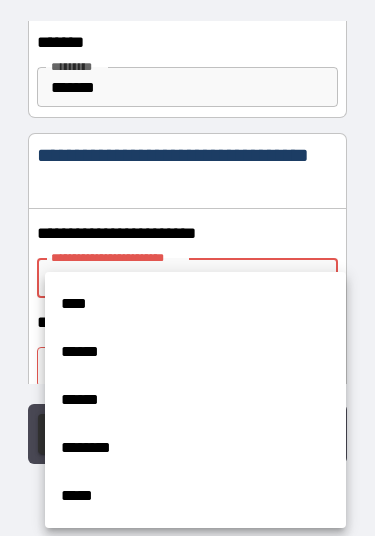 click on "****" at bounding box center [195, 305] 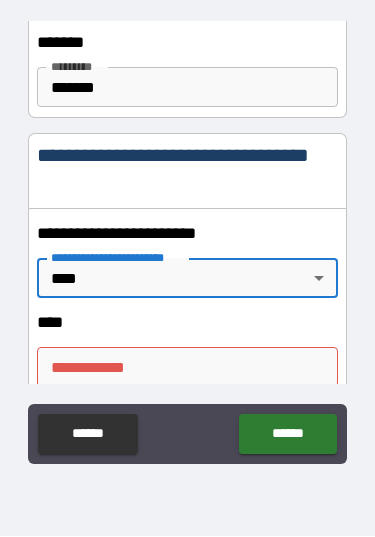 type on "*" 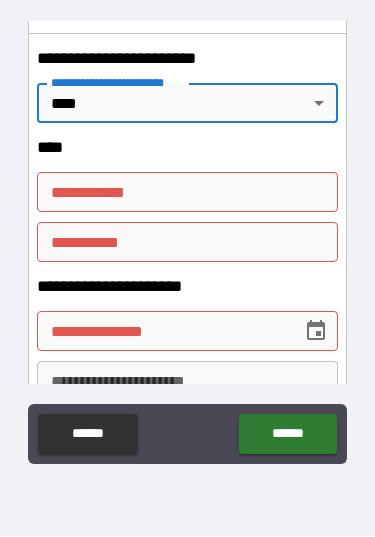 scroll, scrollTop: 1081, scrollLeft: 0, axis: vertical 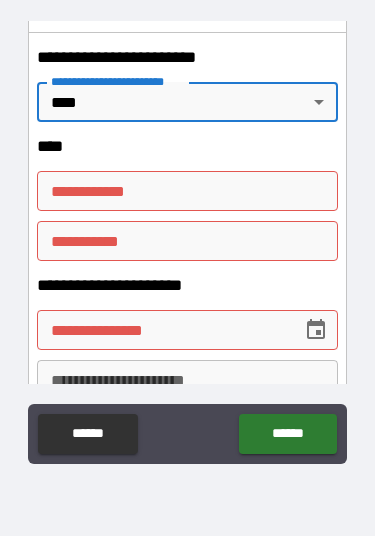 click on "**********" at bounding box center [187, 192] 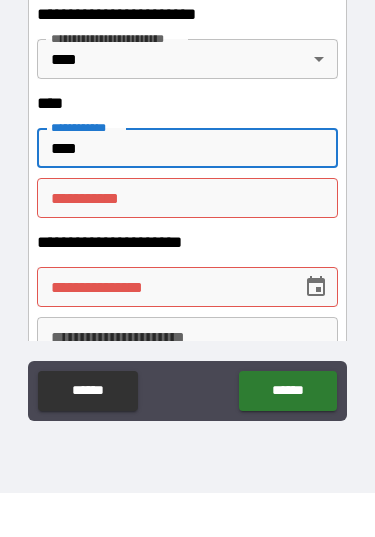 type on "****" 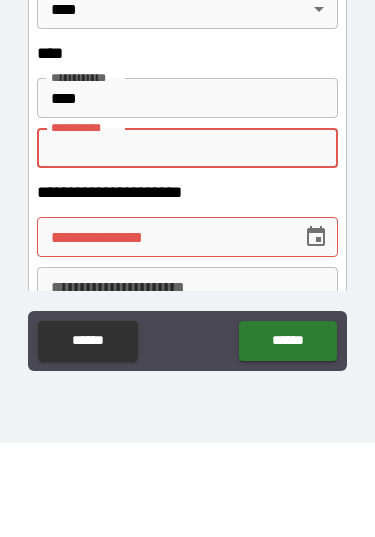 type on "*********" 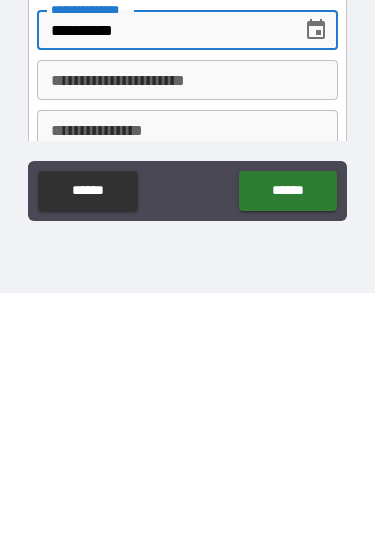 scroll, scrollTop: 1139, scrollLeft: 0, axis: vertical 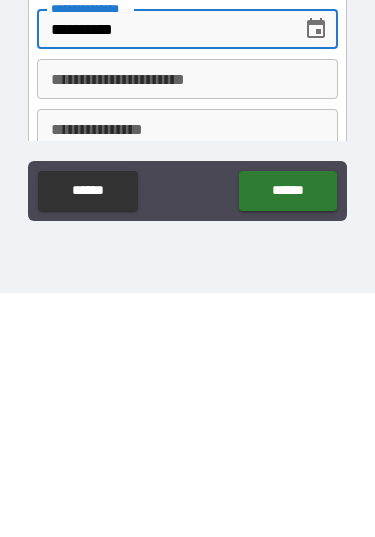 type on "**********" 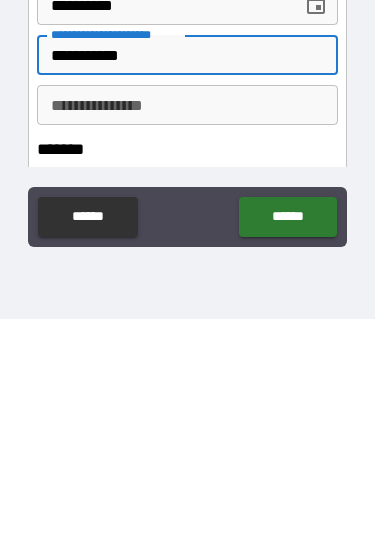 scroll, scrollTop: 1190, scrollLeft: 0, axis: vertical 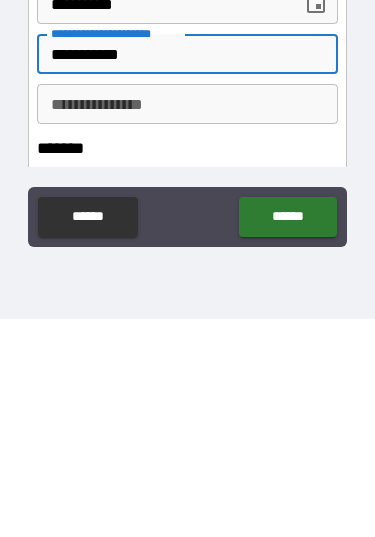 type on "**********" 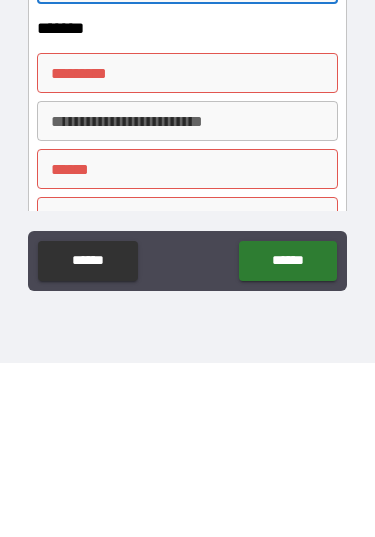 scroll, scrollTop: 1355, scrollLeft: 0, axis: vertical 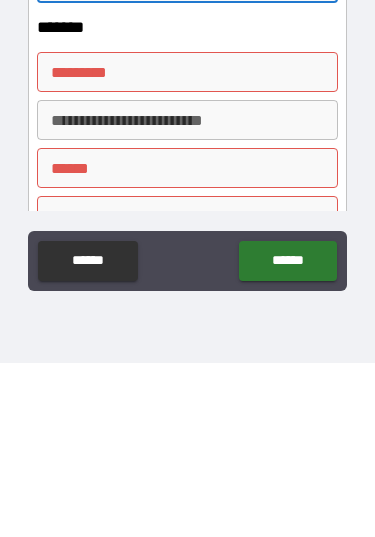 type on "*" 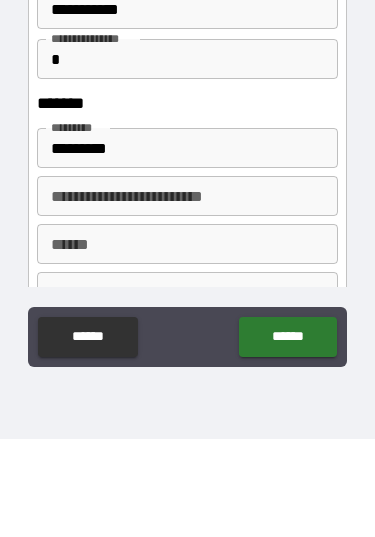 type on "**********" 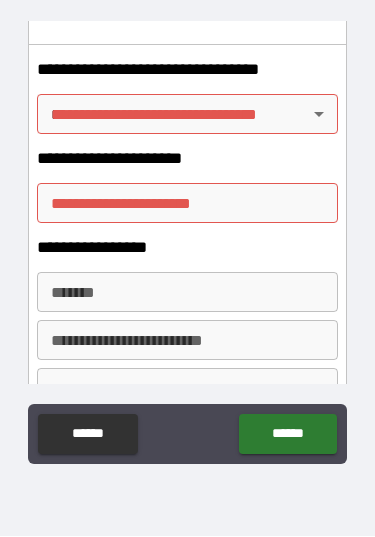 scroll, scrollTop: 1873, scrollLeft: 0, axis: vertical 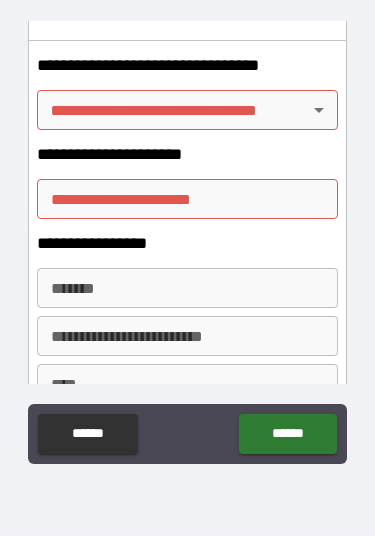 click on "**********" at bounding box center [187, 234] 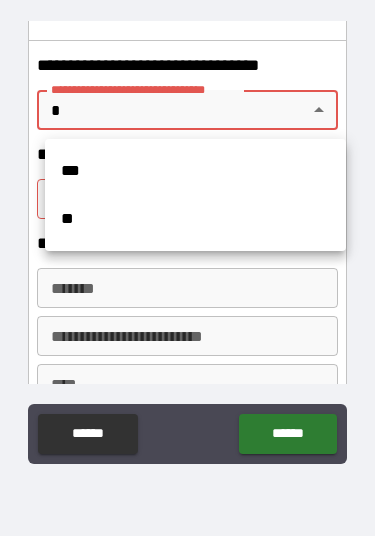 click on "***" at bounding box center (195, 172) 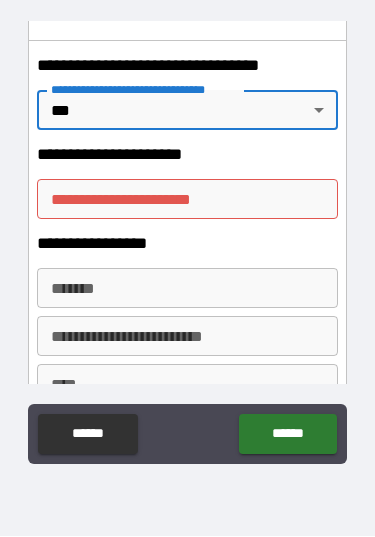 click on "**********" at bounding box center [187, 200] 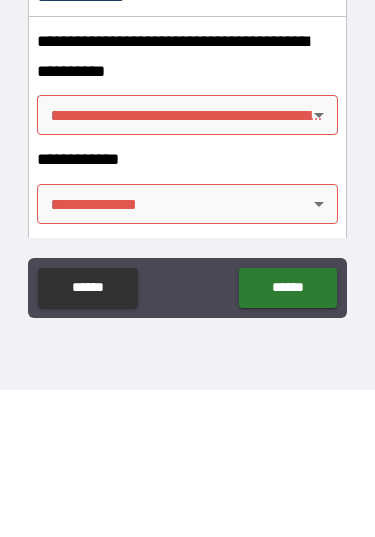 scroll, scrollTop: 2313, scrollLeft: 0, axis: vertical 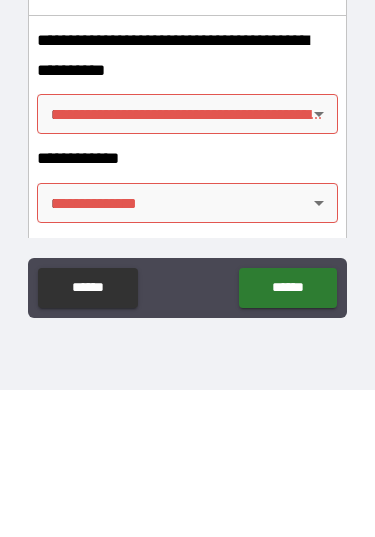 type on "**********" 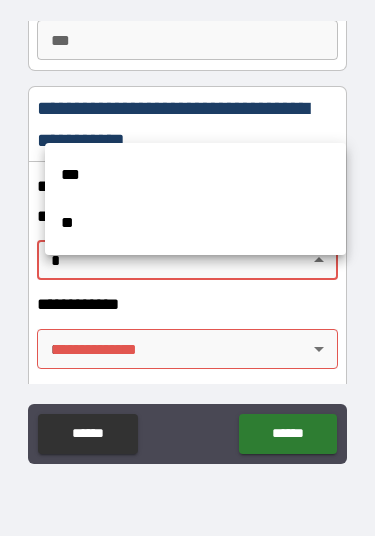 click on "**" at bounding box center (195, 224) 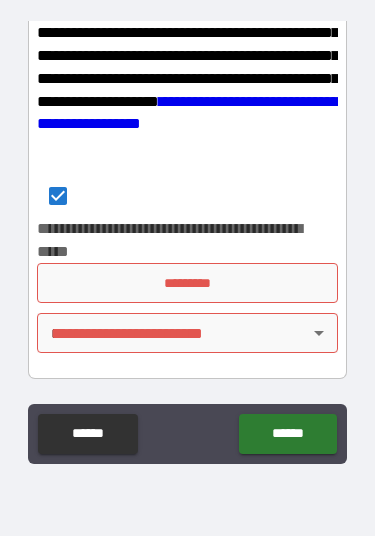 scroll, scrollTop: 2703, scrollLeft: 0, axis: vertical 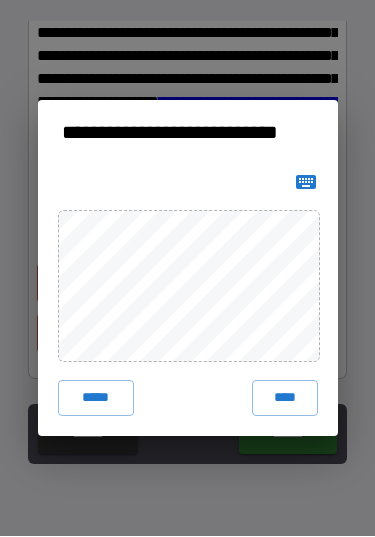 click on "****" at bounding box center (285, 399) 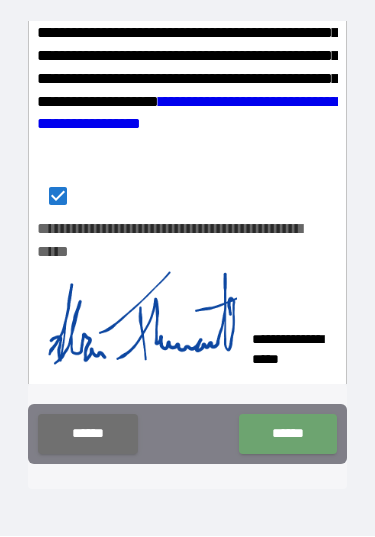 click on "******" at bounding box center (287, 435) 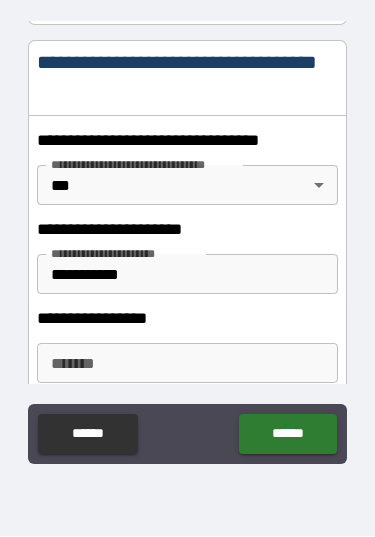 scroll, scrollTop: 1800, scrollLeft: 0, axis: vertical 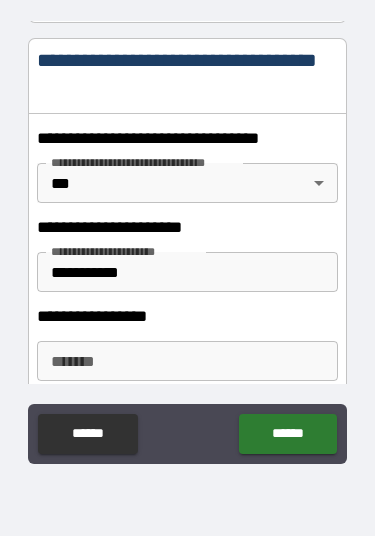 click on "**********" at bounding box center [187, 234] 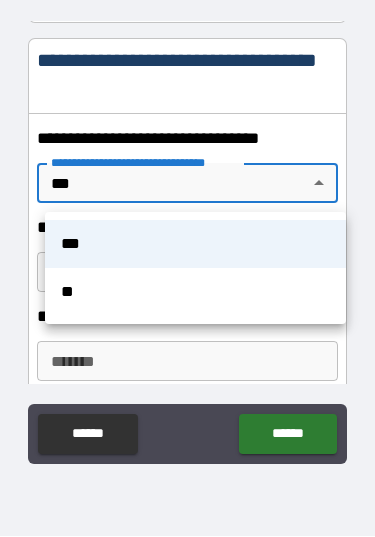 click at bounding box center (187, 268) 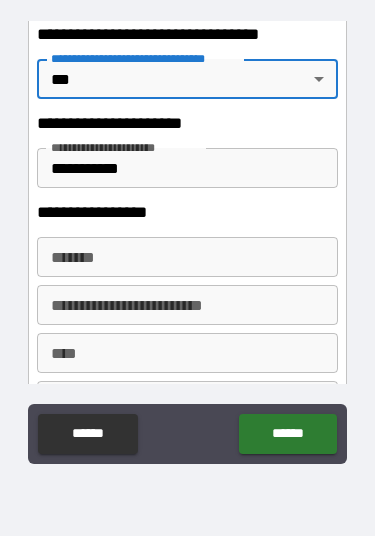 scroll, scrollTop: 1930, scrollLeft: 0, axis: vertical 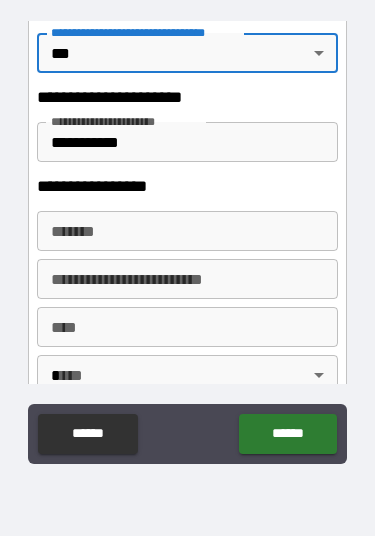 click on "*******" at bounding box center (187, 232) 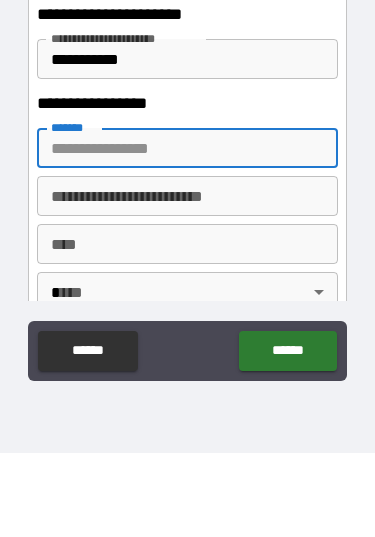 click on "****" at bounding box center (187, 328) 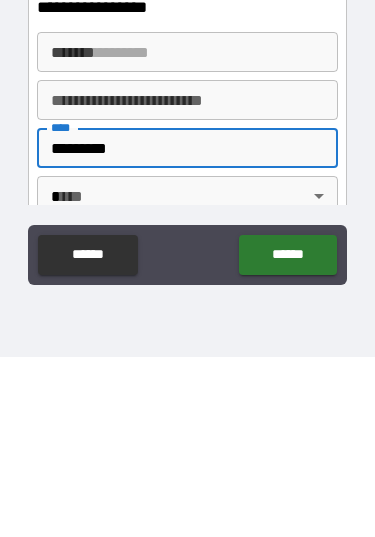type on "**********" 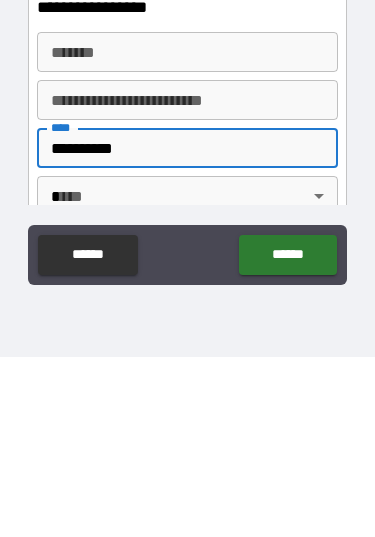 click on "**********" at bounding box center (187, 328) 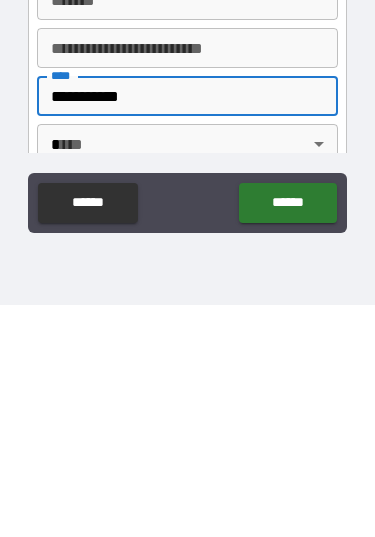 type on "**********" 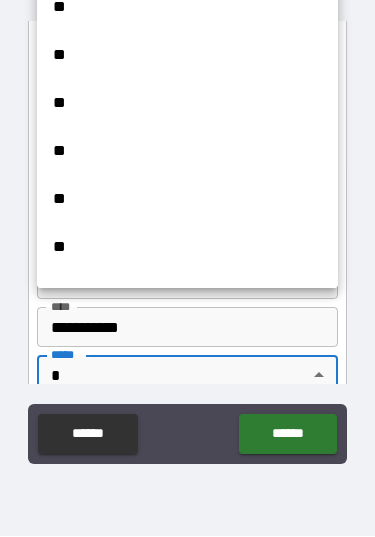 click on "**" at bounding box center (187, 152) 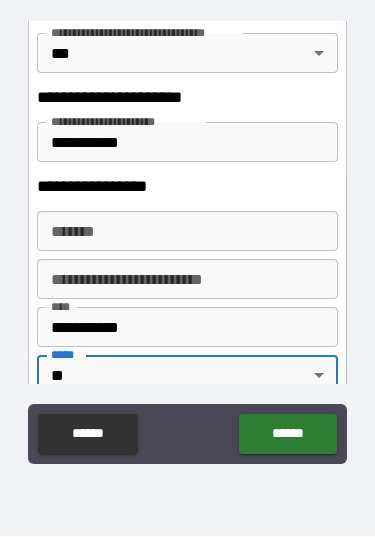 type on "**" 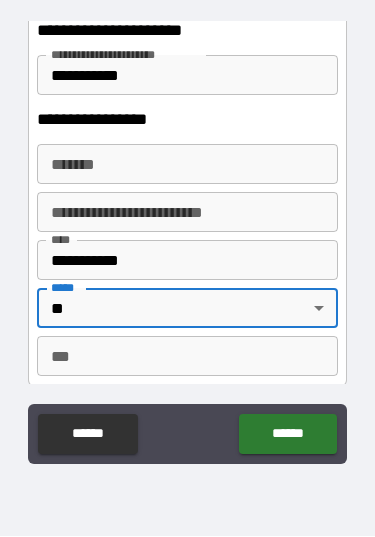 scroll, scrollTop: 1995, scrollLeft: 0, axis: vertical 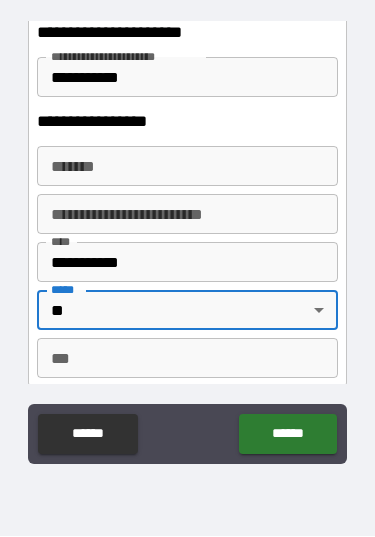 click on "*******" at bounding box center [187, 167] 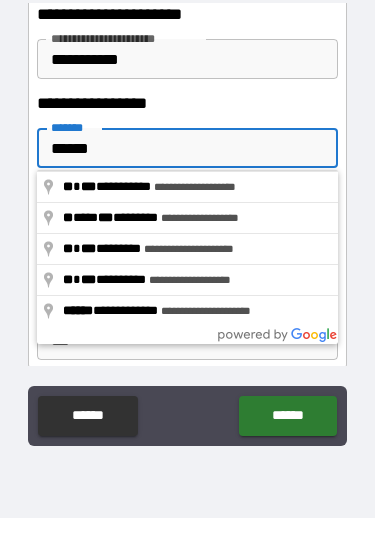 type on "**********" 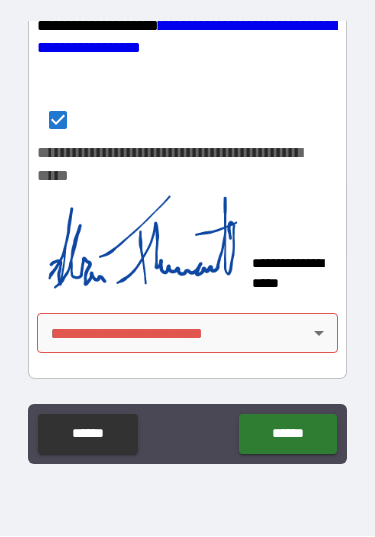 scroll, scrollTop: 2779, scrollLeft: 0, axis: vertical 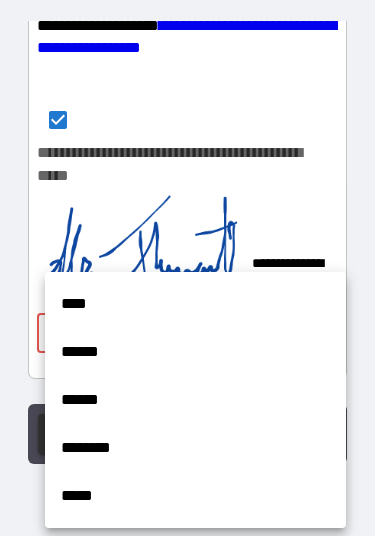 click on "****" at bounding box center [195, 305] 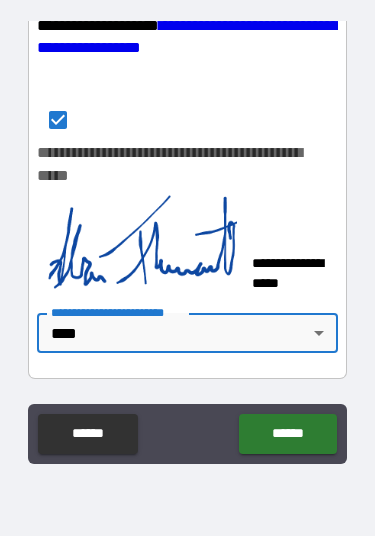 click on "******" at bounding box center [287, 435] 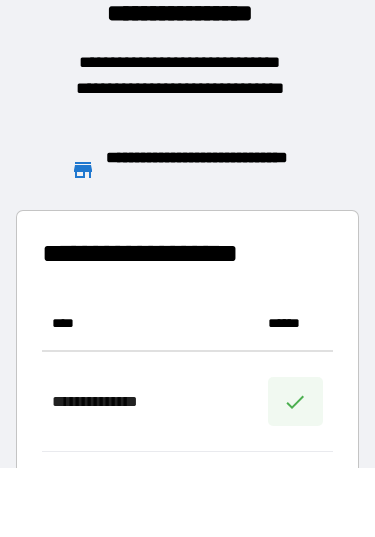 scroll, scrollTop: 1, scrollLeft: 1, axis: both 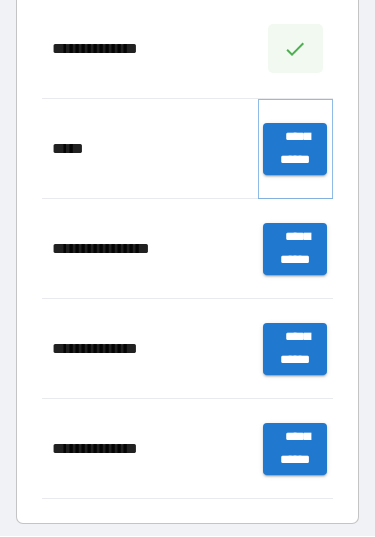 click on "**********" at bounding box center [295, 150] 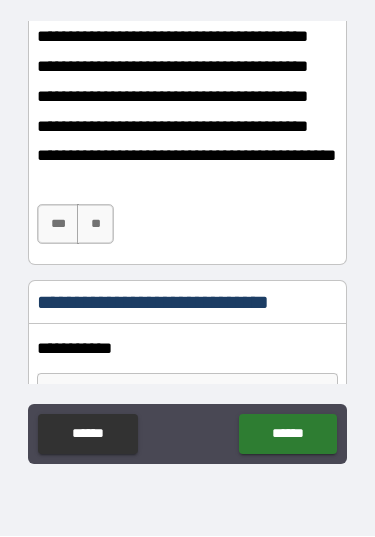 scroll, scrollTop: 1026, scrollLeft: 0, axis: vertical 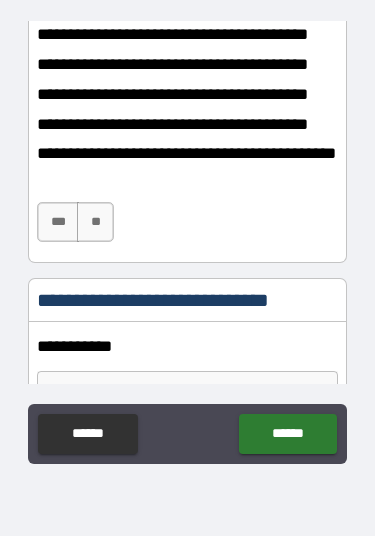 click on "***" at bounding box center [58, 223] 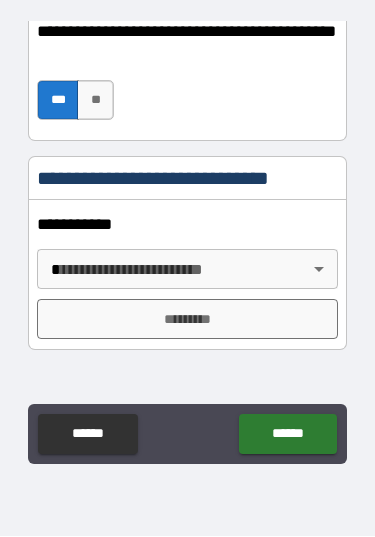 scroll, scrollTop: 1150, scrollLeft: 0, axis: vertical 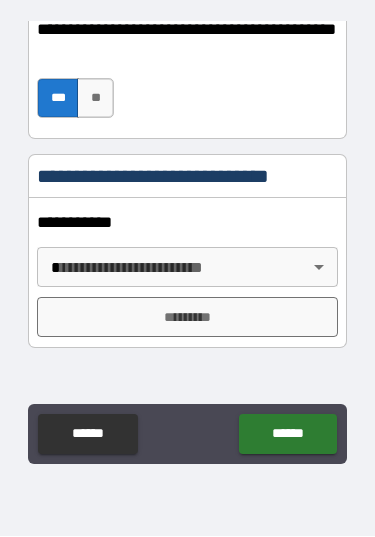 click on "**********" at bounding box center [187, 223] 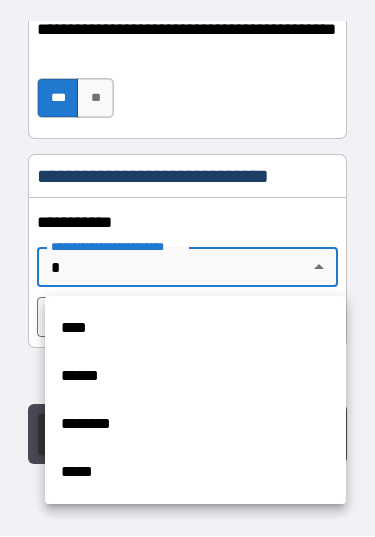 click on "****" at bounding box center (195, 329) 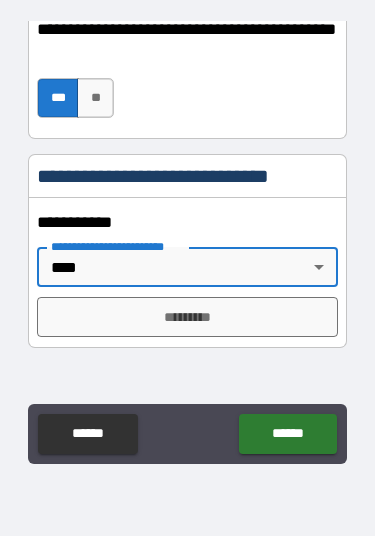 click on "*********" at bounding box center [187, 318] 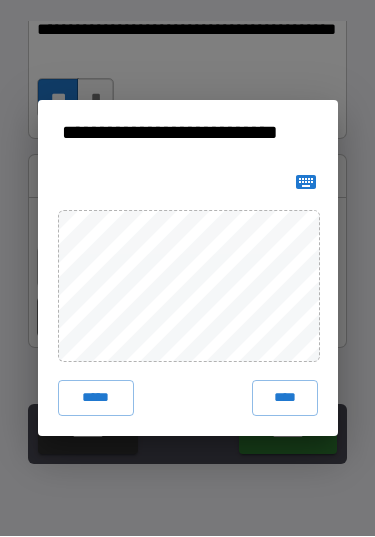 click on "****" at bounding box center (285, 399) 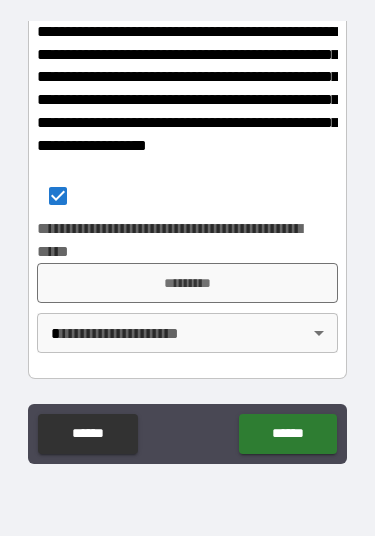 scroll, scrollTop: 1637, scrollLeft: 0, axis: vertical 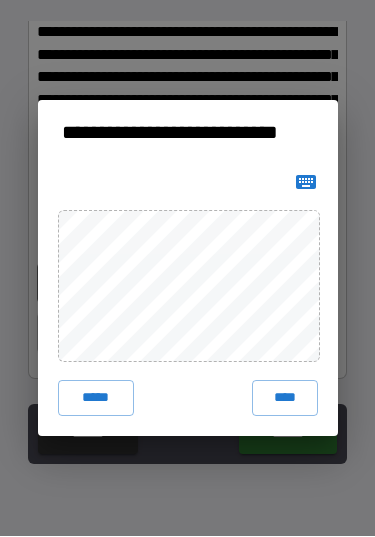 click on "****" at bounding box center [285, 399] 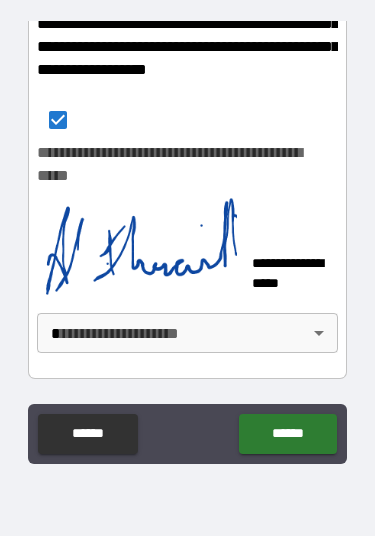 scroll, scrollTop: 1713, scrollLeft: 0, axis: vertical 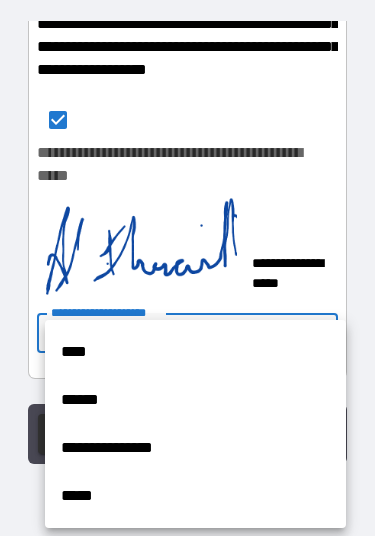 click on "****" at bounding box center [195, 353] 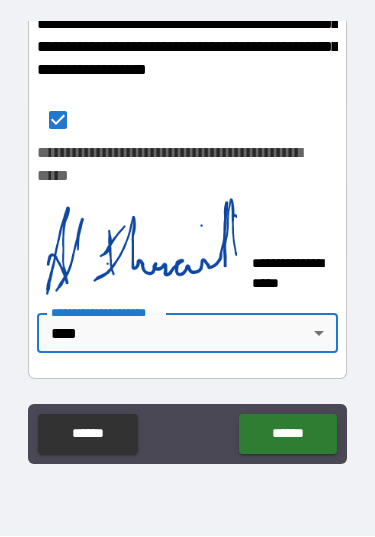 click on "******" at bounding box center [287, 435] 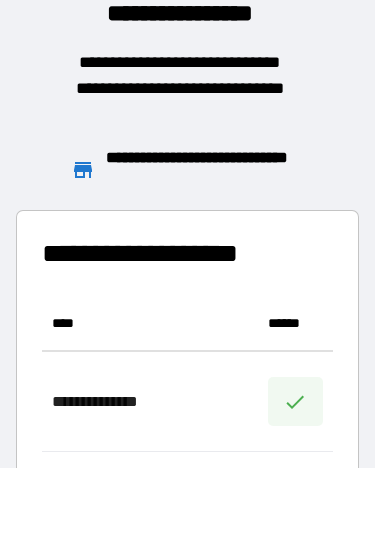 scroll, scrollTop: 756, scrollLeft: 291, axis: both 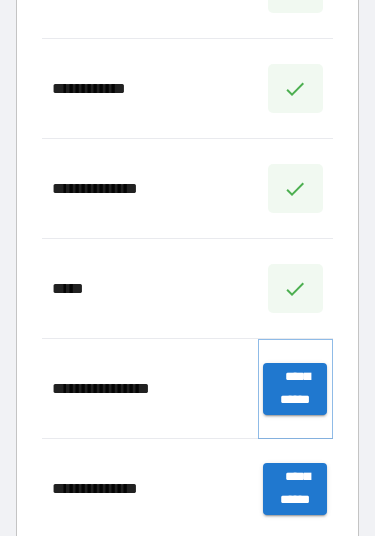 click on "**********" at bounding box center [295, 390] 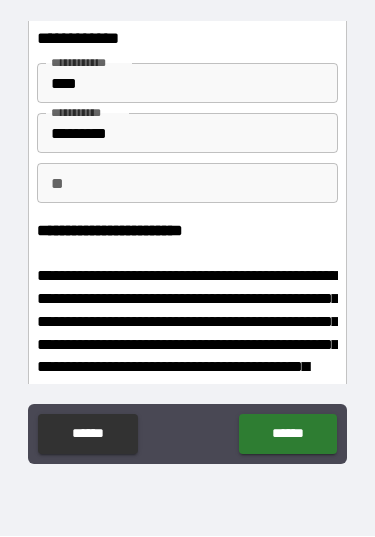 scroll, scrollTop: 55, scrollLeft: 0, axis: vertical 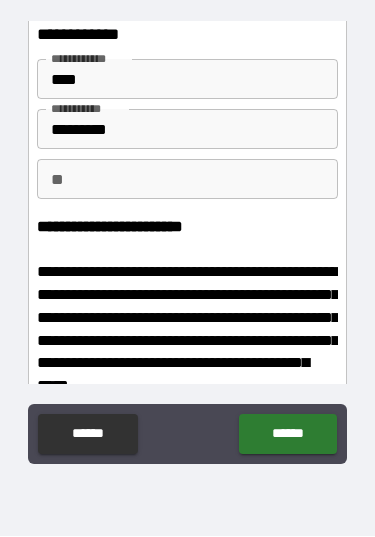 click on "**" at bounding box center [187, 180] 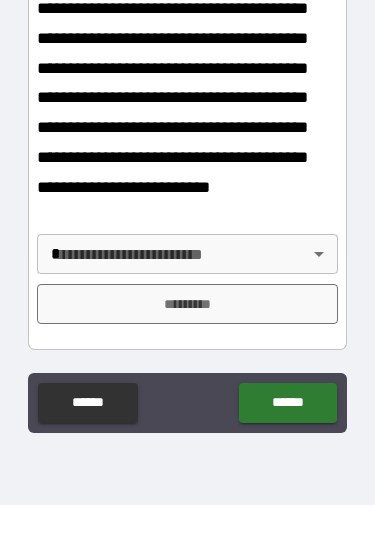 scroll, scrollTop: 1847, scrollLeft: 0, axis: vertical 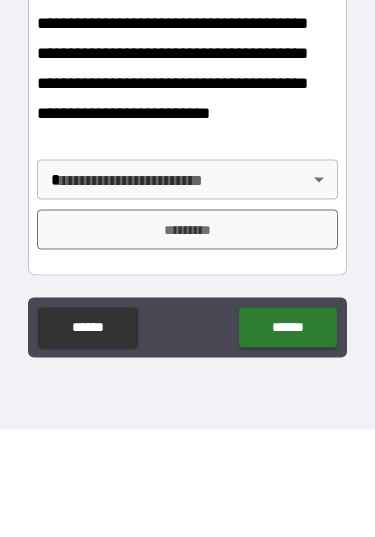 type on "*" 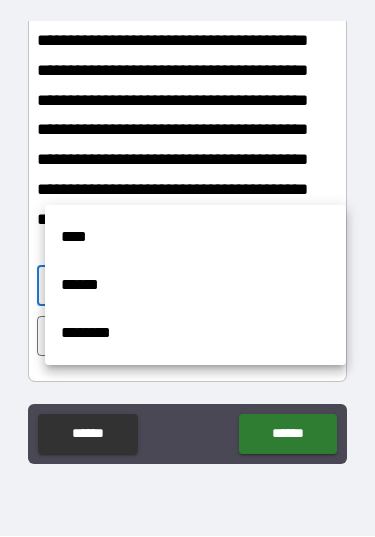 click on "****" at bounding box center (195, 238) 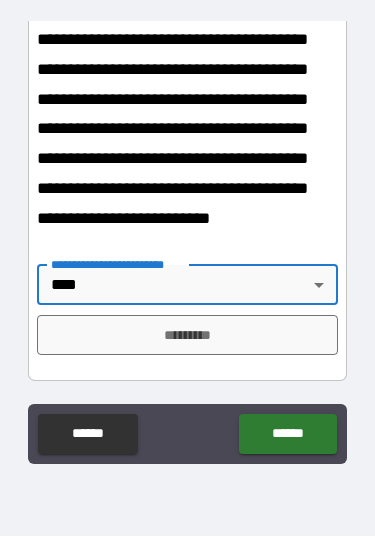 scroll, scrollTop: 1847, scrollLeft: 0, axis: vertical 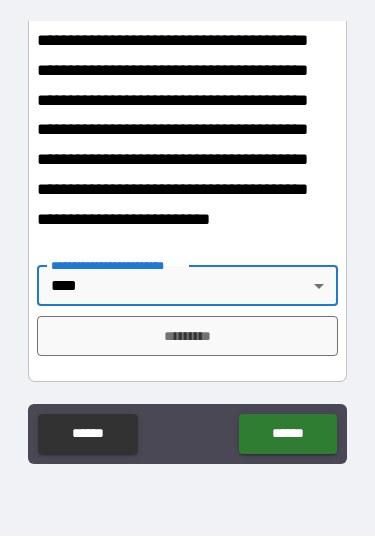 click on "*********" at bounding box center [187, 337] 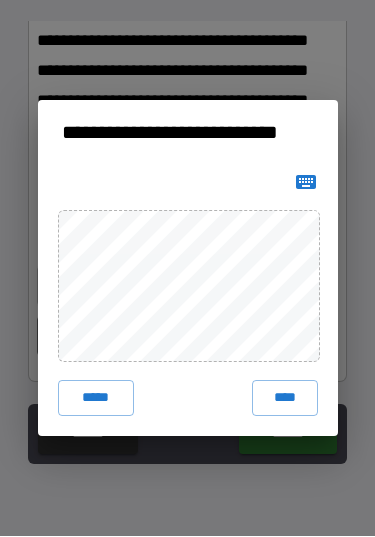 click on "****" at bounding box center (285, 399) 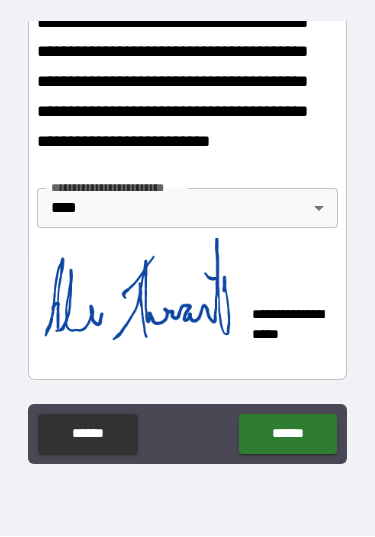 scroll, scrollTop: 1923, scrollLeft: 0, axis: vertical 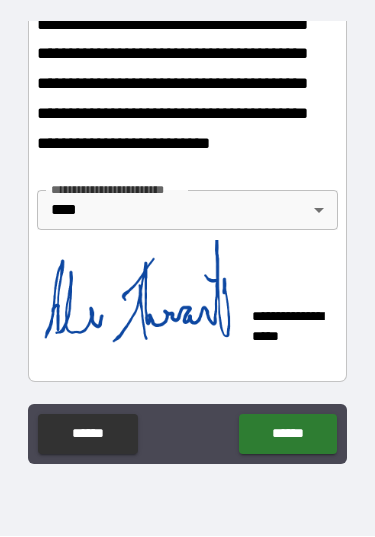 click on "******" at bounding box center (287, 435) 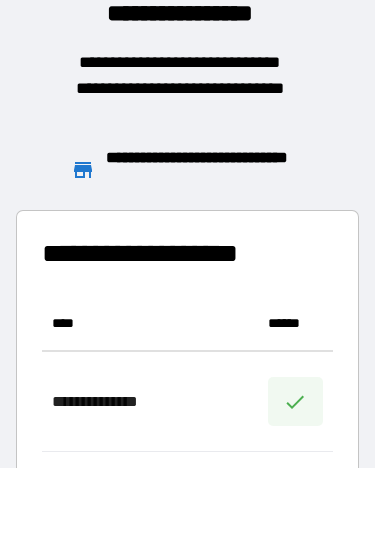 scroll, scrollTop: 1, scrollLeft: 1, axis: both 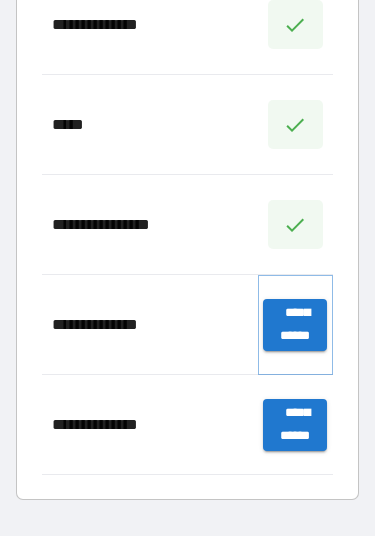 click on "**********" at bounding box center (295, 326) 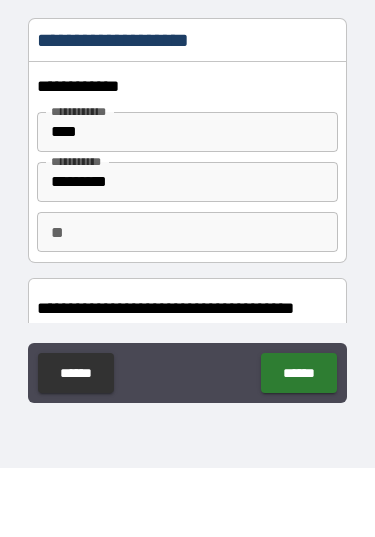 type on "*" 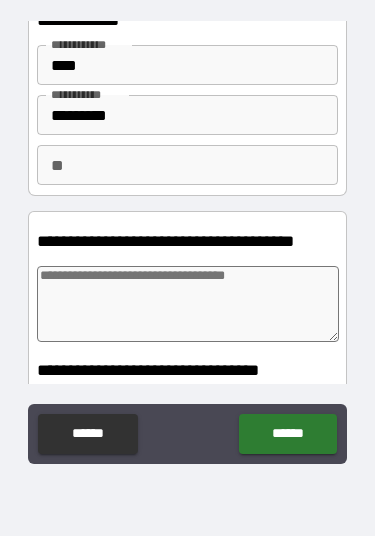scroll, scrollTop: 87, scrollLeft: 0, axis: vertical 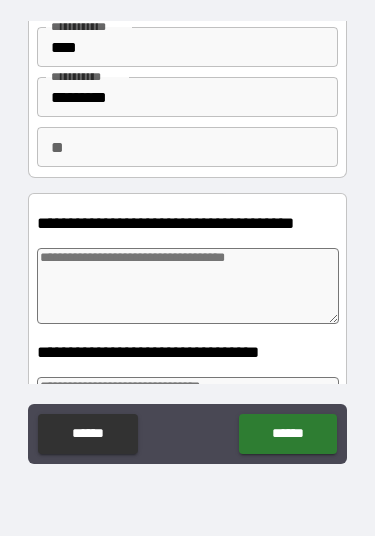 click at bounding box center [188, 287] 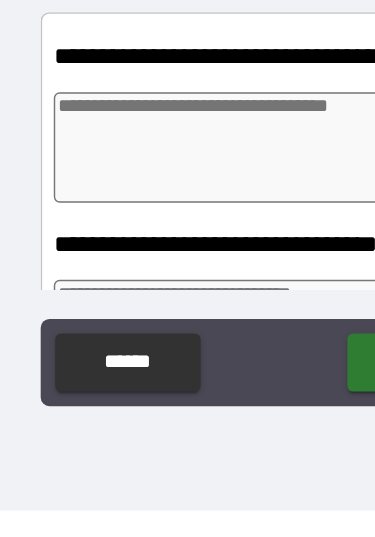 type on "*" 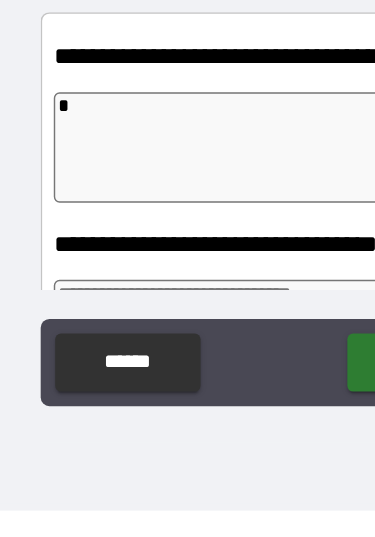 type on "*" 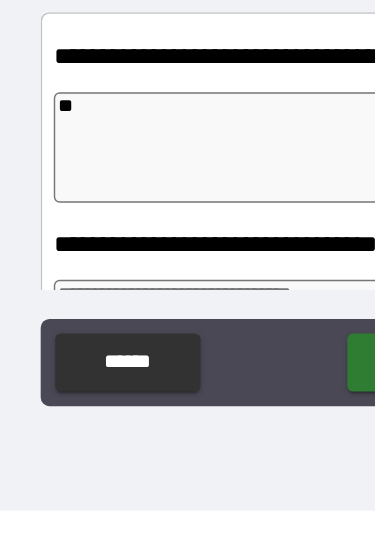 type on "*" 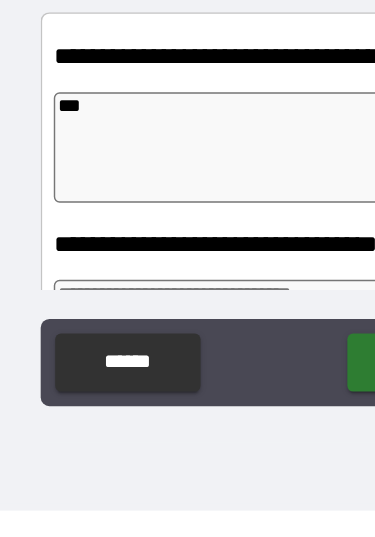 type on "*" 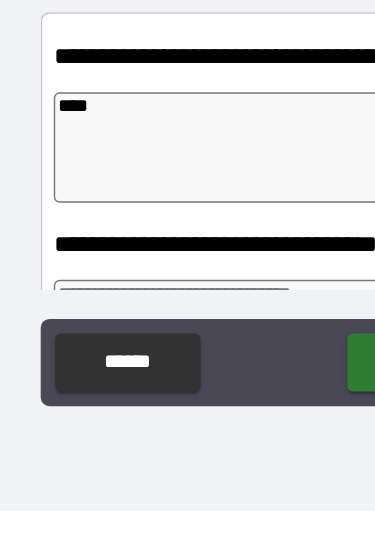 type on "*" 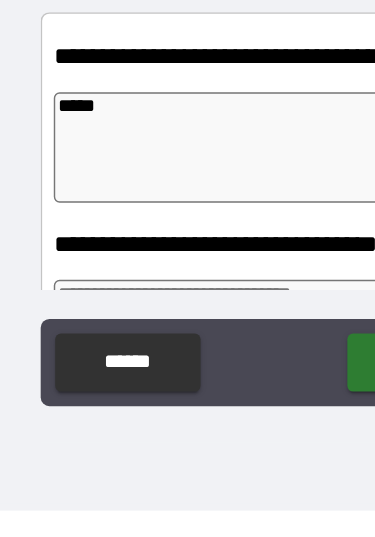 type on "*" 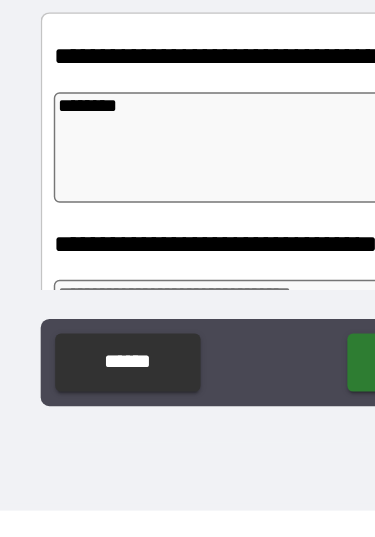 type on "********" 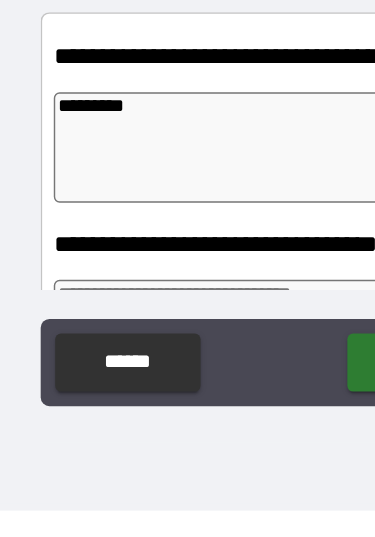 type on "*" 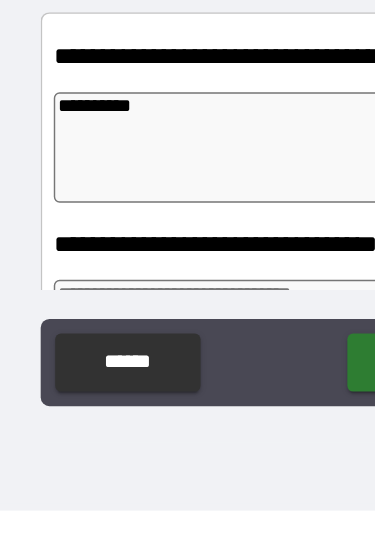type on "*" 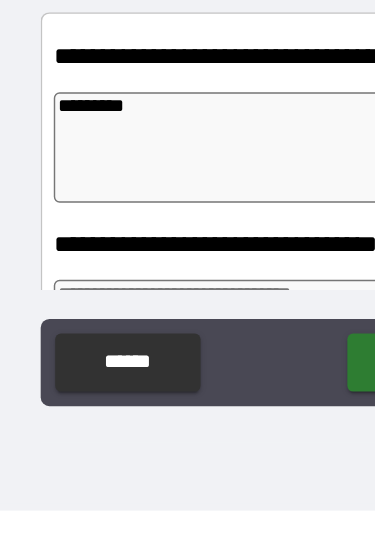 type on "*" 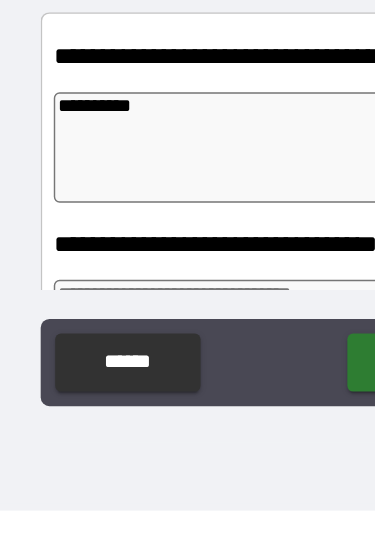 type on "*" 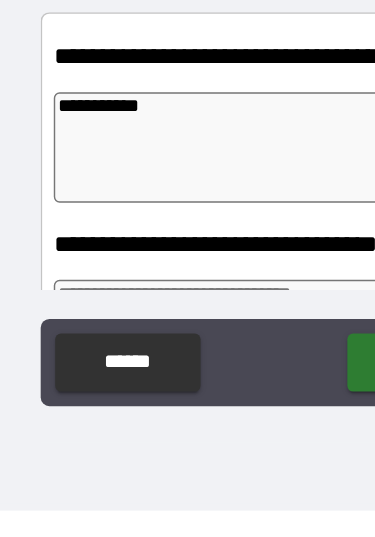 type on "*" 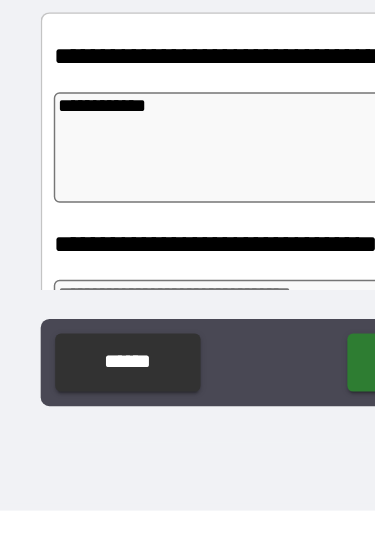 type on "*" 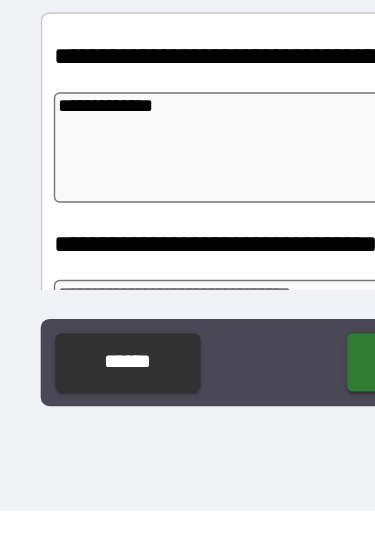 type on "*" 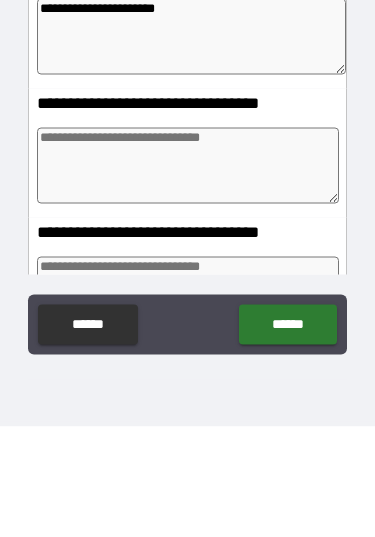 scroll, scrollTop: 233, scrollLeft: 0, axis: vertical 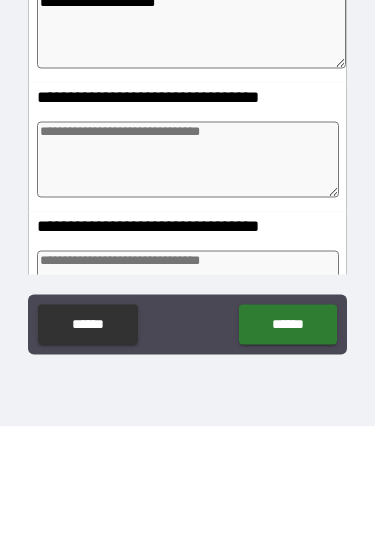click at bounding box center (188, 270) 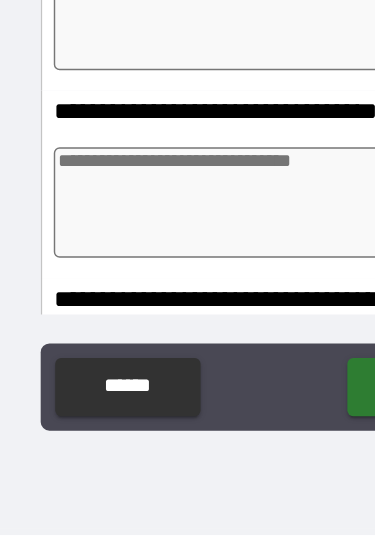 scroll, scrollTop: 322, scrollLeft: 0, axis: vertical 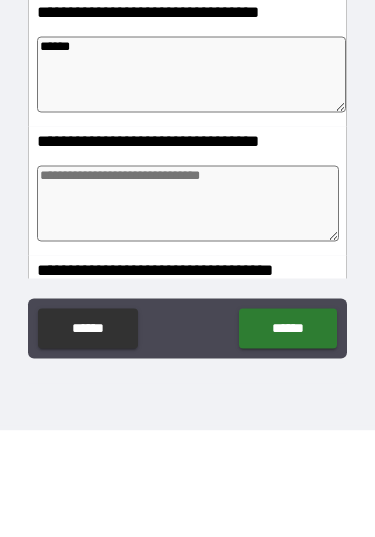 click at bounding box center [188, 310] 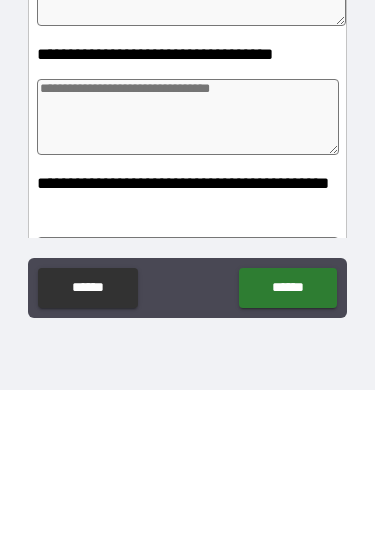 scroll, scrollTop: 498, scrollLeft: 0, axis: vertical 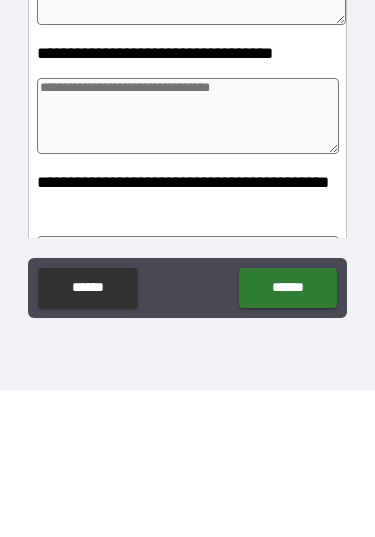click at bounding box center (188, 263) 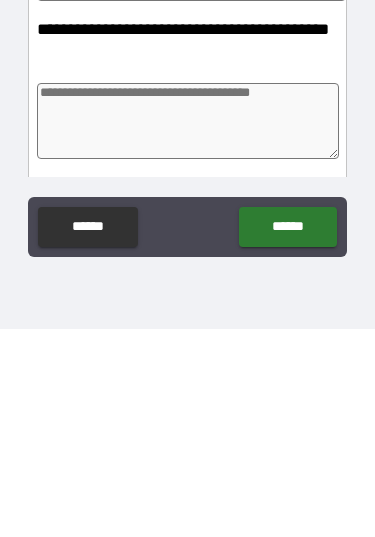 scroll, scrollTop: 600, scrollLeft: 0, axis: vertical 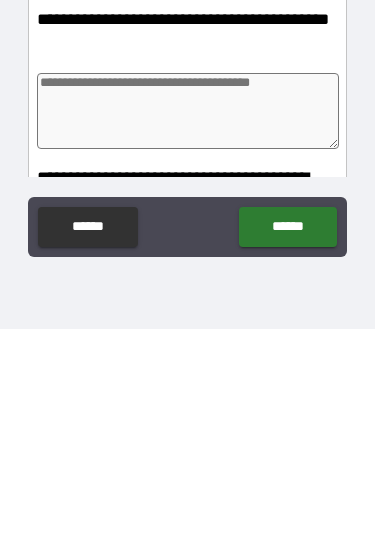 click at bounding box center (188, 319) 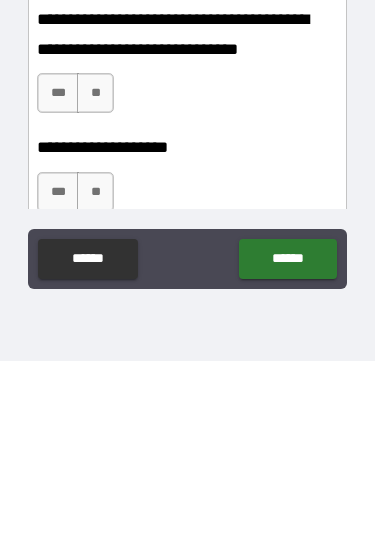 scroll, scrollTop: 791, scrollLeft: 0, axis: vertical 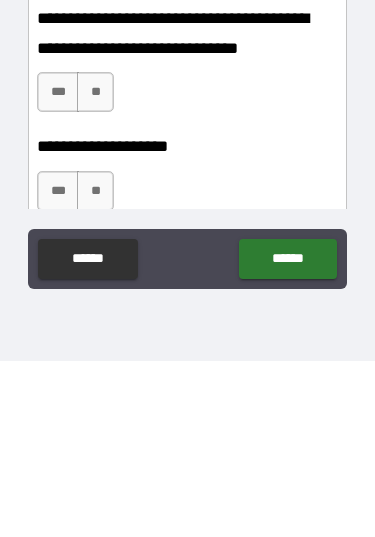 click on "**" at bounding box center [95, 268] 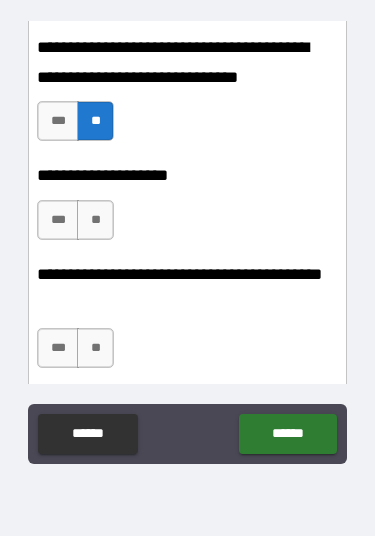 scroll, scrollTop: 939, scrollLeft: 0, axis: vertical 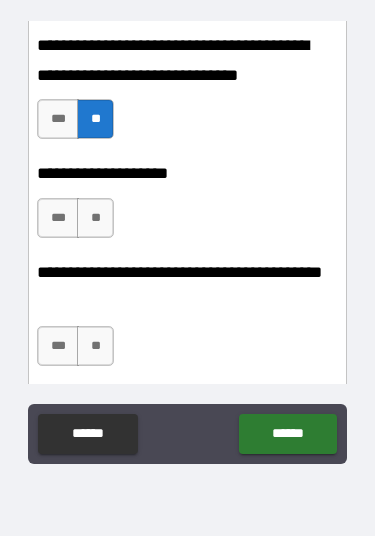 click on "**" at bounding box center [95, 219] 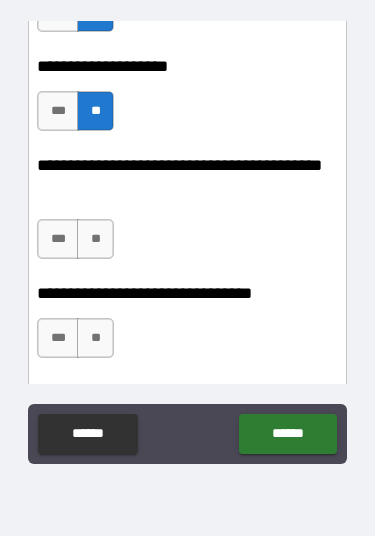 scroll, scrollTop: 1050, scrollLeft: 0, axis: vertical 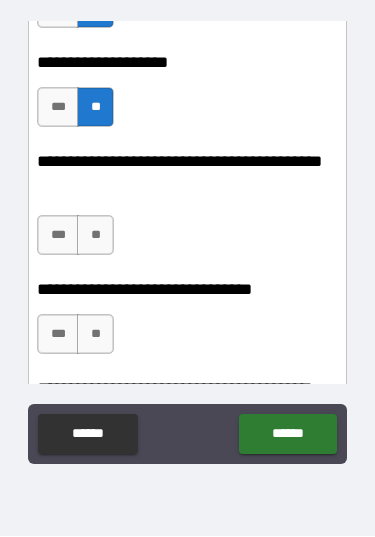 click on "**" at bounding box center [95, 236] 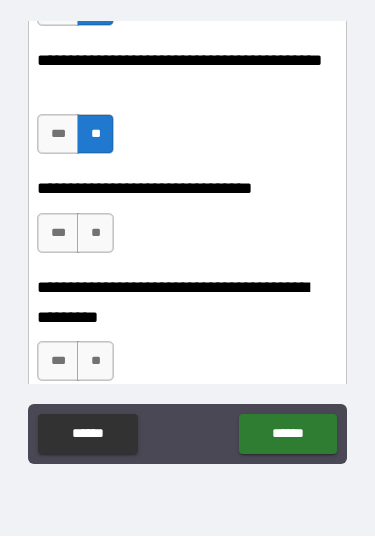 scroll, scrollTop: 1152, scrollLeft: 0, axis: vertical 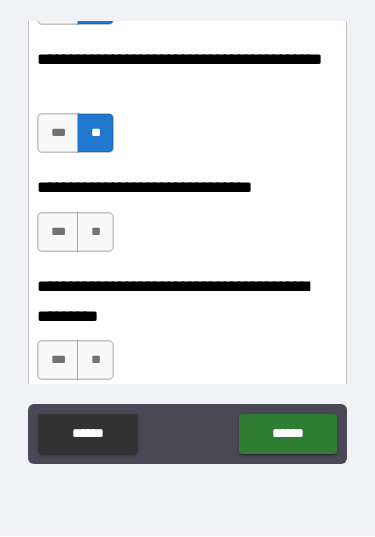 click on "**" at bounding box center [95, 233] 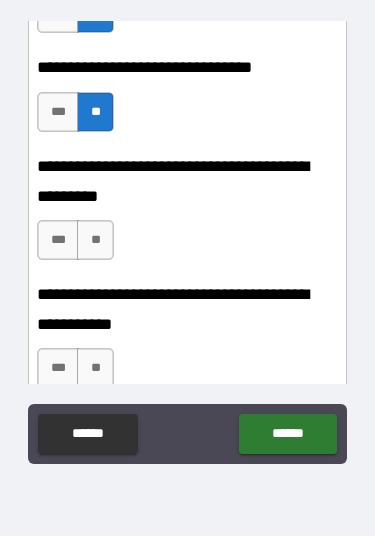 scroll, scrollTop: 1279, scrollLeft: 0, axis: vertical 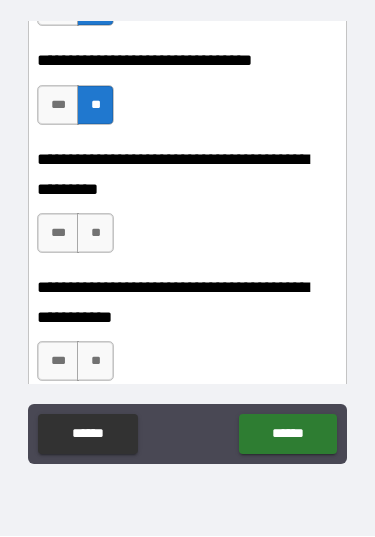 click on "***" at bounding box center (58, 234) 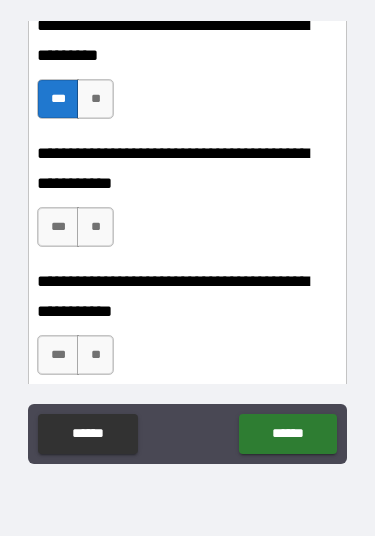 scroll, scrollTop: 1416, scrollLeft: 0, axis: vertical 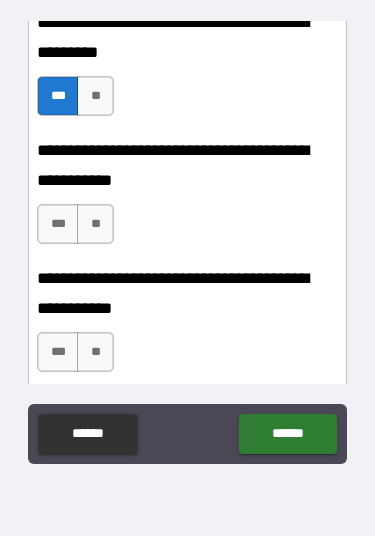 click on "**" at bounding box center (95, 225) 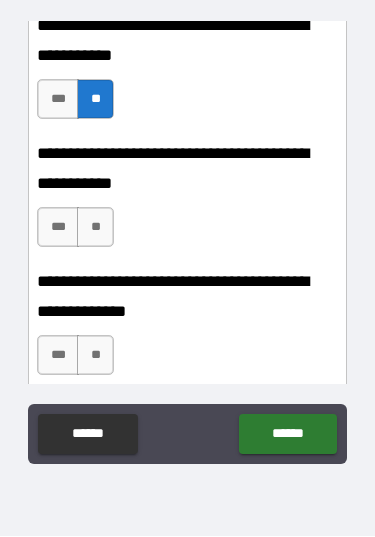 scroll, scrollTop: 1547, scrollLeft: 0, axis: vertical 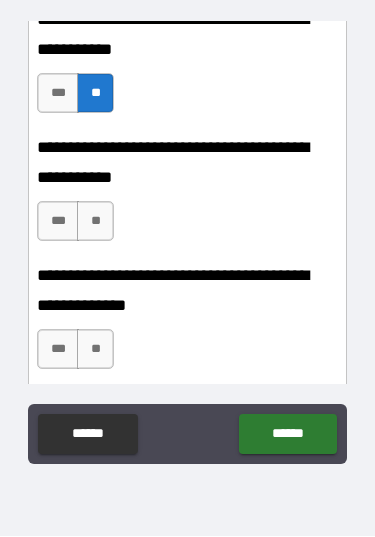 click on "***" at bounding box center [58, 222] 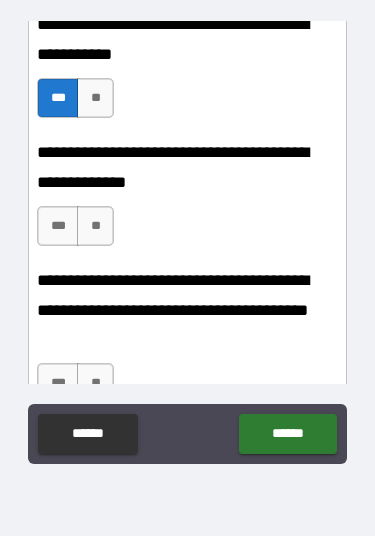 scroll, scrollTop: 1678, scrollLeft: 0, axis: vertical 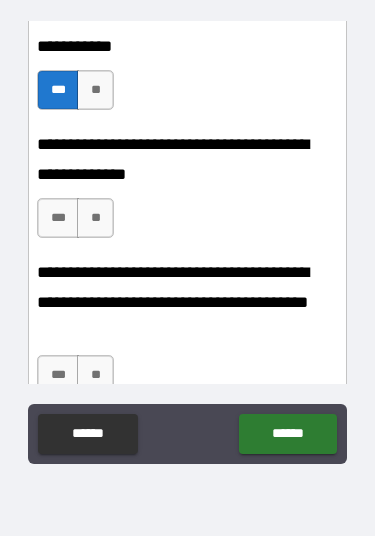 click on "**" at bounding box center (95, 219) 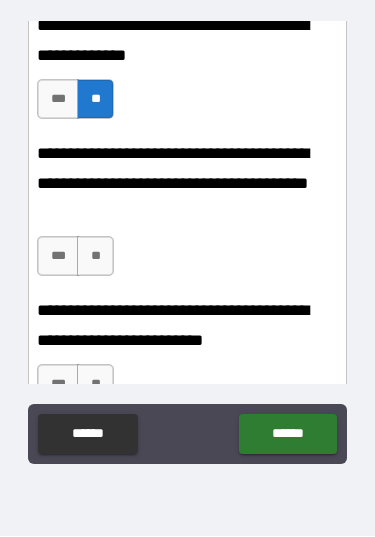 scroll, scrollTop: 1807, scrollLeft: 0, axis: vertical 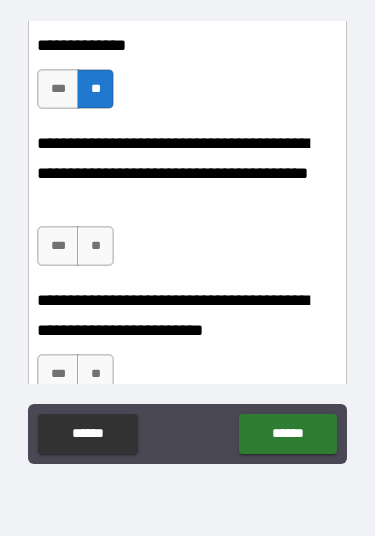 click on "**" at bounding box center (95, 247) 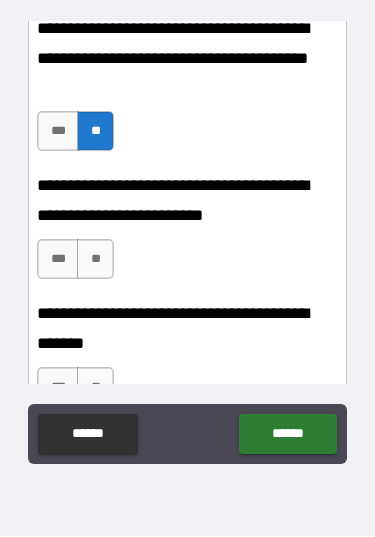 scroll, scrollTop: 1937, scrollLeft: 0, axis: vertical 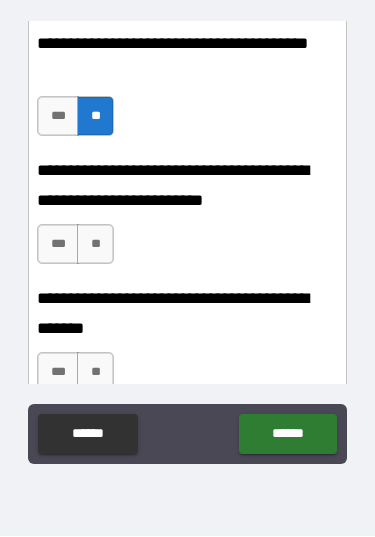 click on "**" at bounding box center [95, 245] 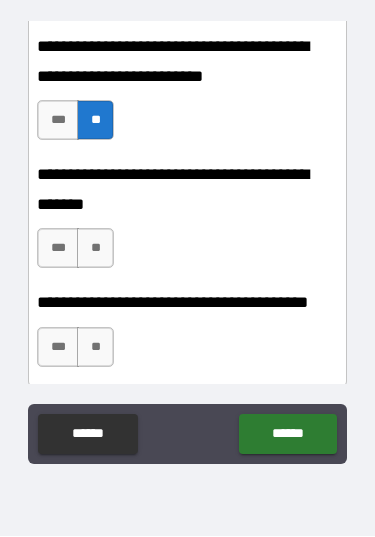 scroll, scrollTop: 2069, scrollLeft: 0, axis: vertical 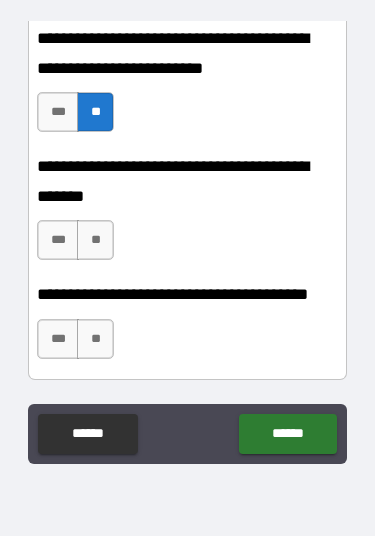 click on "***" at bounding box center [58, 241] 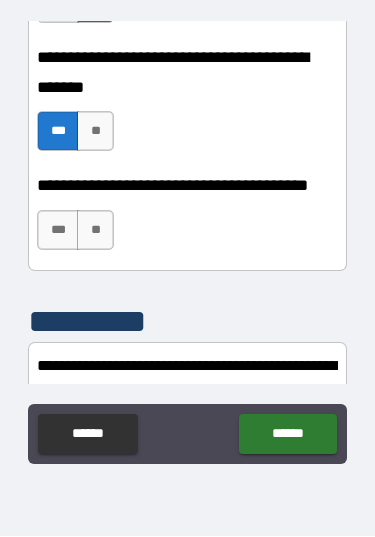 scroll, scrollTop: 2182, scrollLeft: 0, axis: vertical 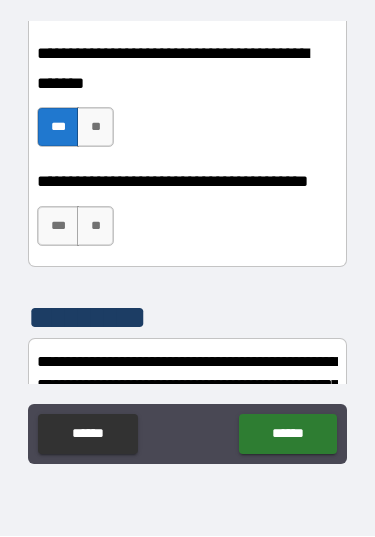 click on "**" at bounding box center (95, 227) 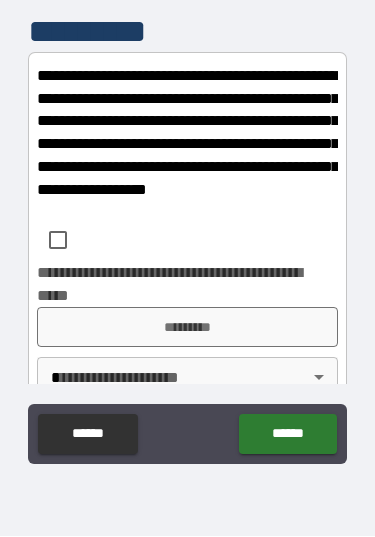scroll, scrollTop: 2470, scrollLeft: 0, axis: vertical 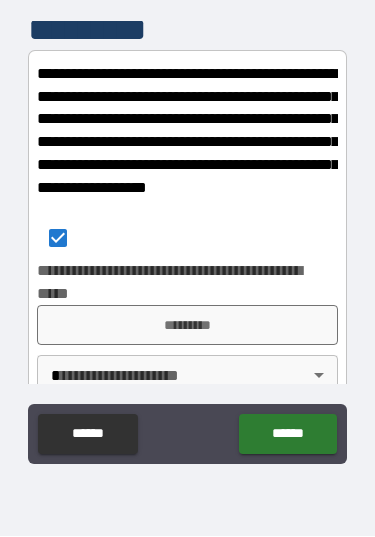 click on "*********" at bounding box center (187, 326) 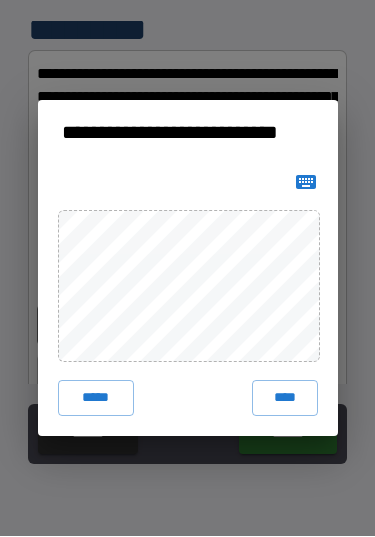click on "****" at bounding box center (285, 399) 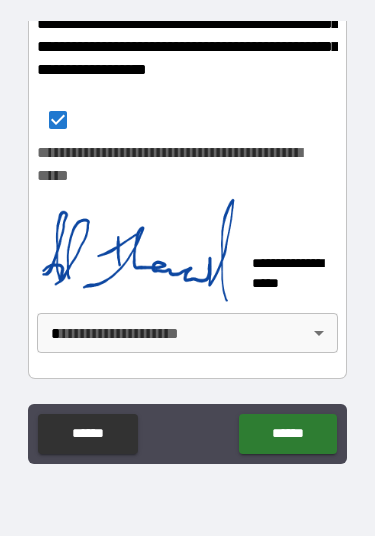 scroll, scrollTop: 2588, scrollLeft: 0, axis: vertical 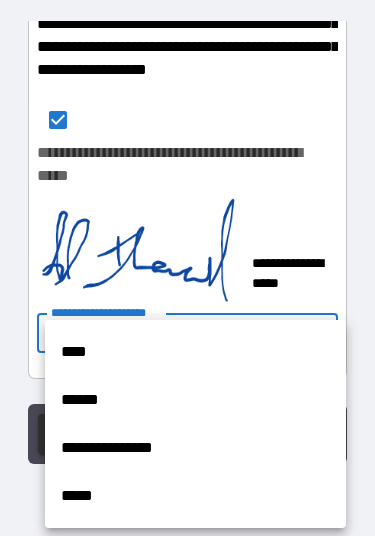 click on "****" at bounding box center (195, 353) 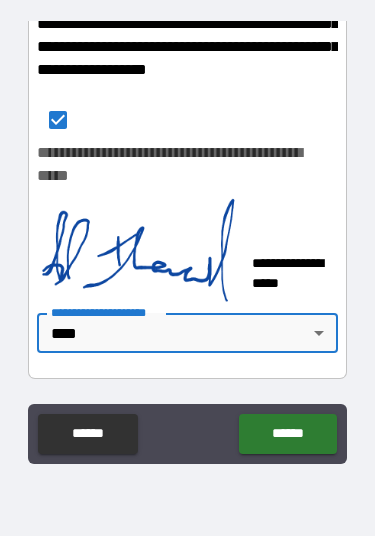 scroll, scrollTop: 2588, scrollLeft: 0, axis: vertical 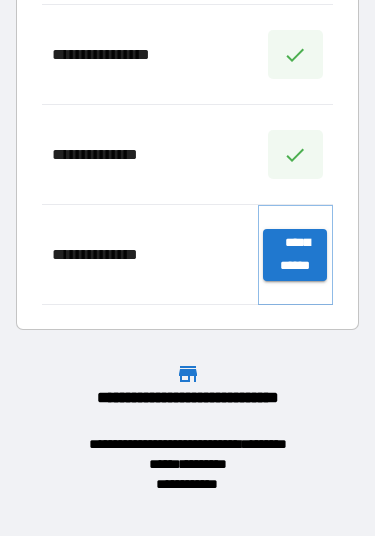 click on "**********" at bounding box center (295, 256) 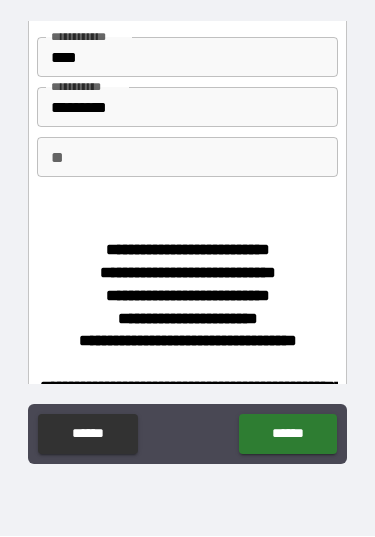 scroll, scrollTop: 79, scrollLeft: 0, axis: vertical 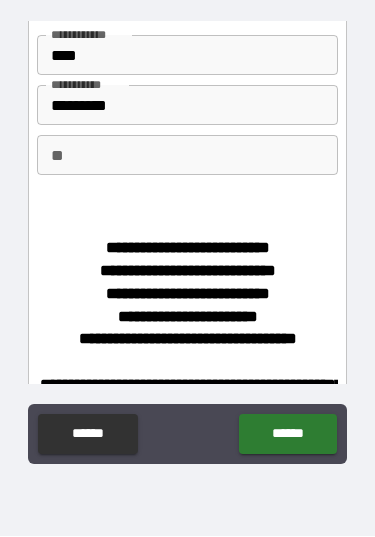 click on "**" at bounding box center [187, 156] 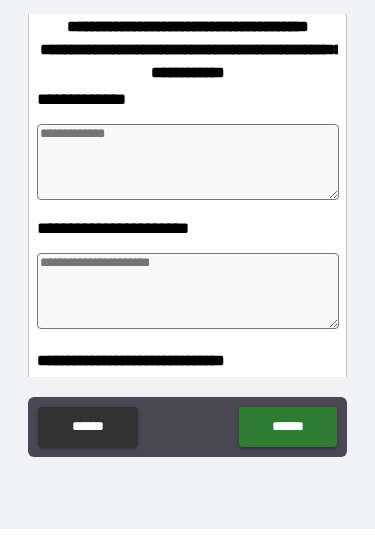 scroll, scrollTop: 453, scrollLeft: 0, axis: vertical 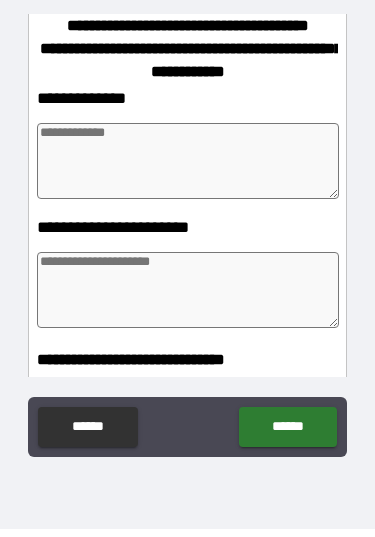 click at bounding box center [188, 169] 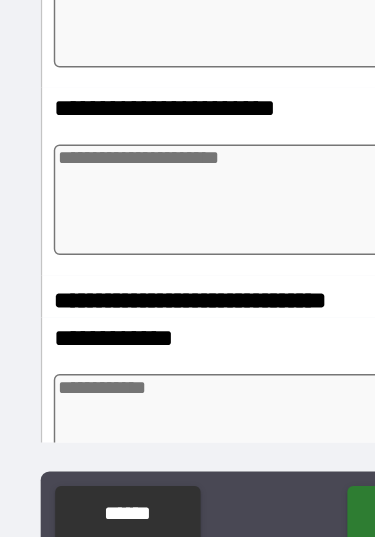 scroll, scrollTop: 537, scrollLeft: 0, axis: vertical 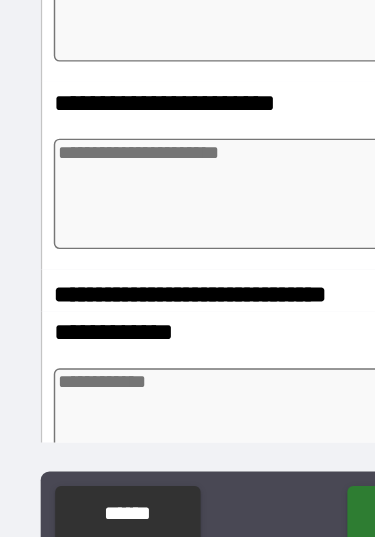 click at bounding box center [188, 214] 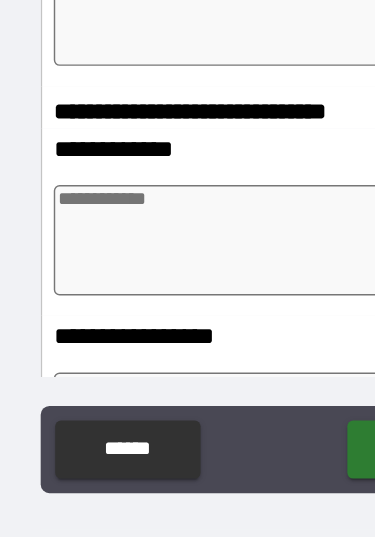 scroll, scrollTop: 619, scrollLeft: 0, axis: vertical 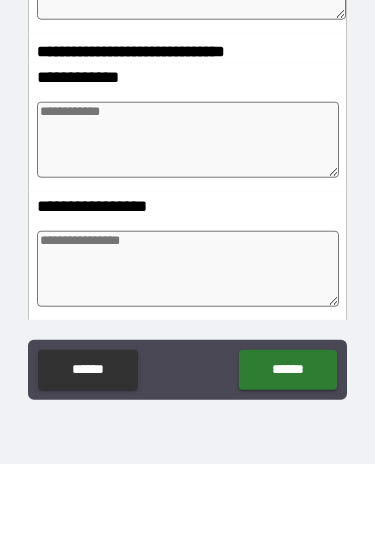 click at bounding box center (188, 213) 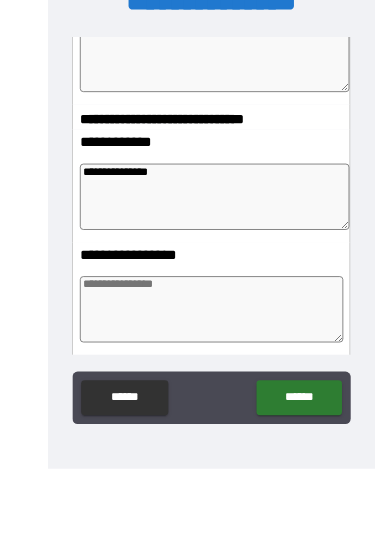 scroll, scrollTop: 47, scrollLeft: 0, axis: vertical 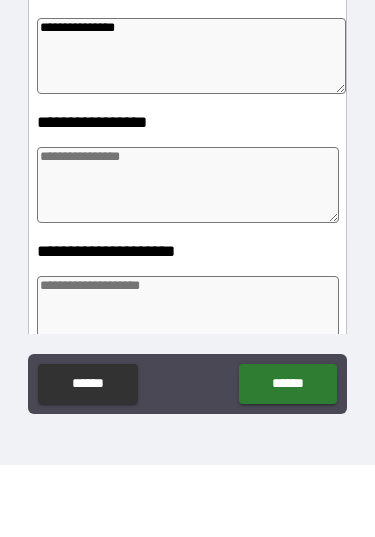 click at bounding box center (188, 257) 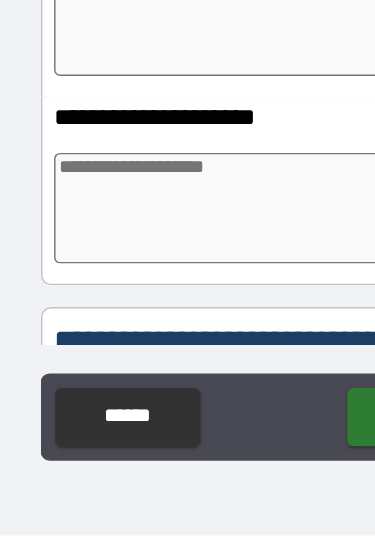 scroll, scrollTop: 878, scrollLeft: 0, axis: vertical 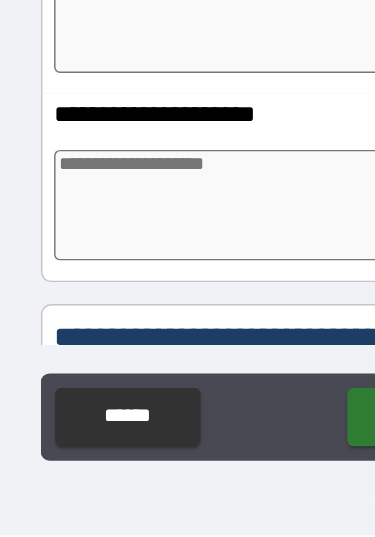 click at bounding box center [188, 310] 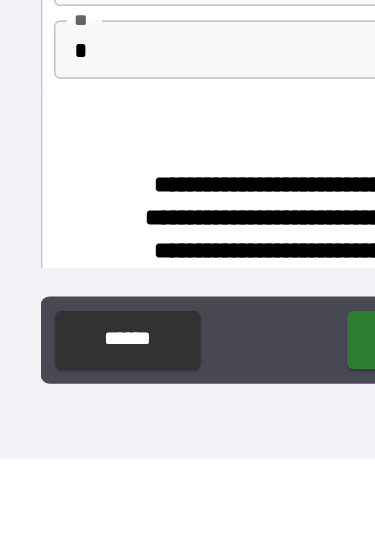 scroll, scrollTop: 0, scrollLeft: 0, axis: both 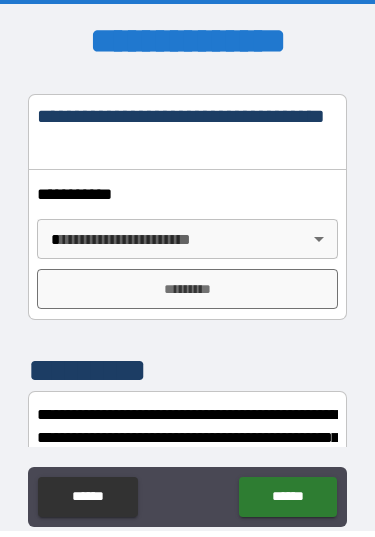 click on "**********" at bounding box center (187, 200) 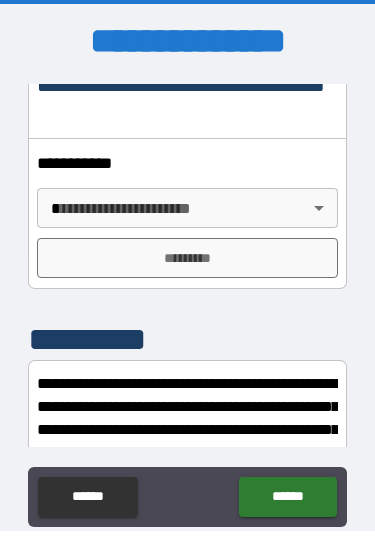 scroll, scrollTop: 1242, scrollLeft: 0, axis: vertical 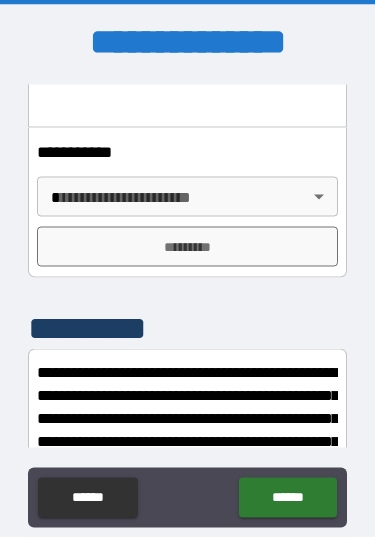 click on "**********" at bounding box center (187, 297) 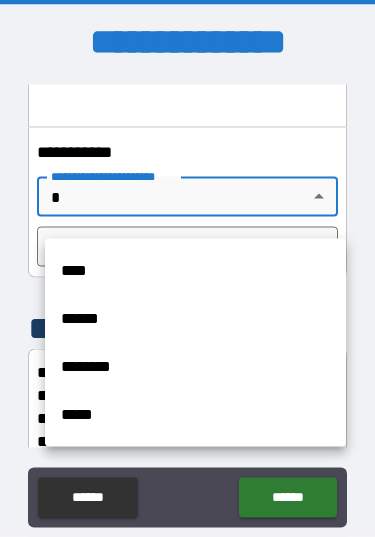 scroll, scrollTop: 6, scrollLeft: 0, axis: vertical 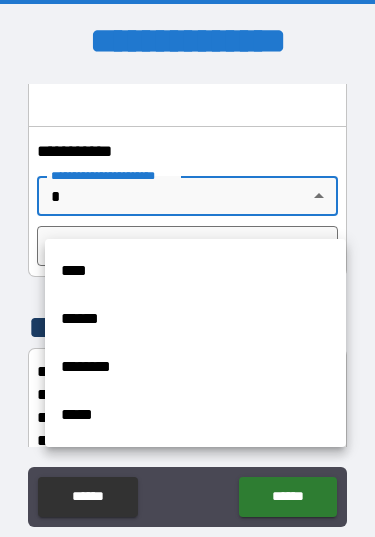 click on "****" at bounding box center [195, 271] 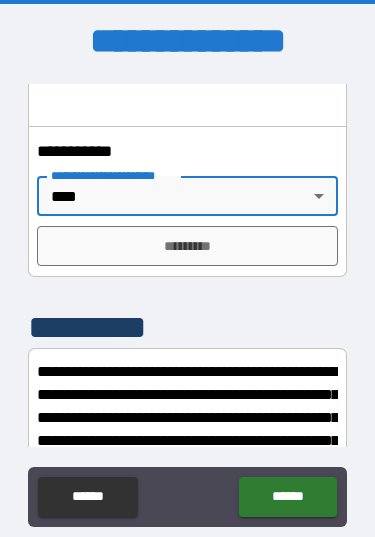 click on "*********" at bounding box center (187, 246) 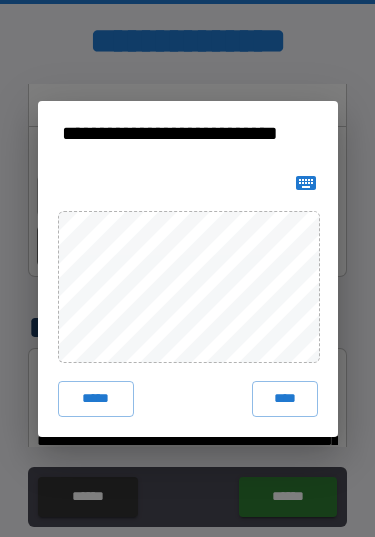 click on "****" at bounding box center [285, 399] 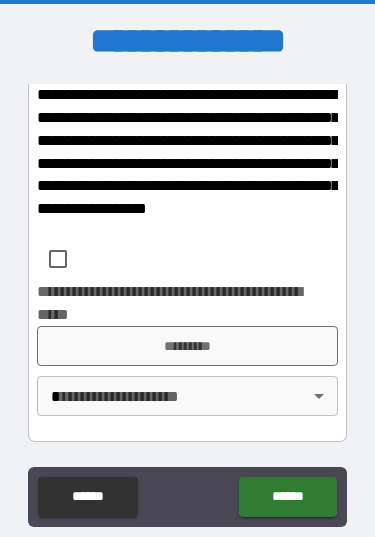 scroll, scrollTop: 1612, scrollLeft: 0, axis: vertical 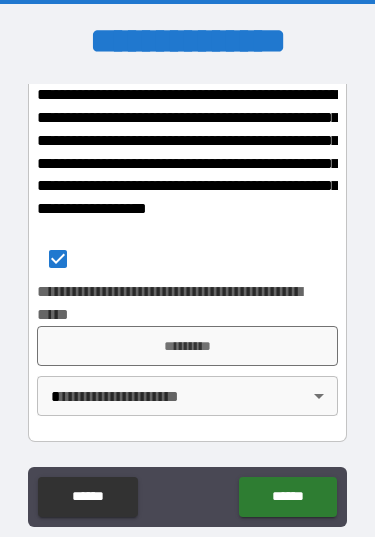click on "*********" at bounding box center (187, 346) 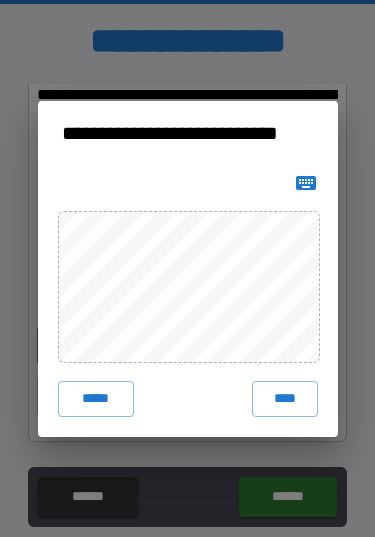 click on "****" at bounding box center (285, 399) 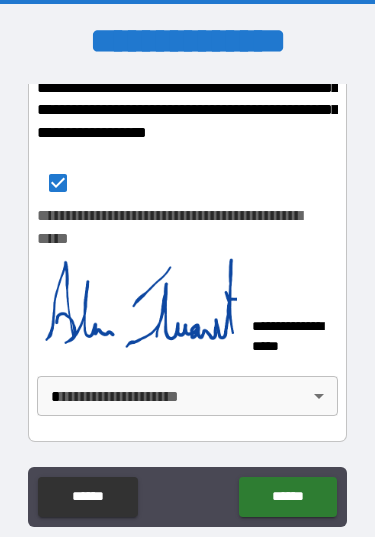 scroll, scrollTop: 1688, scrollLeft: 0, axis: vertical 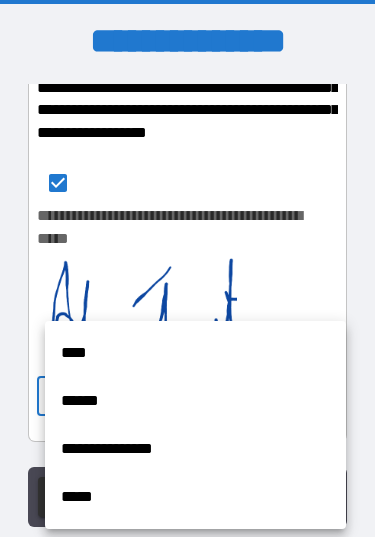 click on "****" at bounding box center (195, 353) 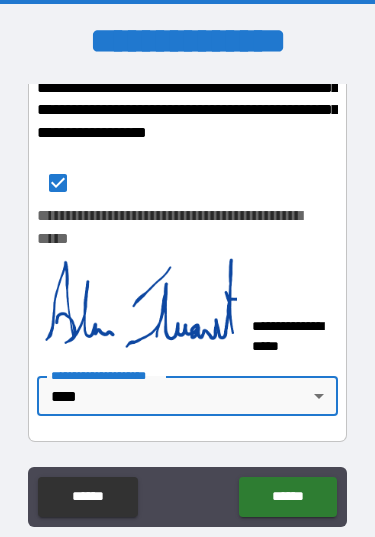 scroll, scrollTop: 1688, scrollLeft: 0, axis: vertical 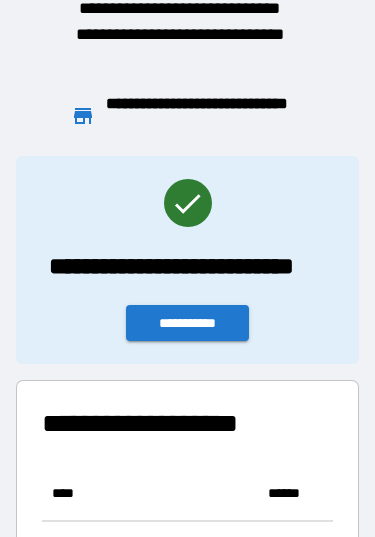 click on "**********" at bounding box center (188, 323) 